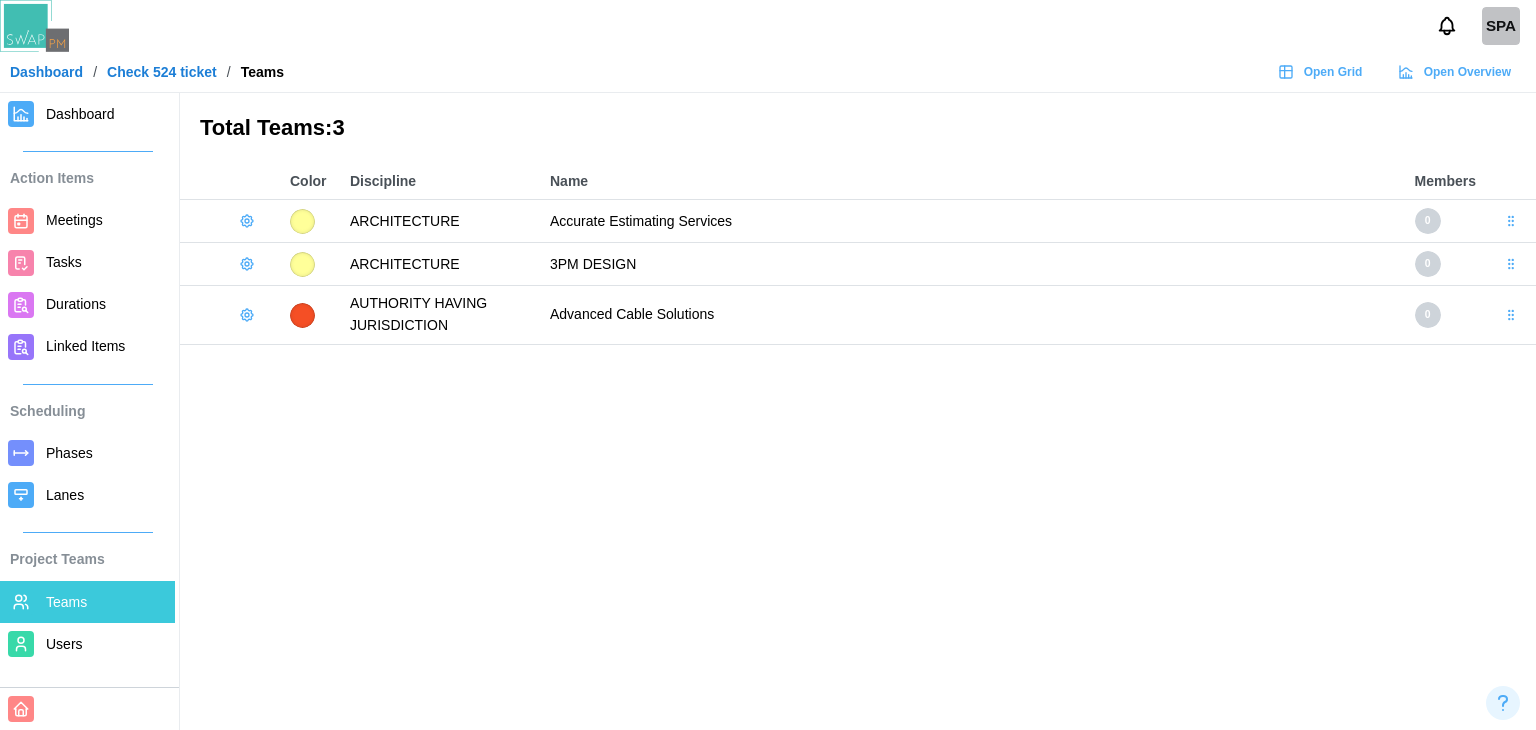 scroll, scrollTop: 0, scrollLeft: 0, axis: both 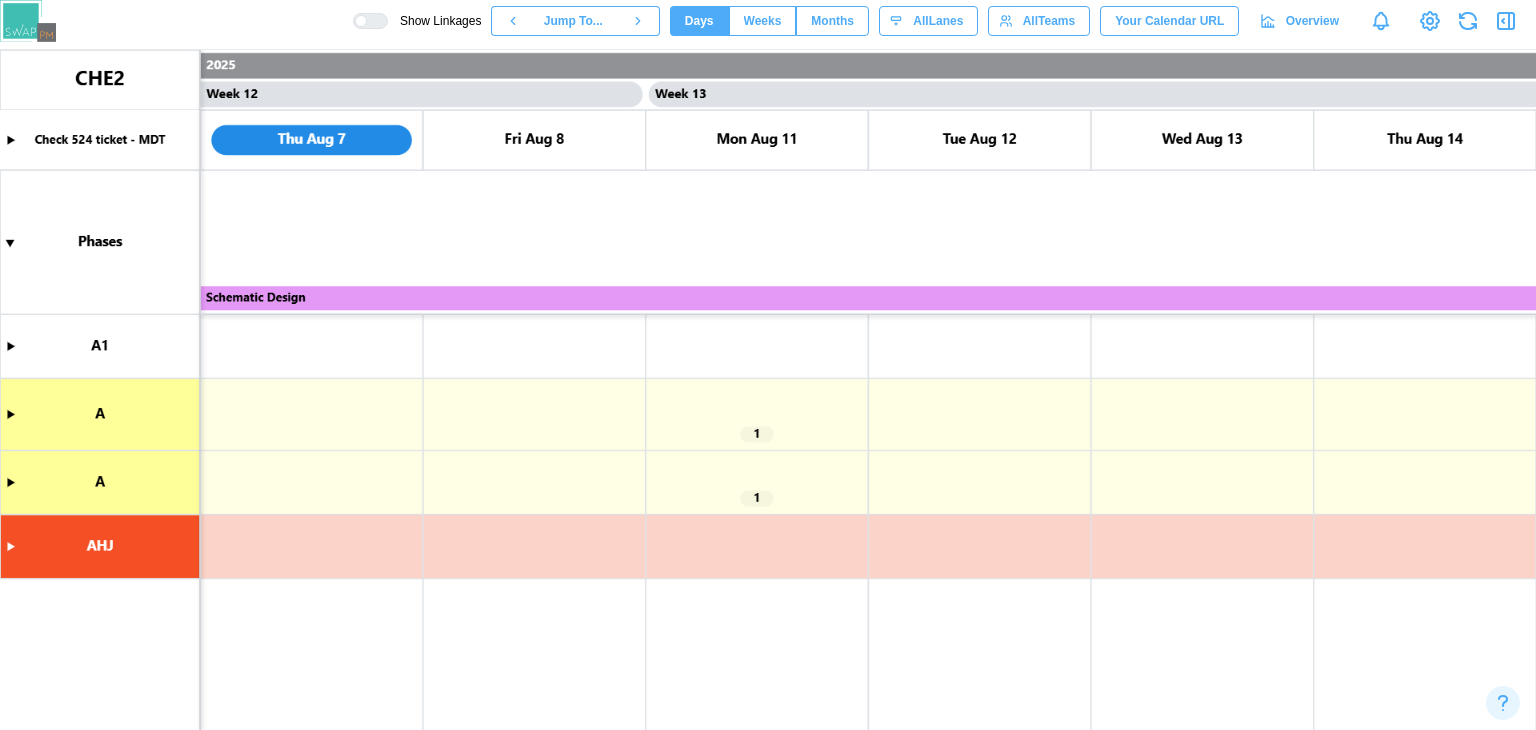 click at bounding box center [768, 390] 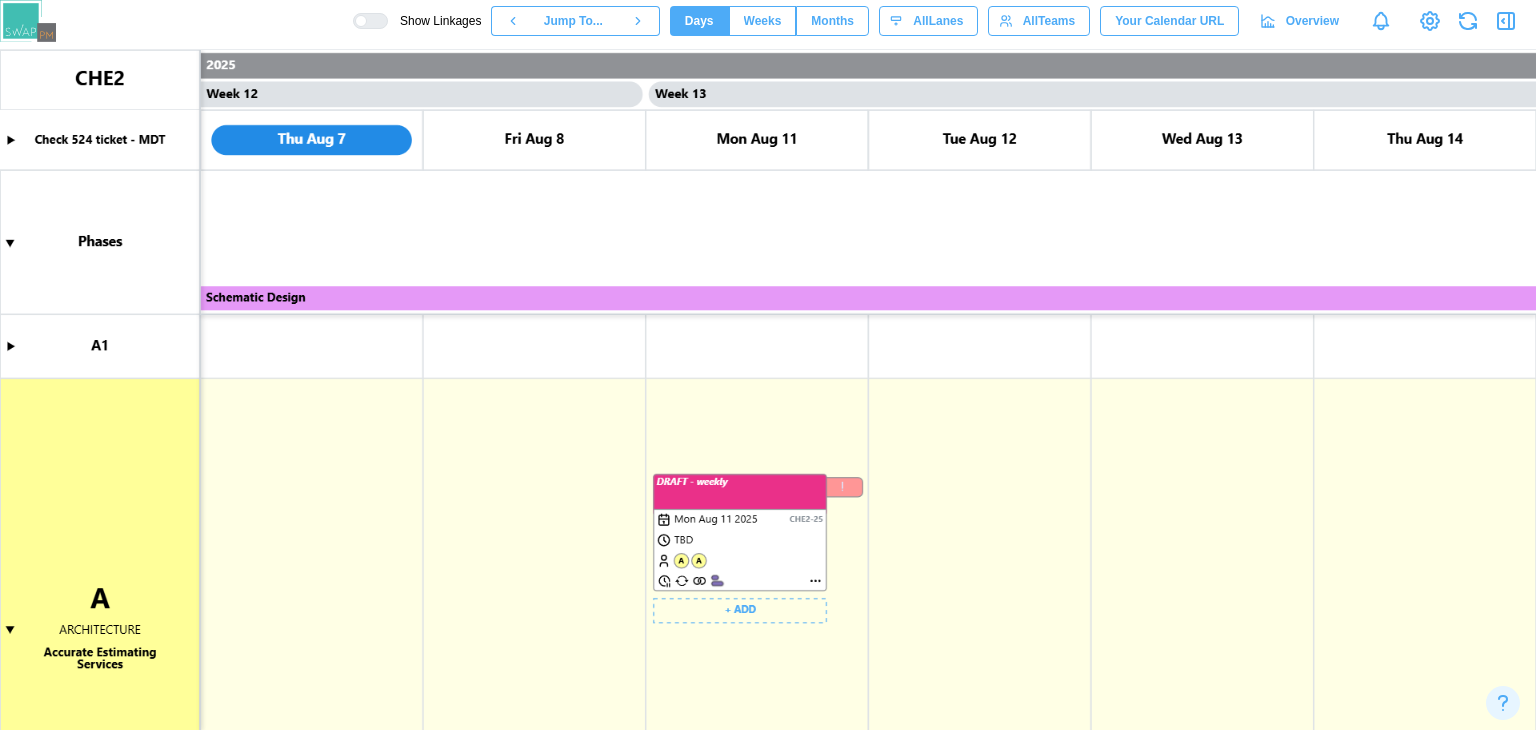 scroll, scrollTop: 83, scrollLeft: 0, axis: vertical 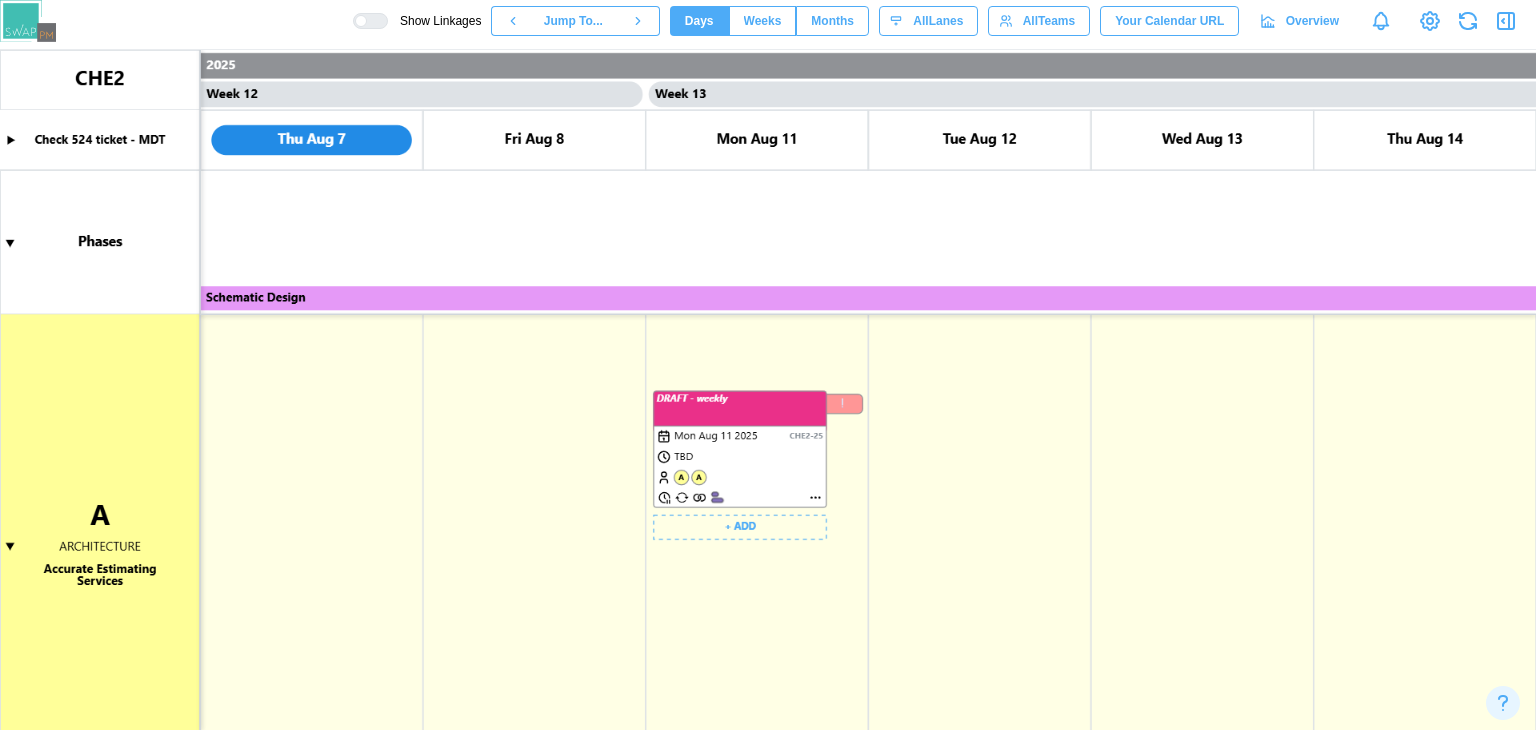 click at bounding box center (768, 390) 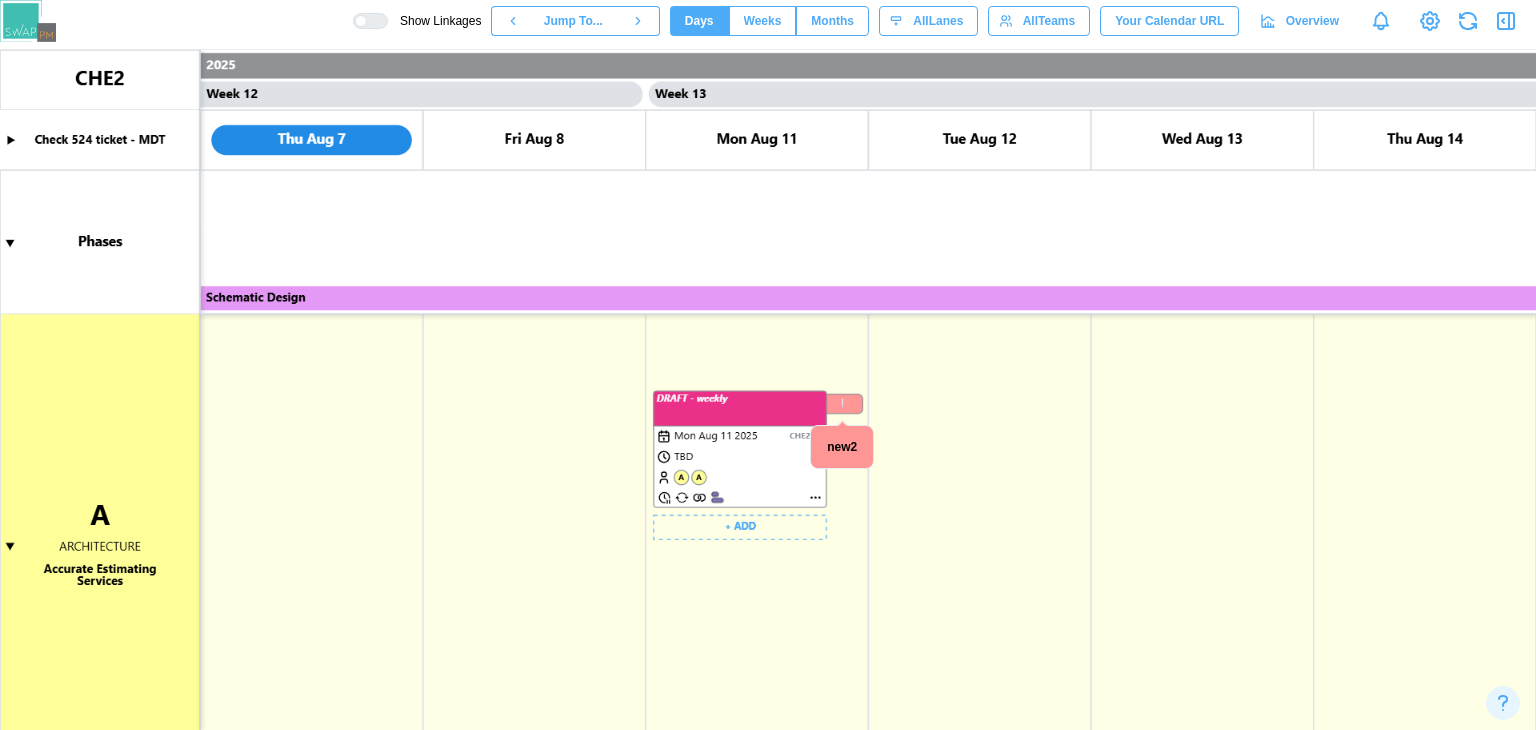 scroll, scrollTop: 0, scrollLeft: 0, axis: both 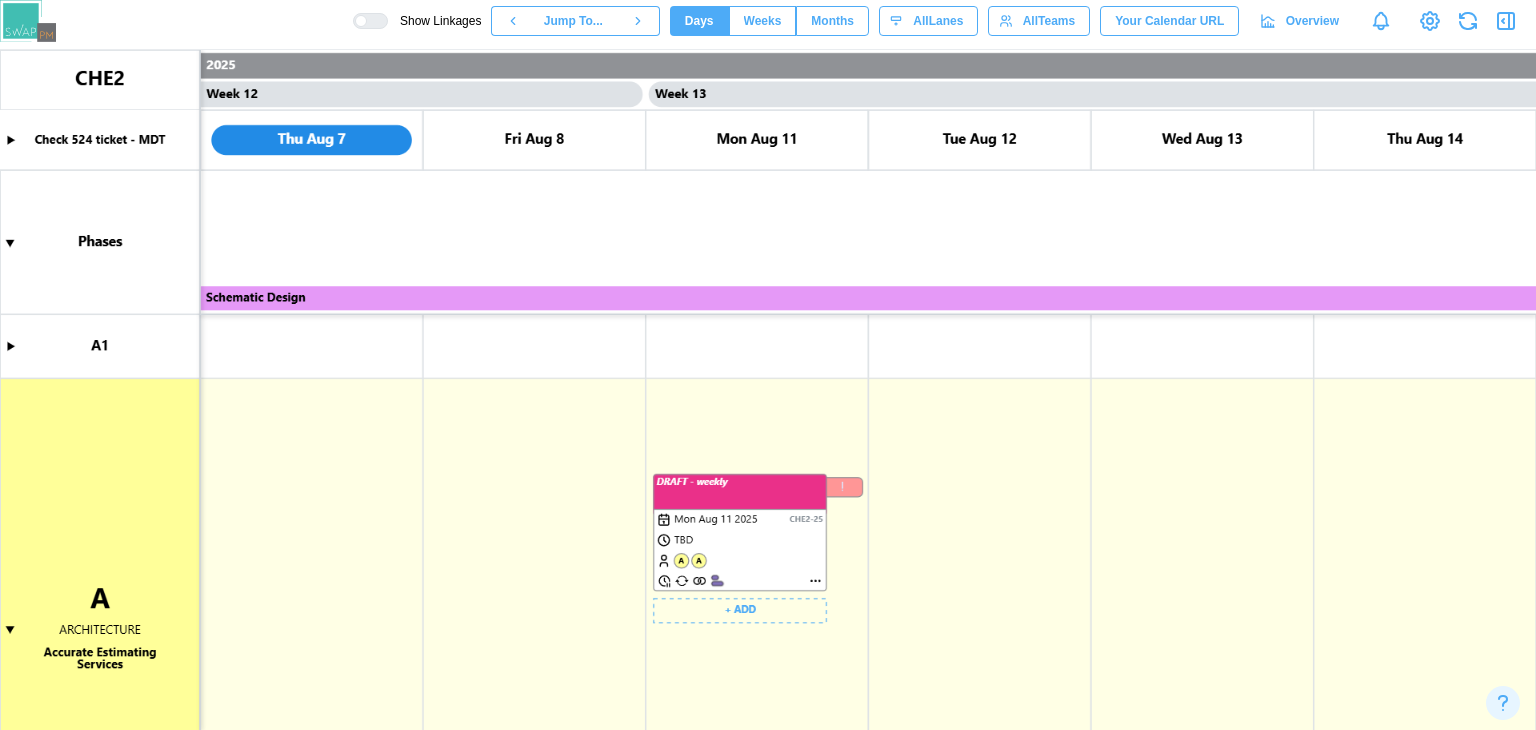 click at bounding box center (768, 390) 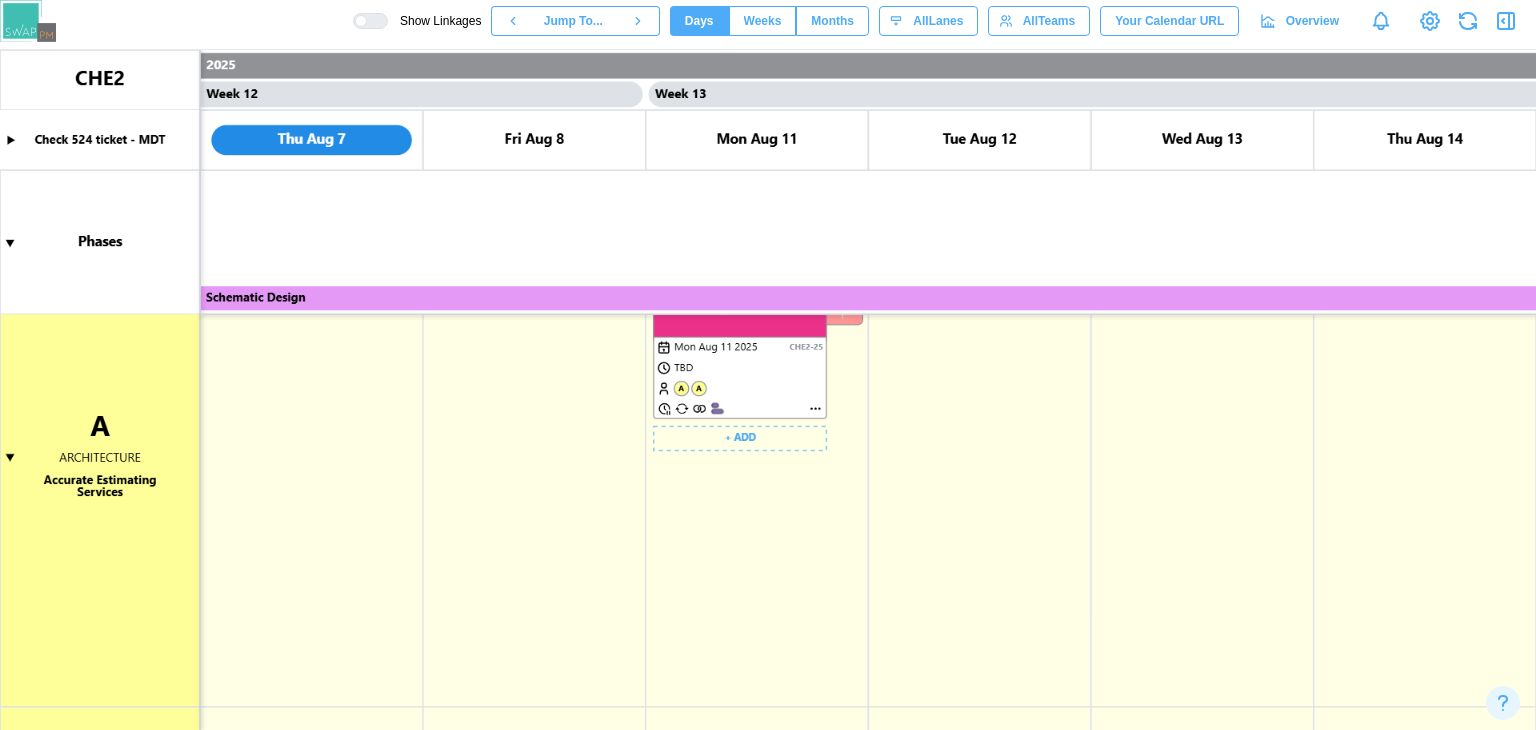 scroll, scrollTop: 171, scrollLeft: 0, axis: vertical 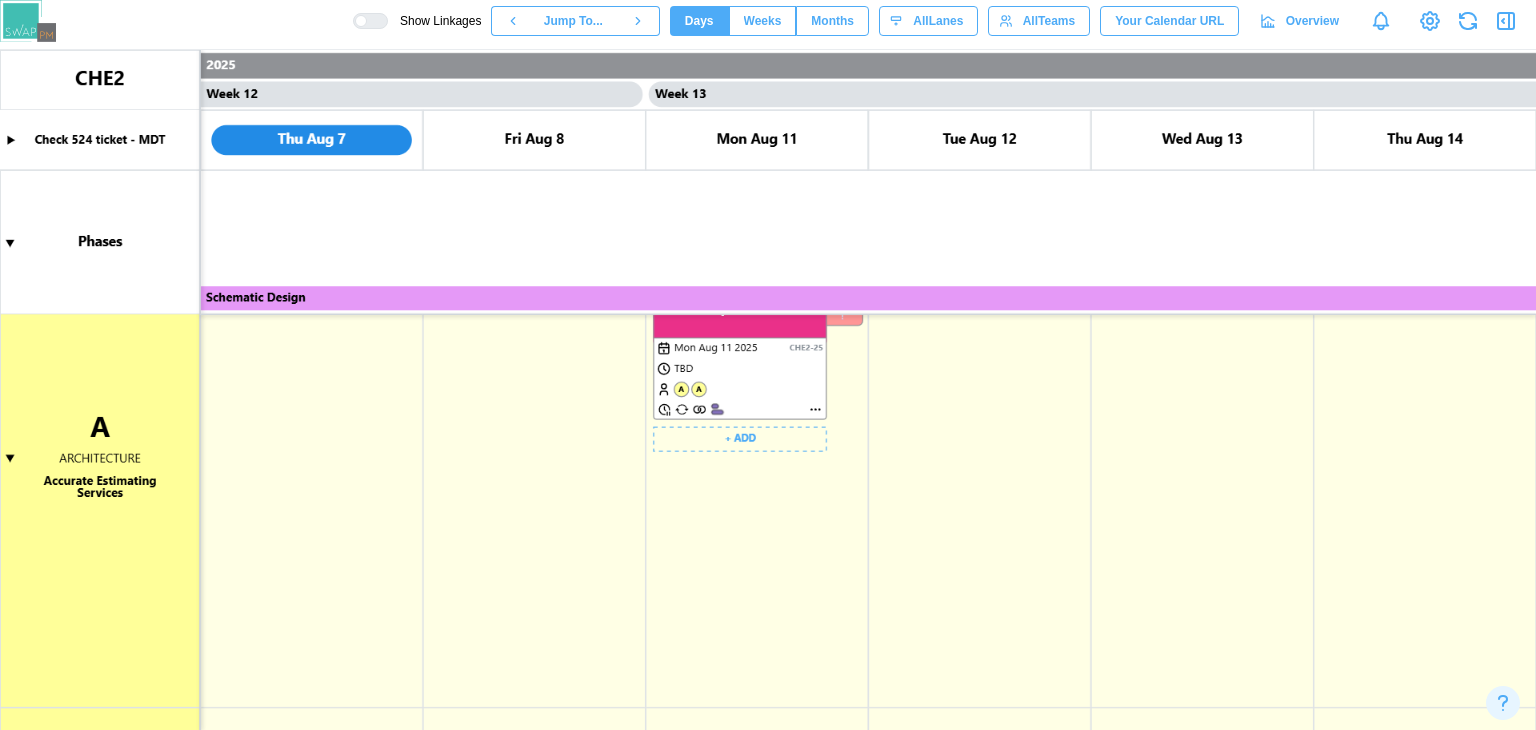 click at bounding box center [768, 390] 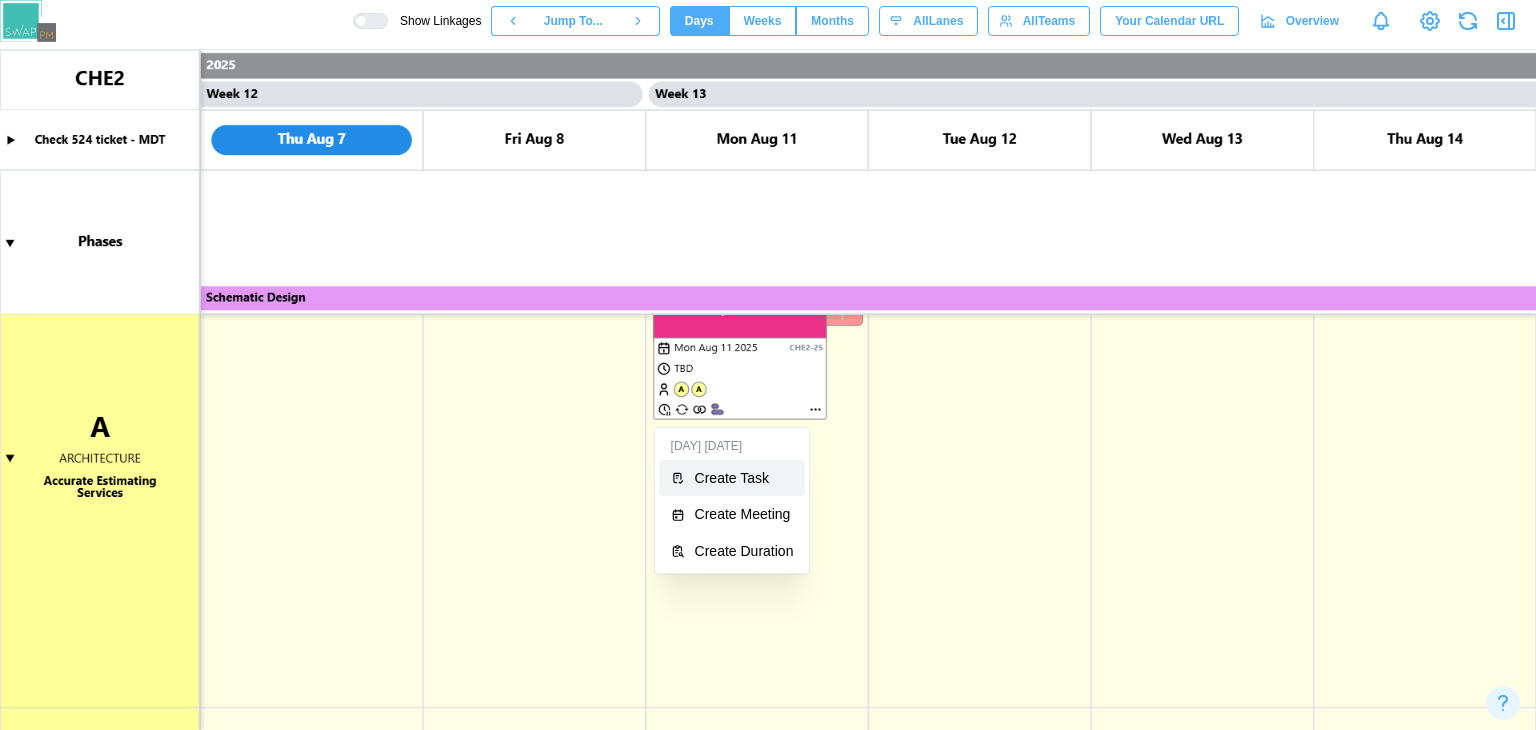 click on "Create Task" at bounding box center [732, 478] 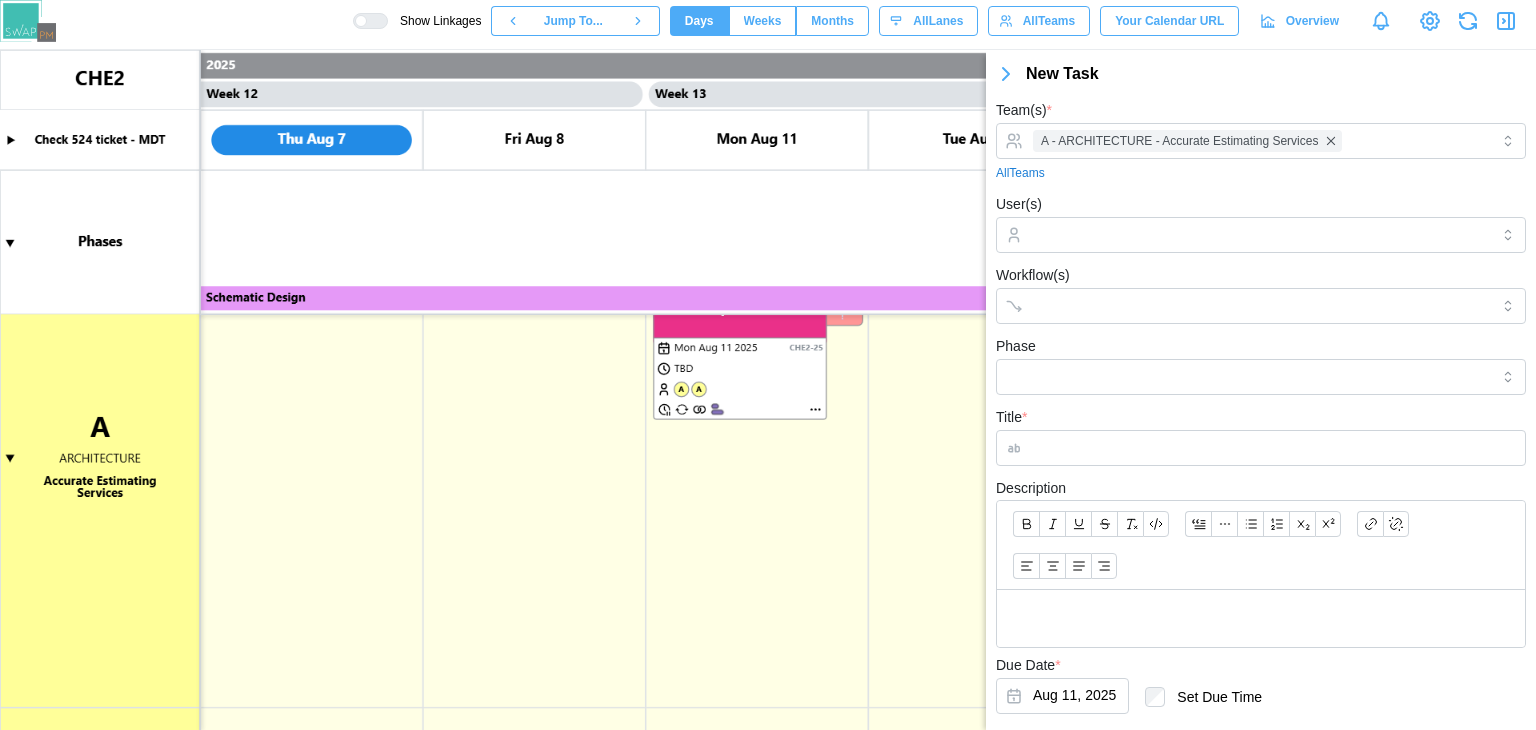 click on "Title  *" at bounding box center (1261, 435) 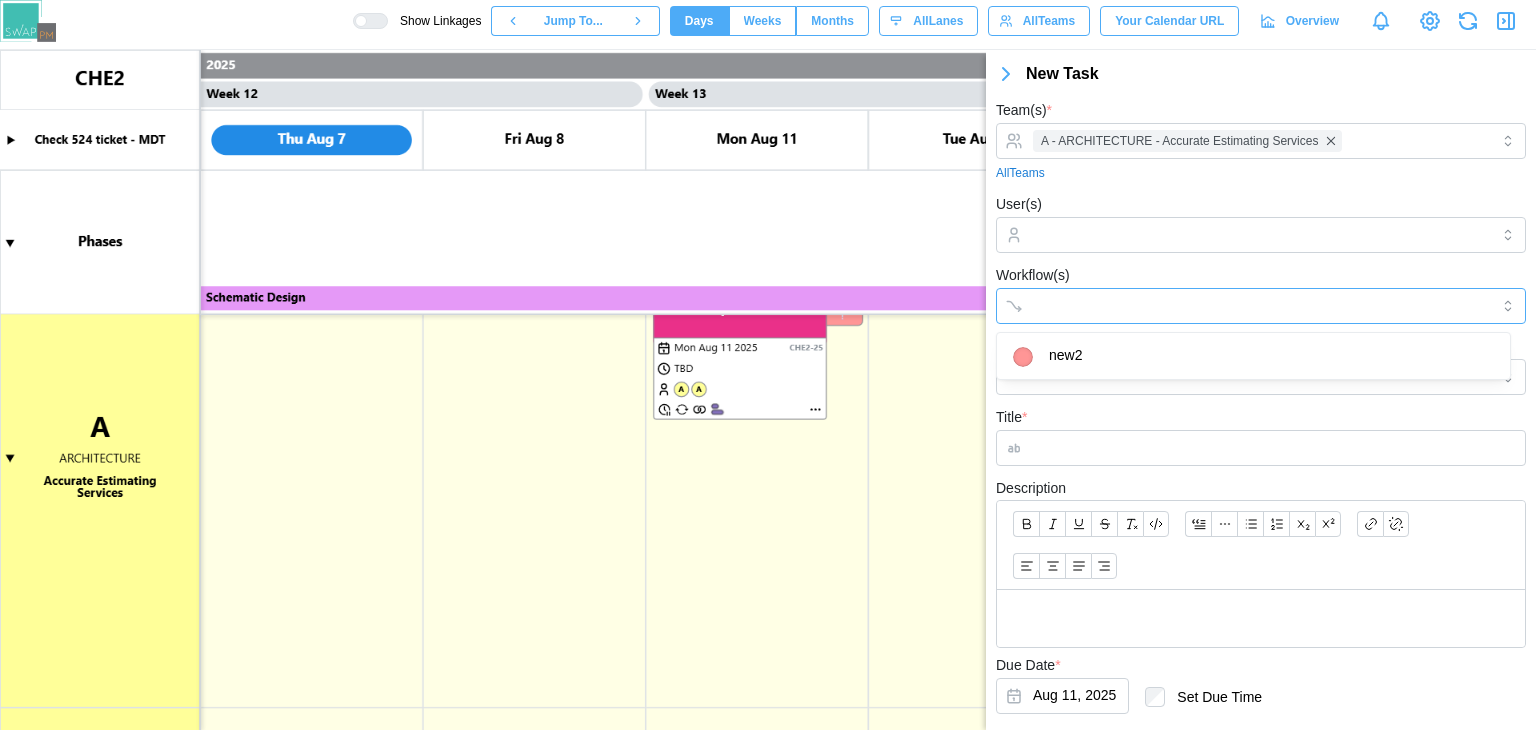 drag, startPoint x: 1077, startPoint y: 323, endPoint x: 1091, endPoint y: 202, distance: 121.80723 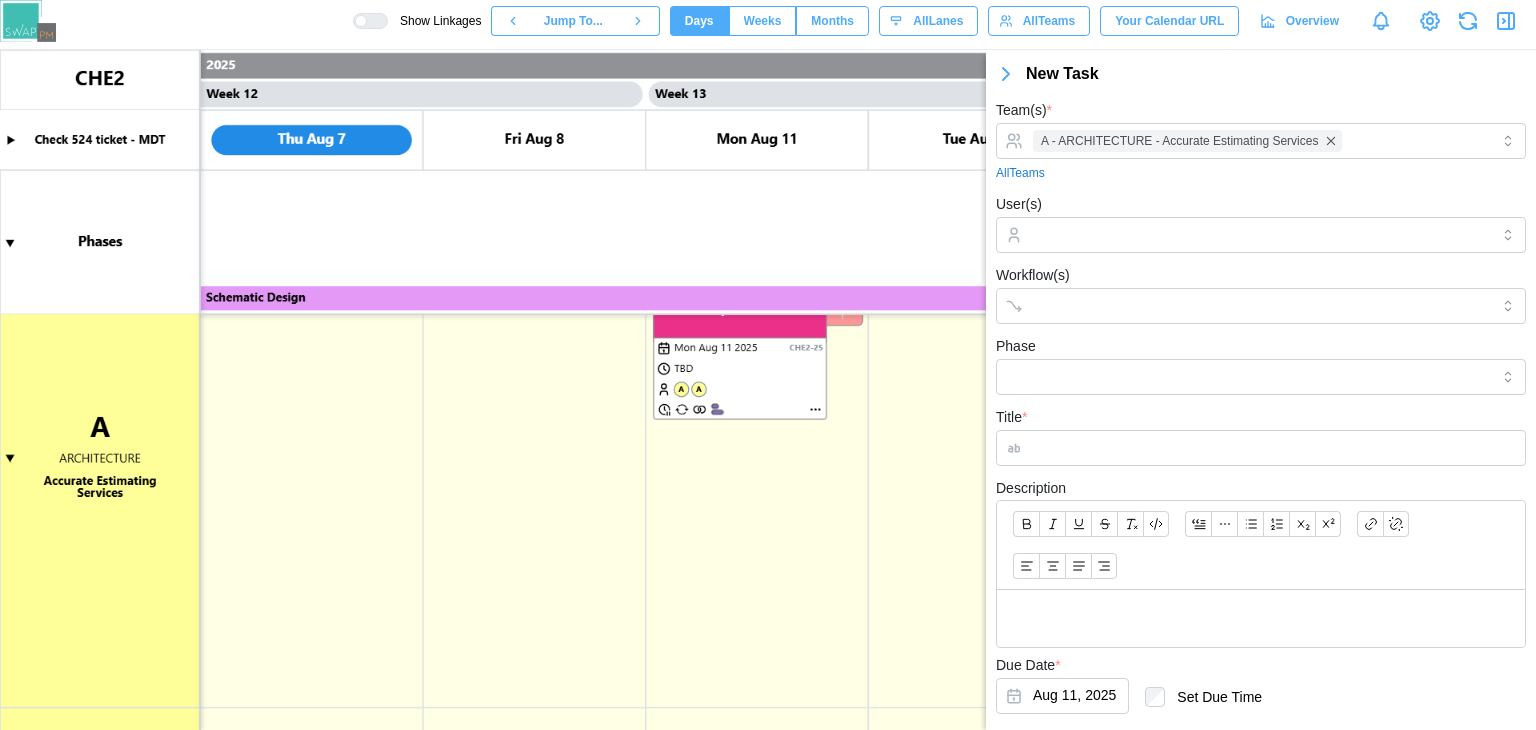 drag, startPoint x: 1091, startPoint y: 202, endPoint x: 1094, endPoint y: 407, distance: 205.02196 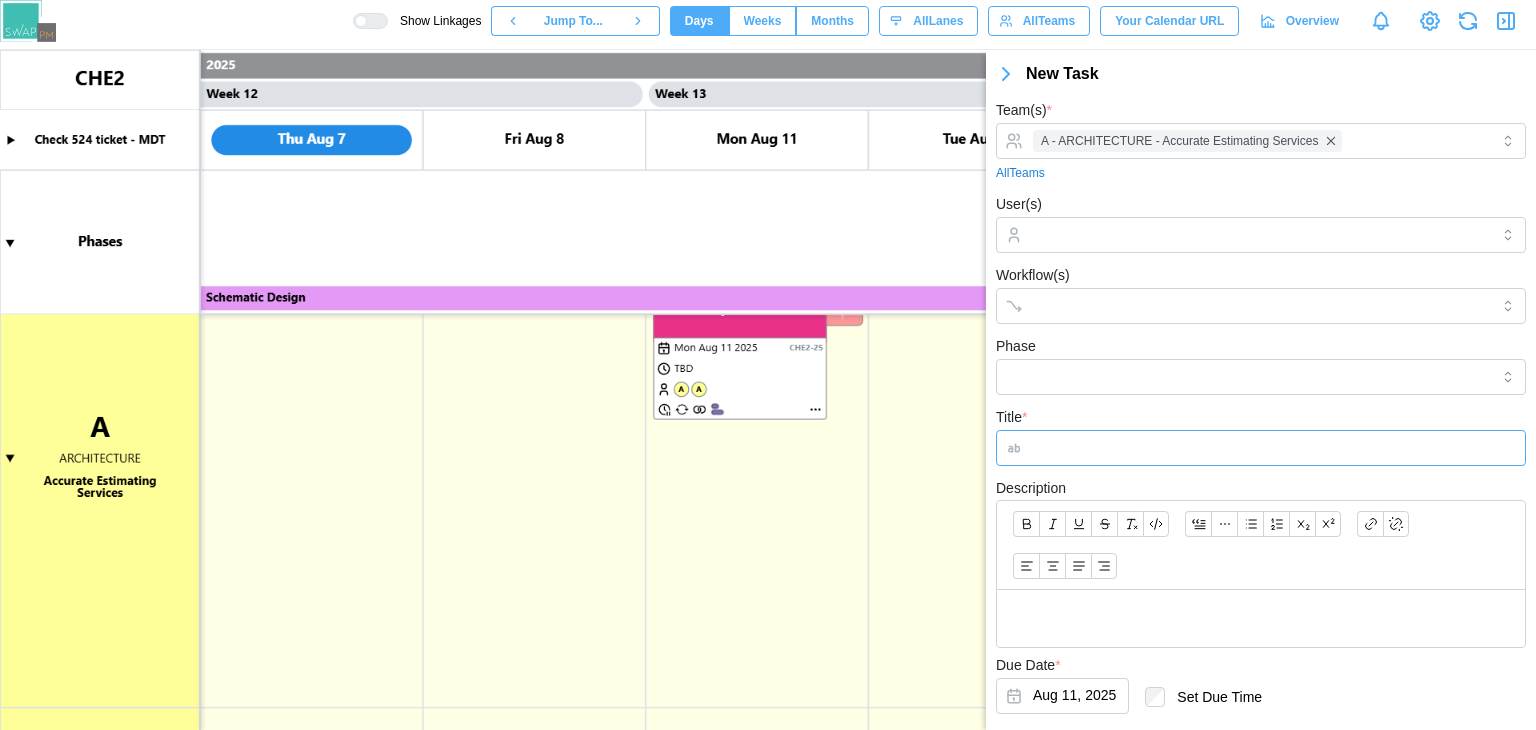 click on "Title  *" at bounding box center (1261, 448) 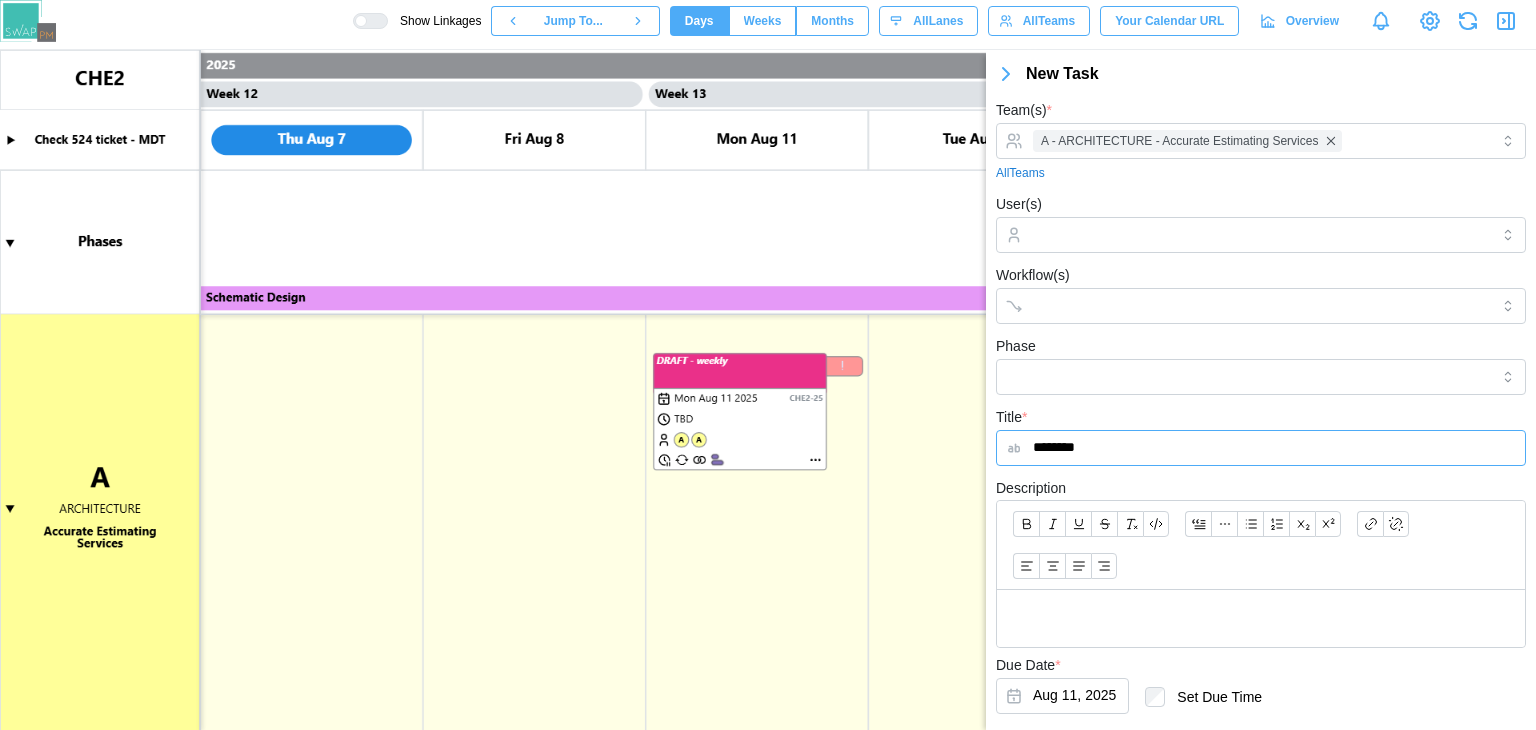 scroll, scrollTop: 107, scrollLeft: 0, axis: vertical 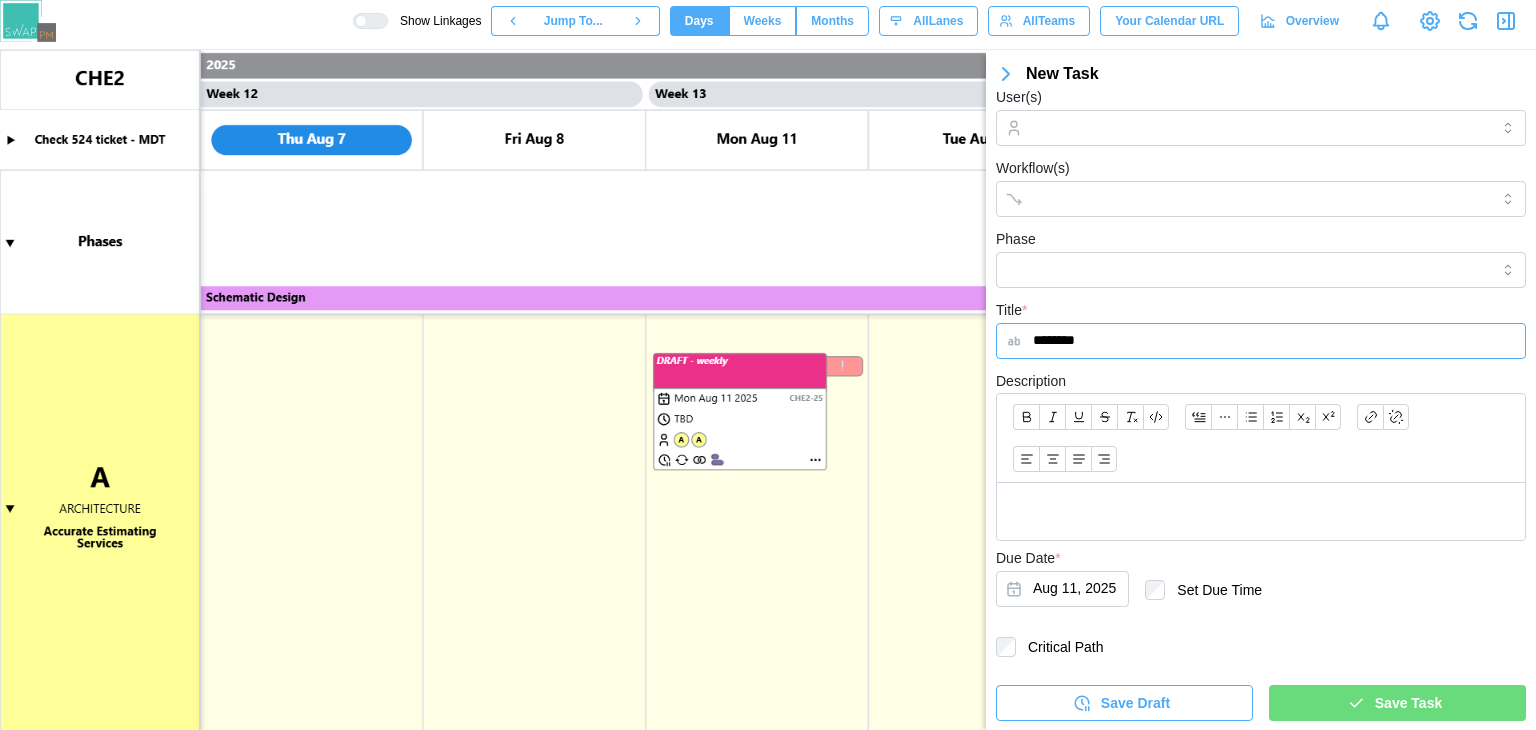 click on "********" at bounding box center [1261, 341] 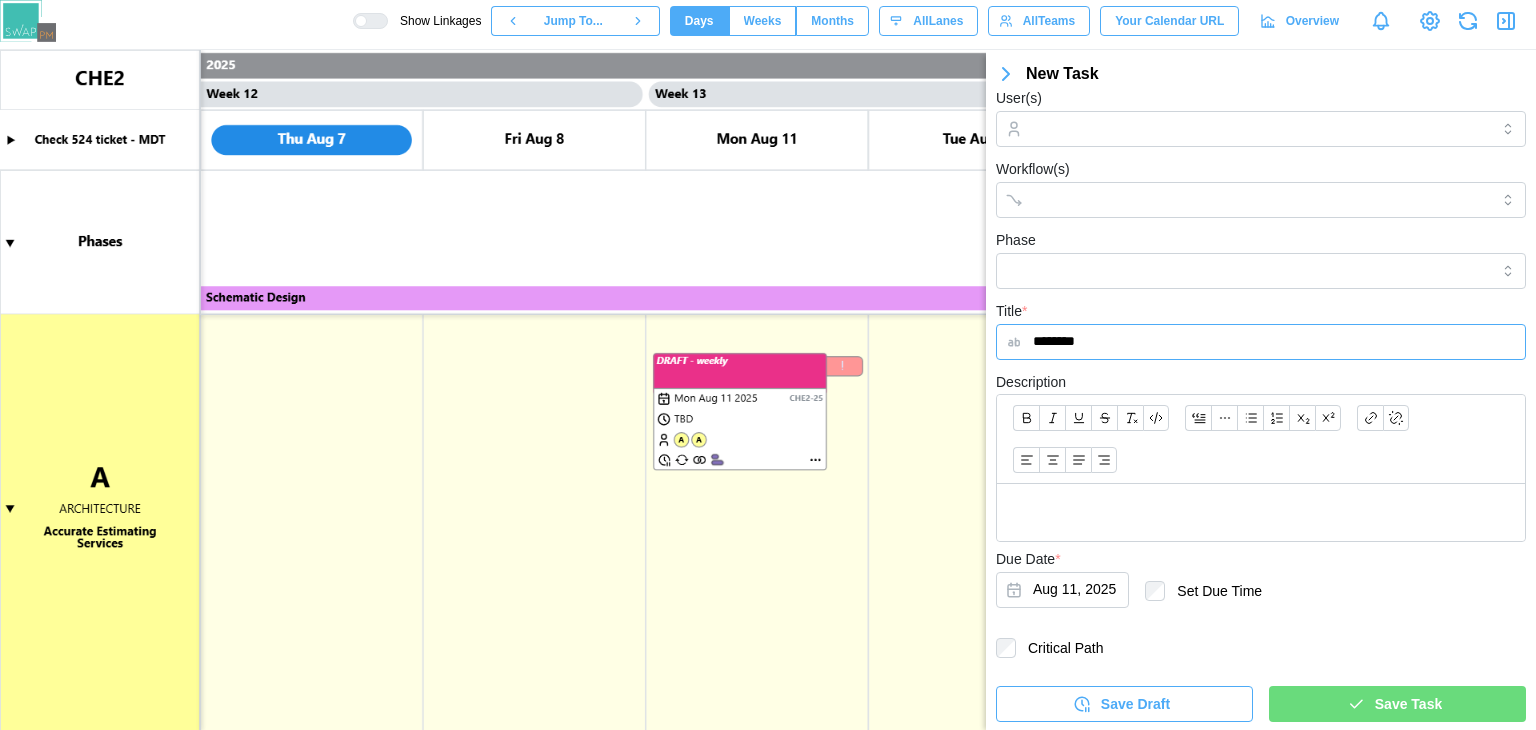 type on "********" 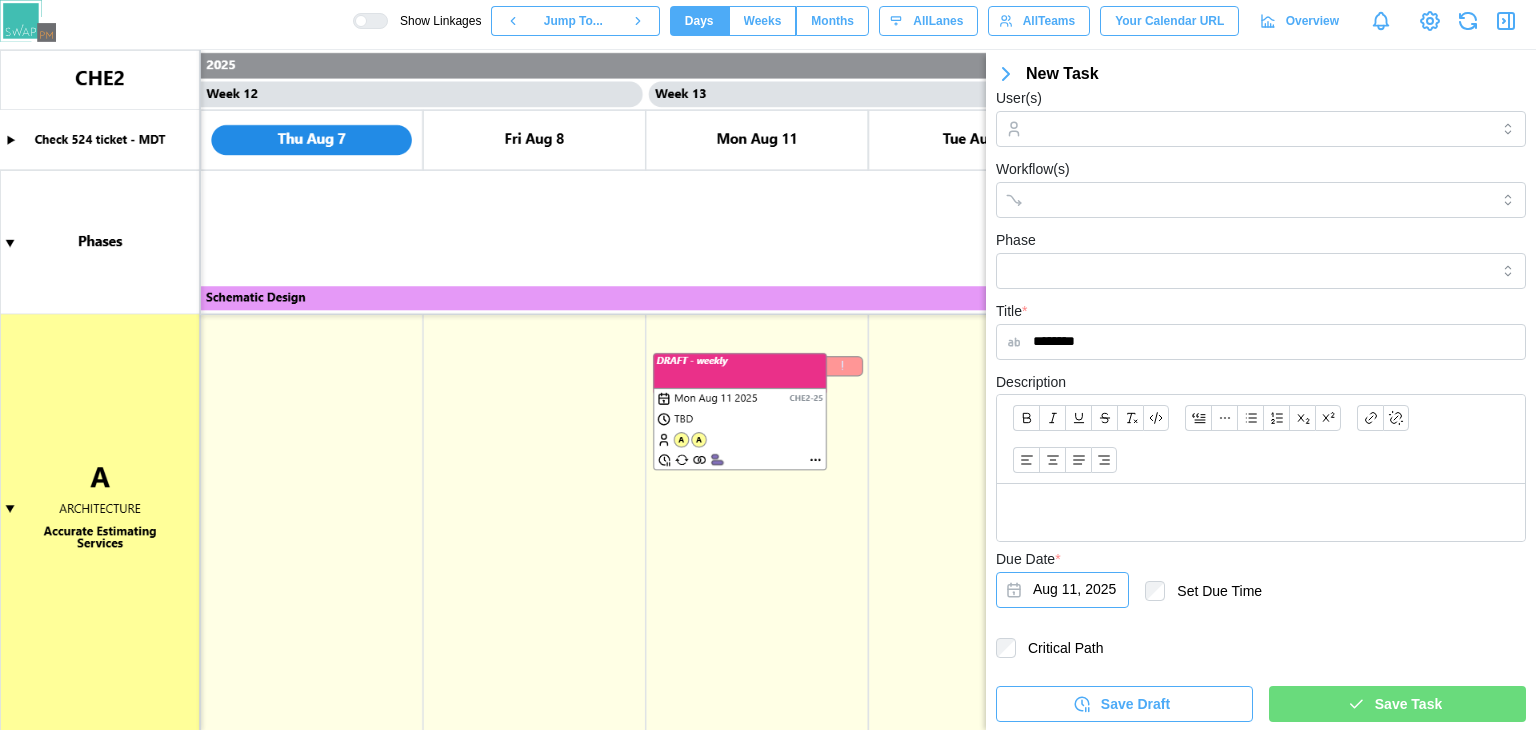 click on "Aug 11, 2025" at bounding box center (1062, 590) 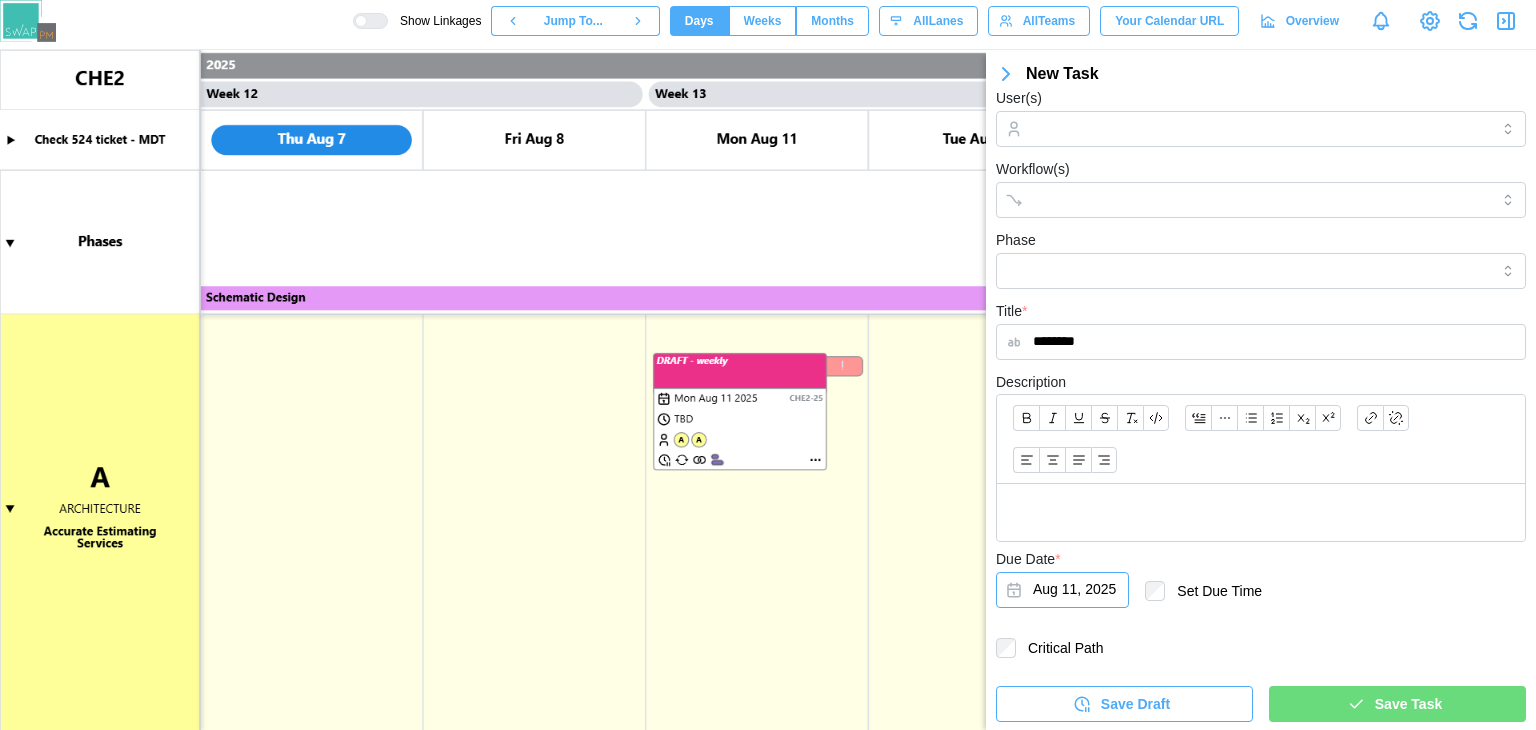 drag, startPoint x: 1302, startPoint y: 561, endPoint x: 1035, endPoint y: 417, distance: 303.35623 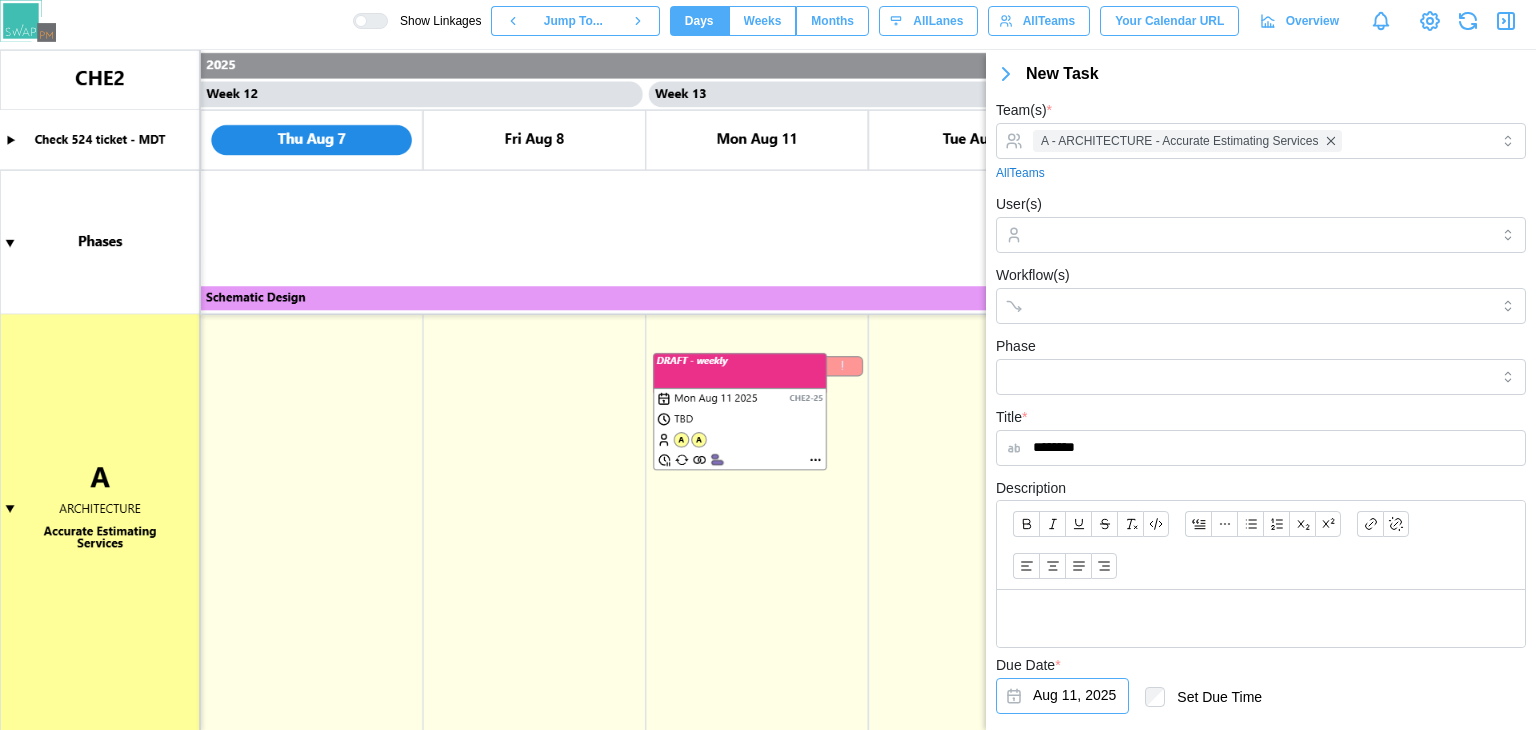 scroll, scrollTop: 107, scrollLeft: 0, axis: vertical 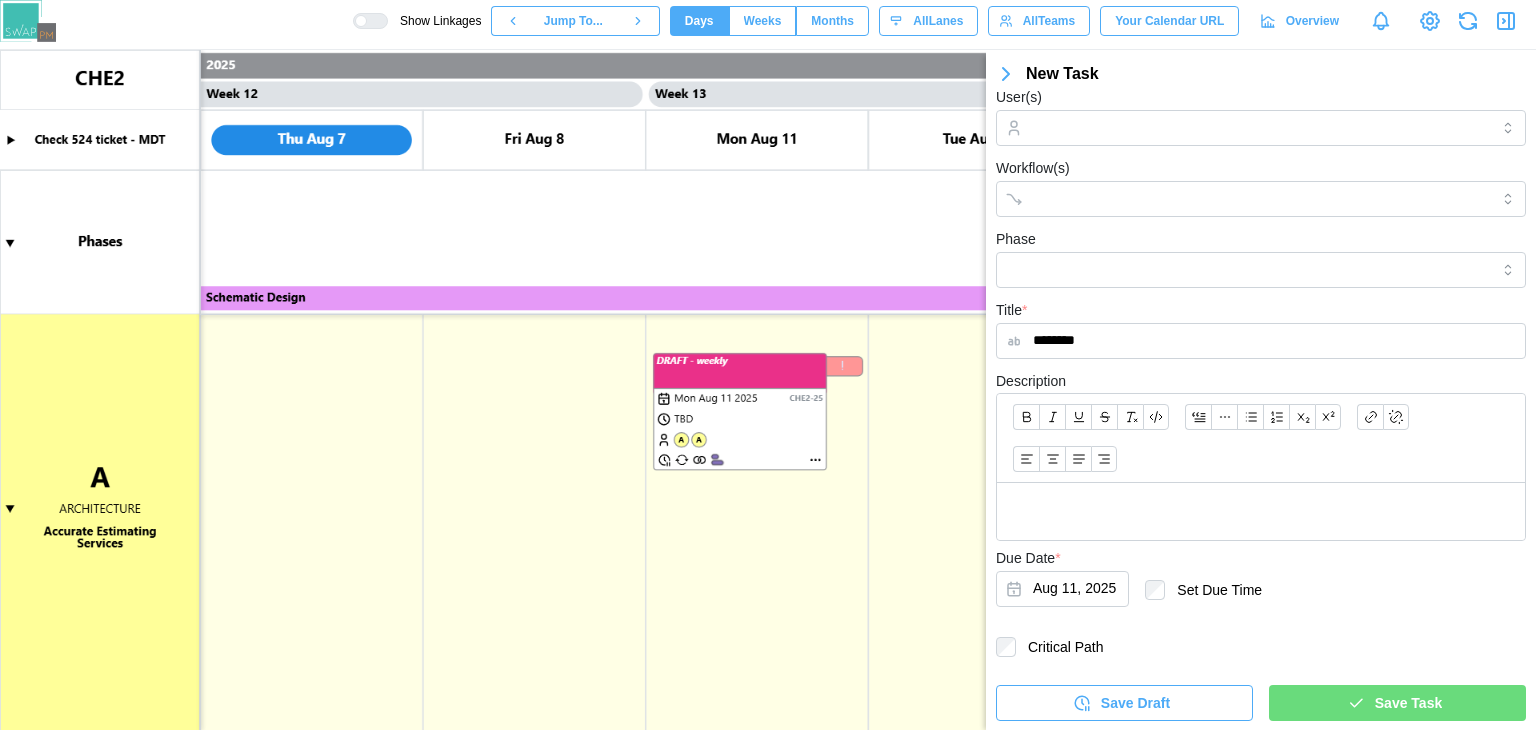 click on "Save Task" at bounding box center (1408, 703) 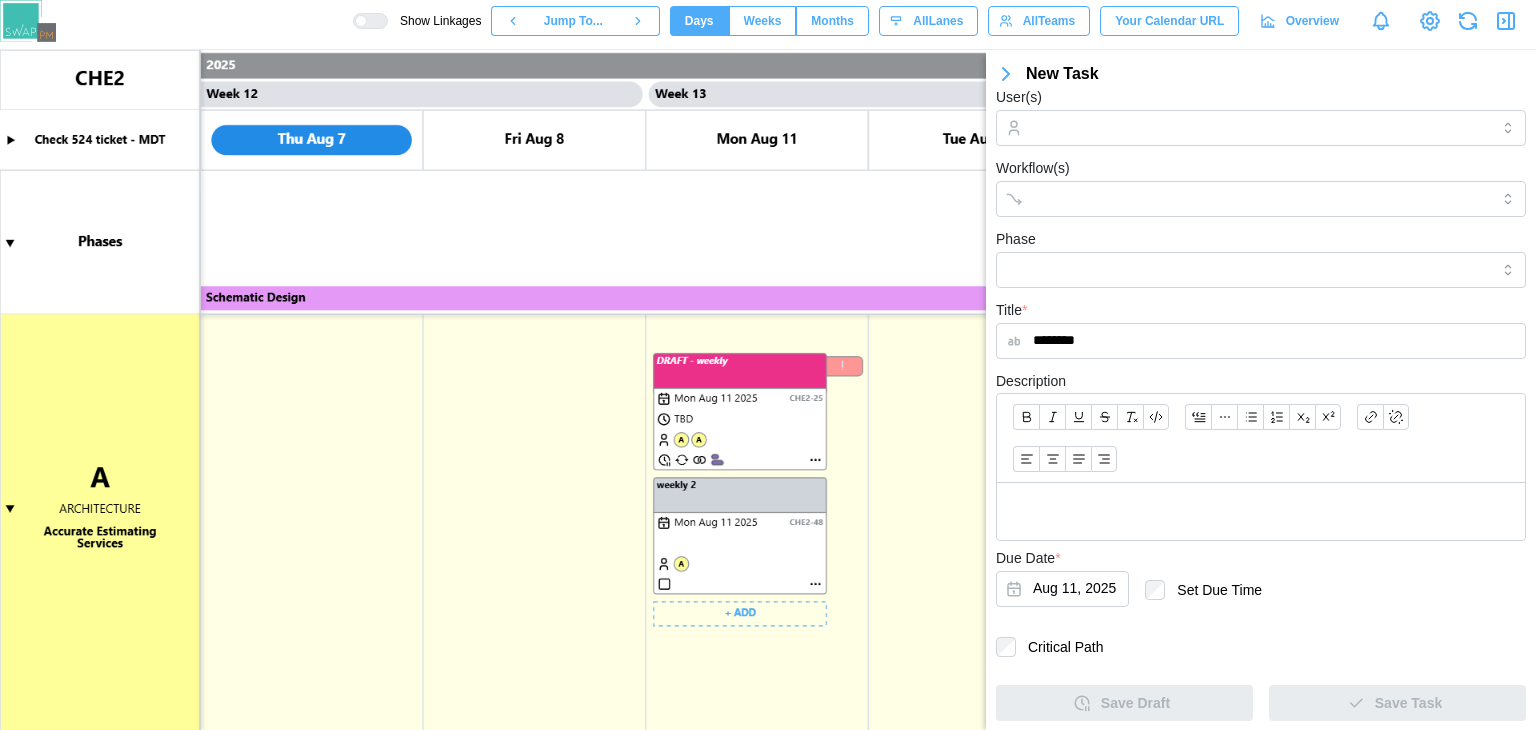 scroll, scrollTop: 0, scrollLeft: 0, axis: both 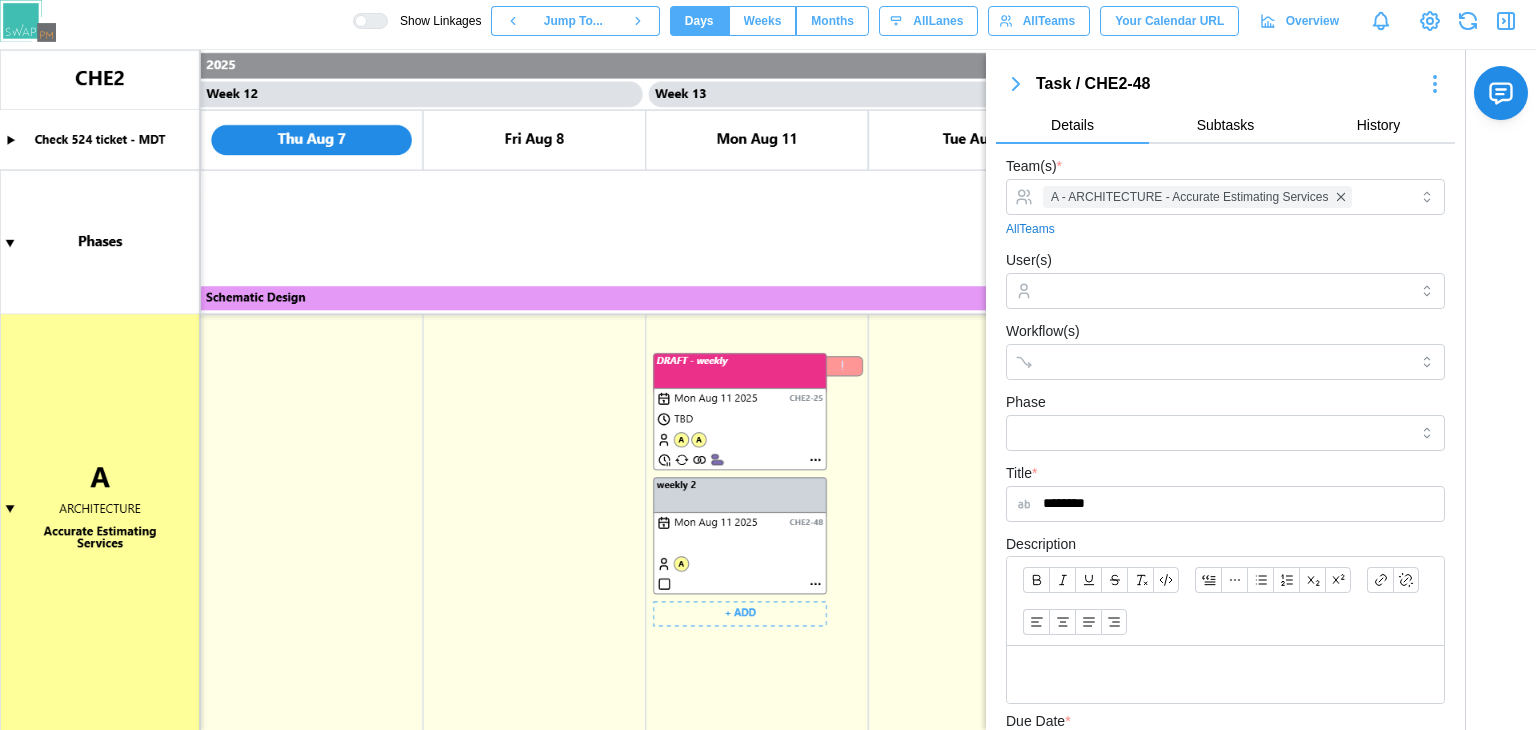 click at bounding box center [768, 390] 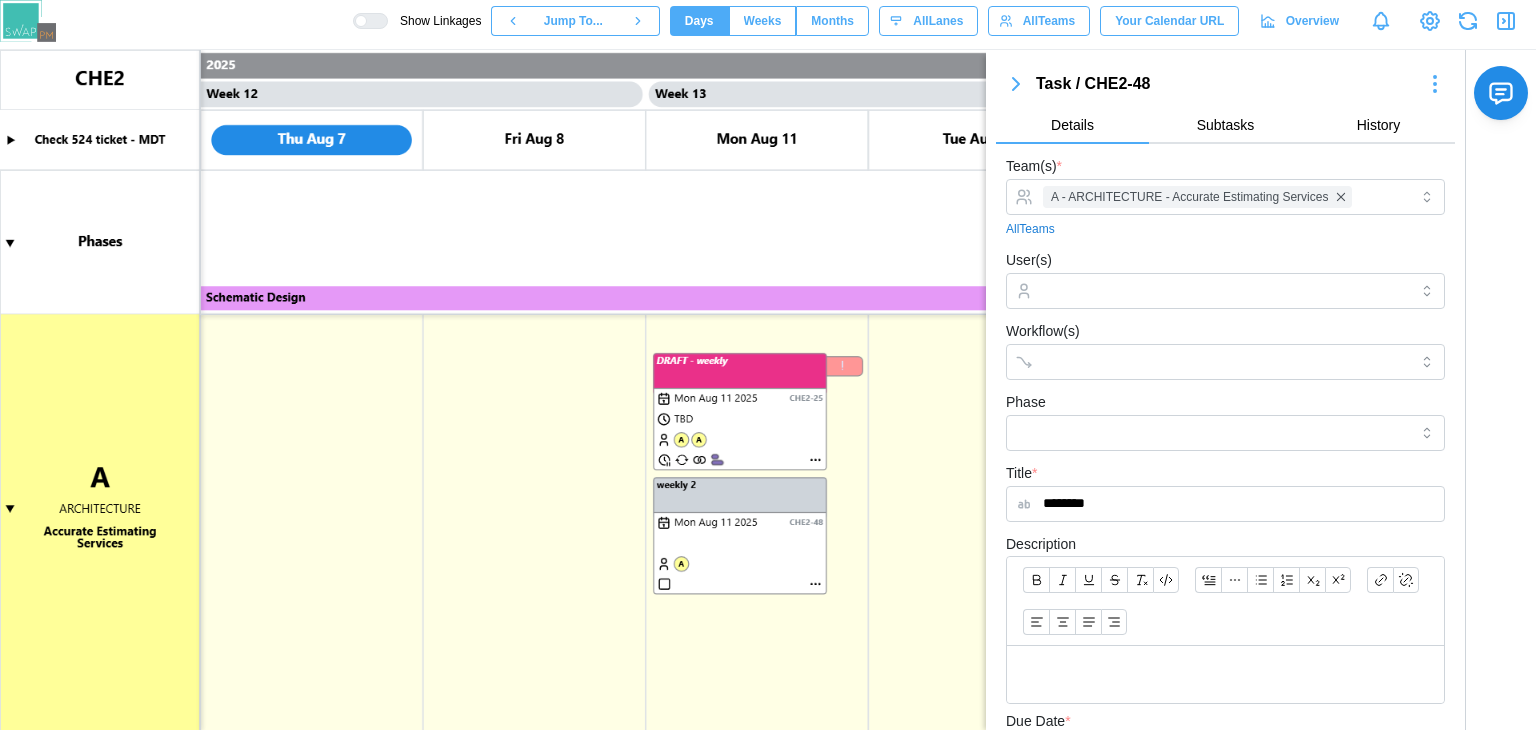 scroll, scrollTop: 307, scrollLeft: 0, axis: vertical 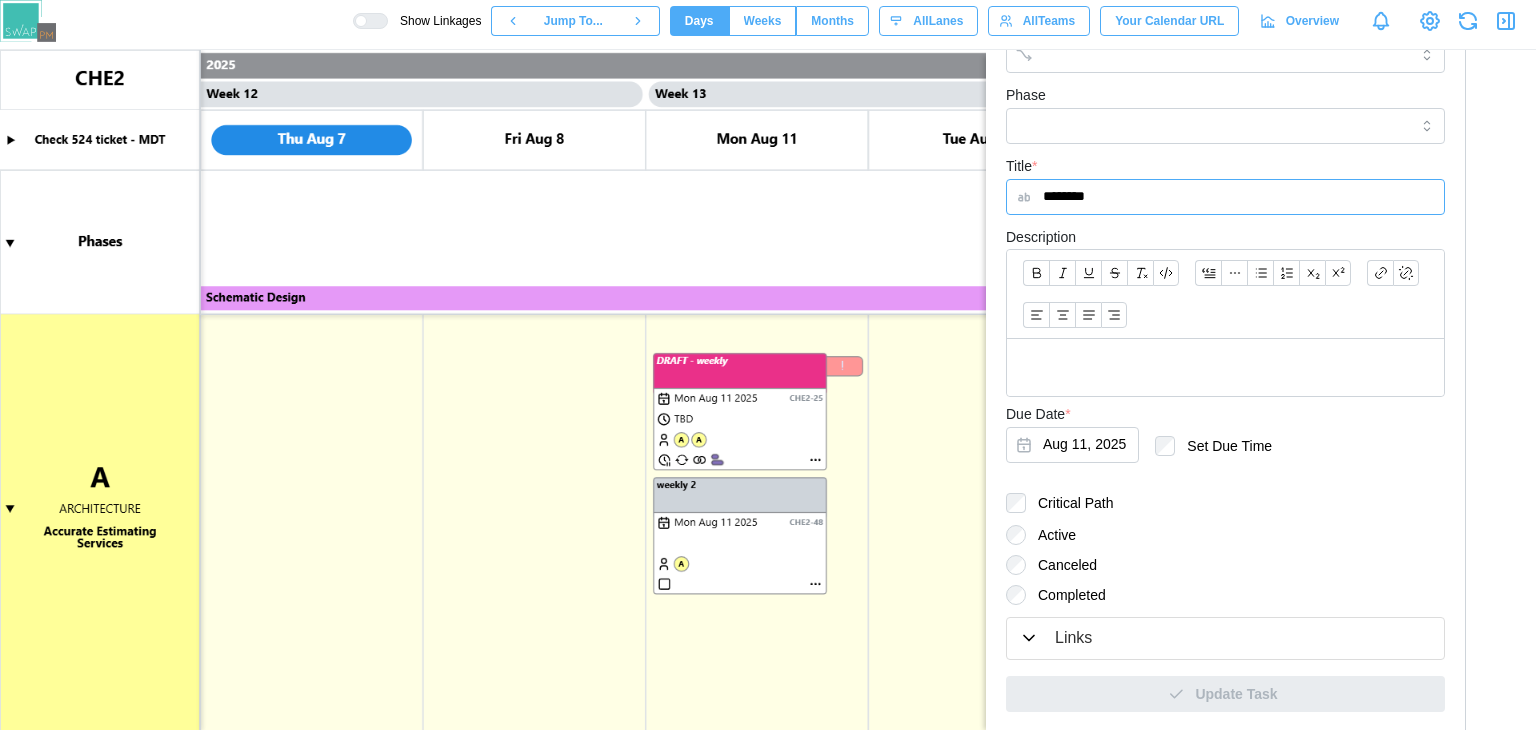 click on "********" at bounding box center (1225, 197) 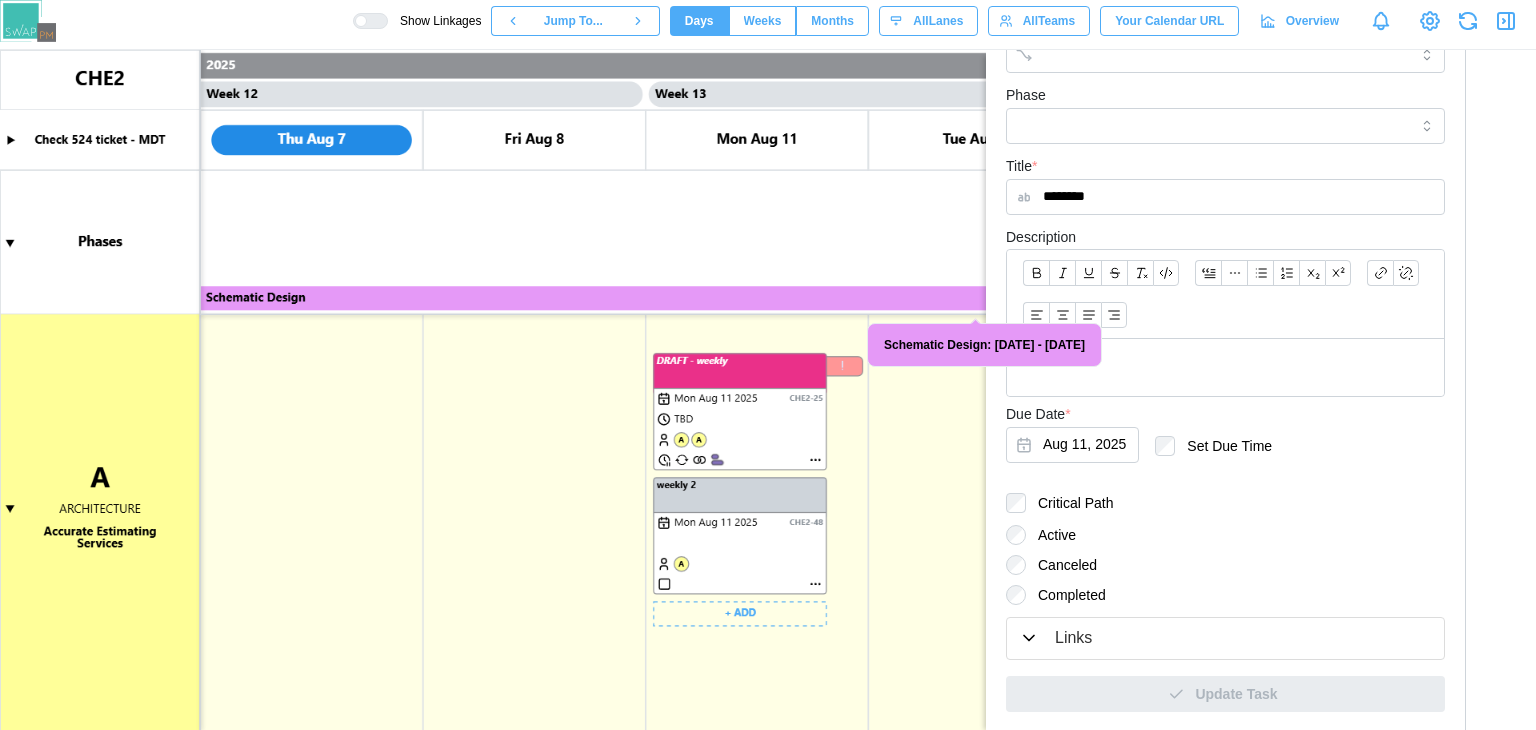 click at bounding box center [768, 390] 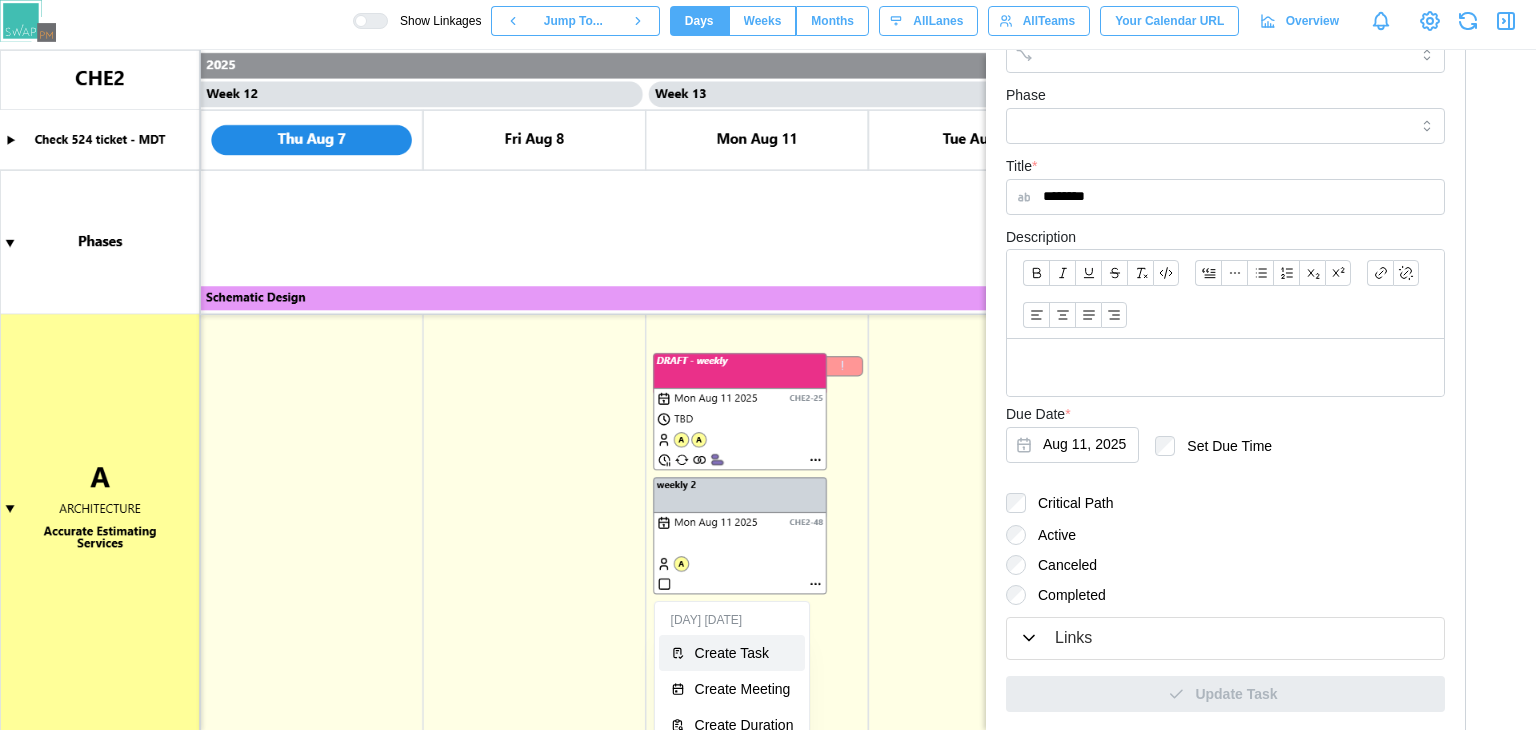 click on "Create Task" at bounding box center (744, 653) 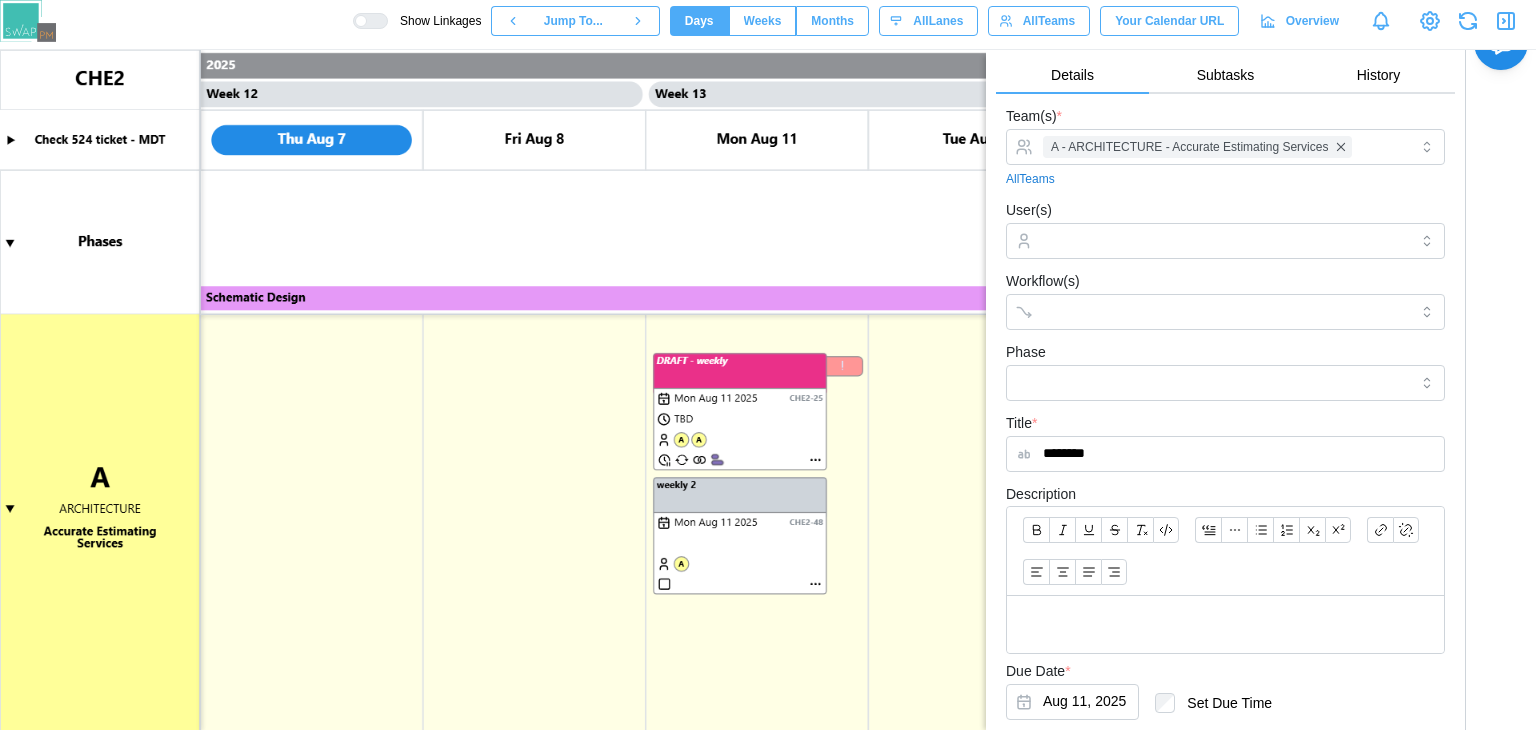click at bounding box center [768, 390] 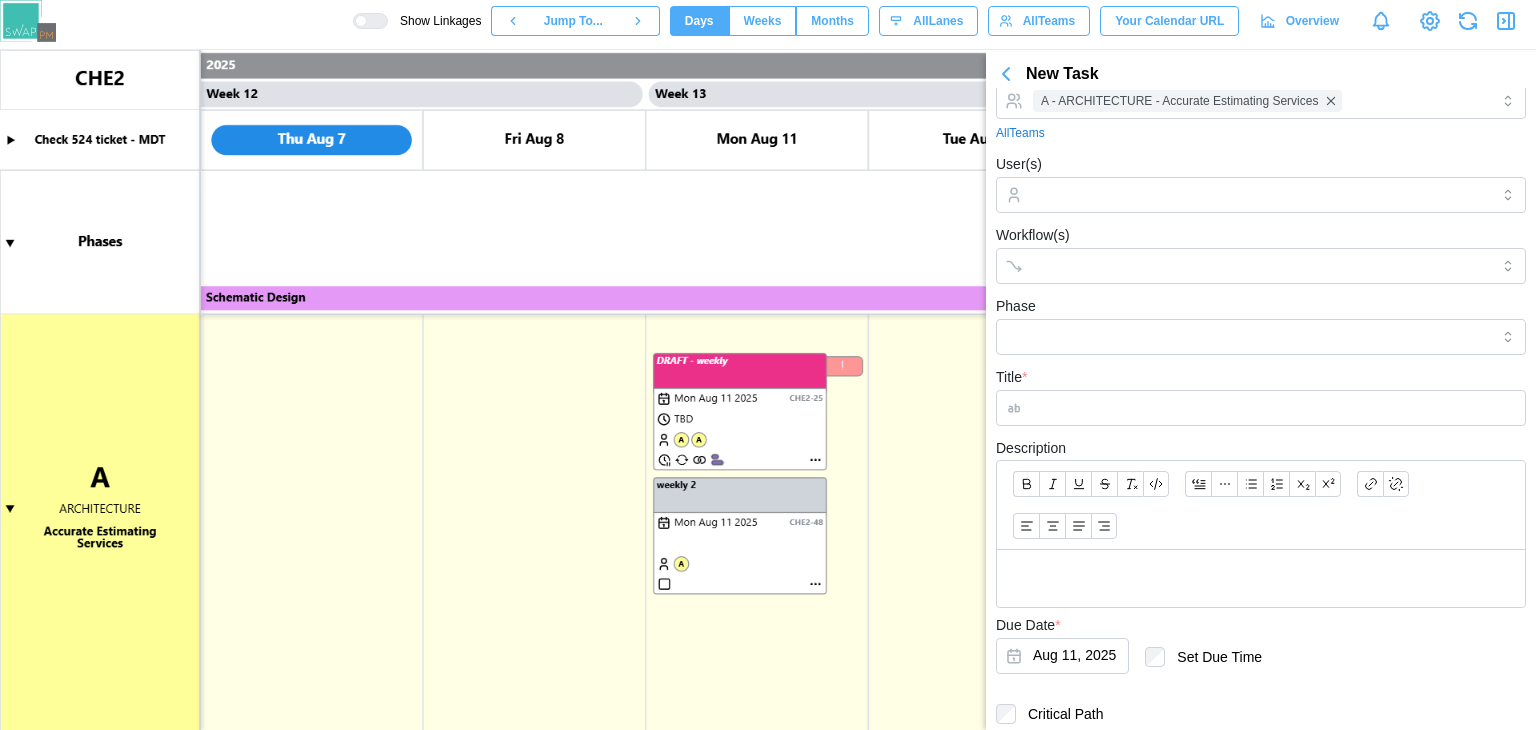 scroll, scrollTop: 39, scrollLeft: 0, axis: vertical 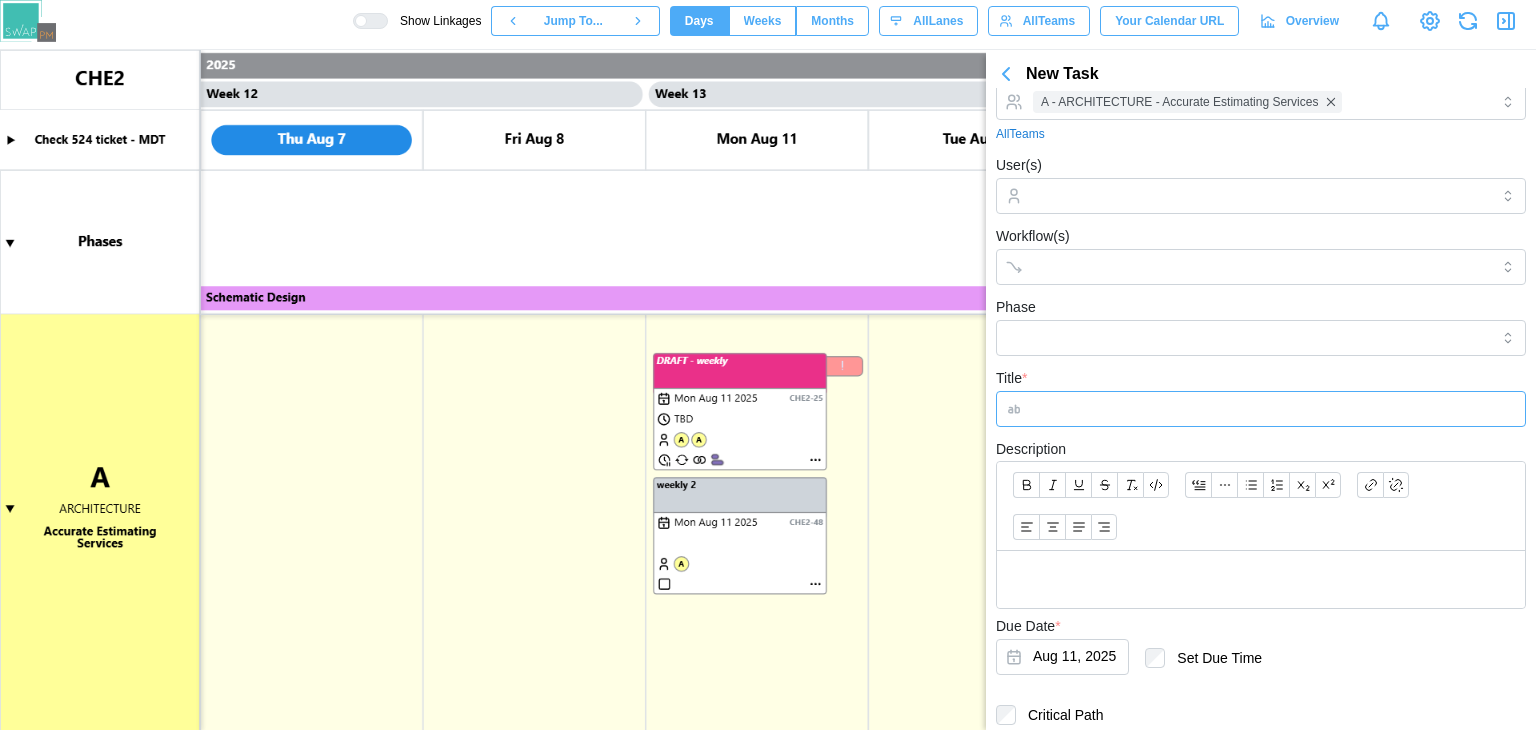 click on "Title  *" at bounding box center [1261, 409] 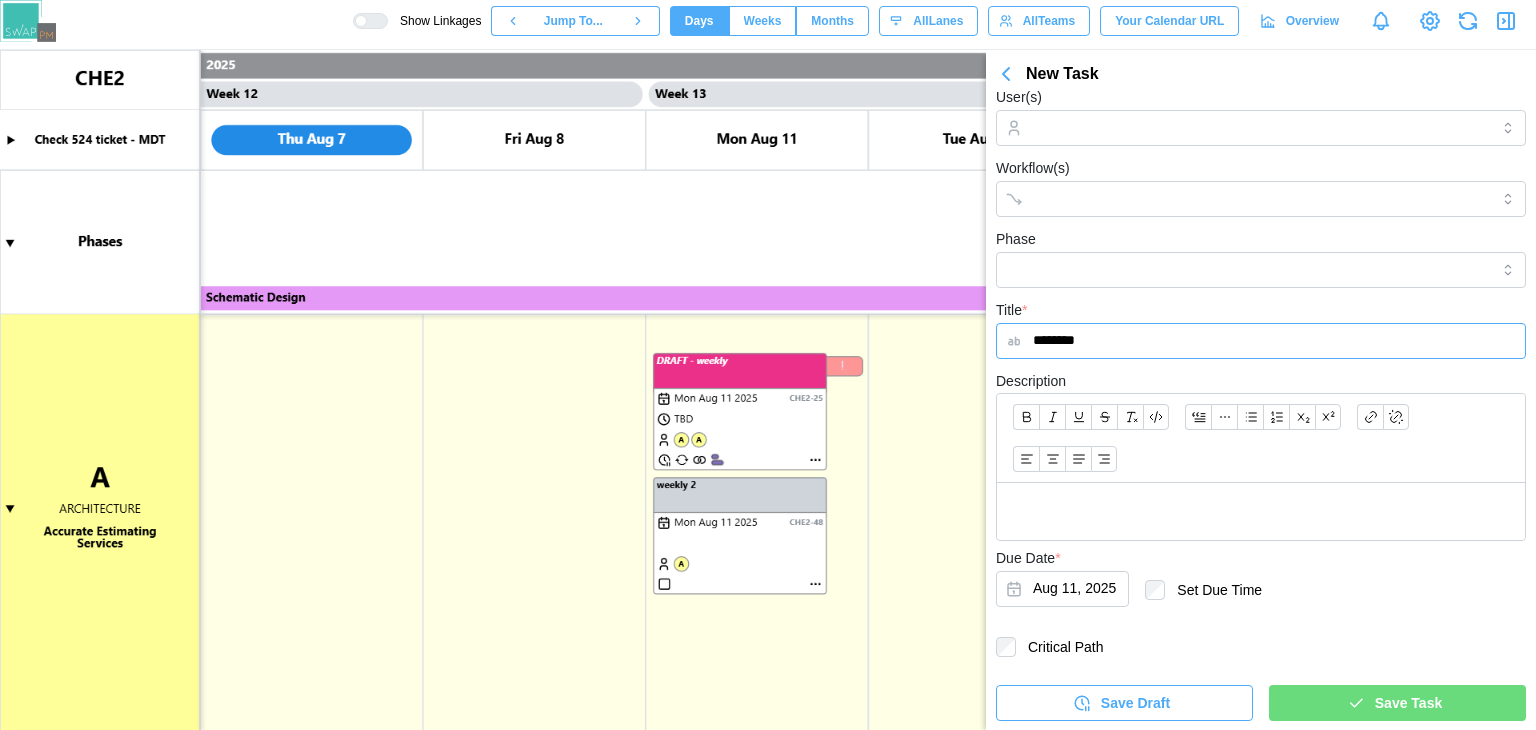 scroll, scrollTop: 0, scrollLeft: 0, axis: both 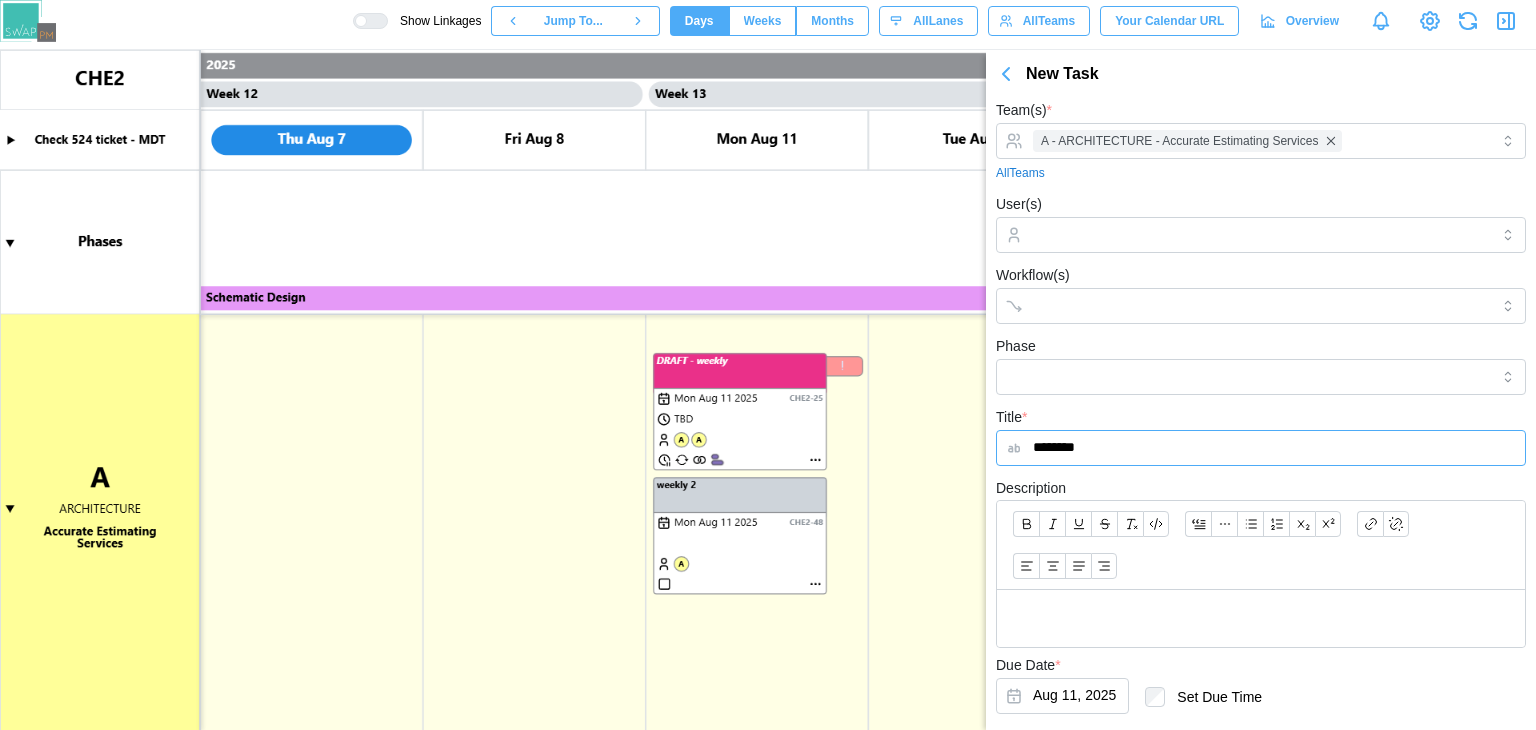 type on "********" 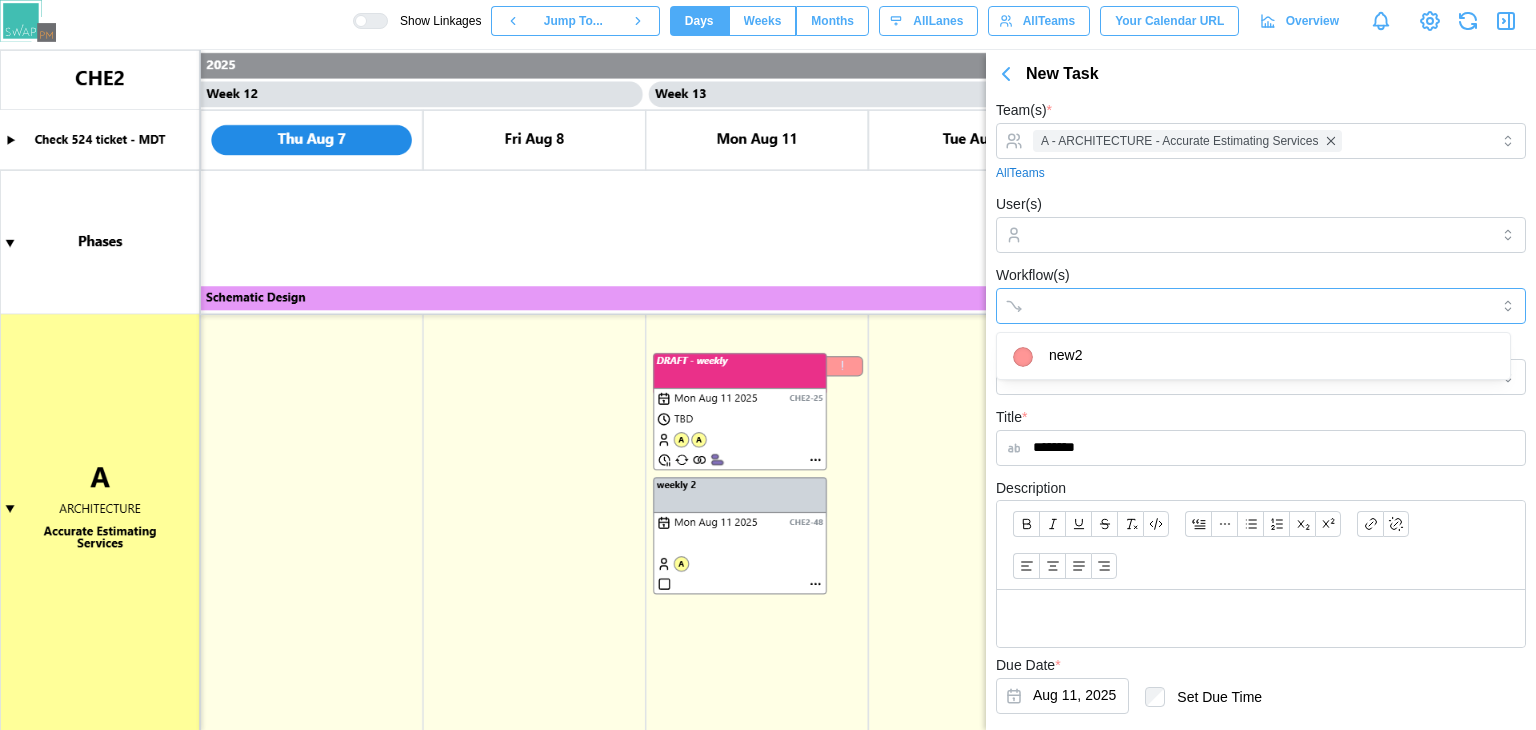 click at bounding box center (1240, 306) 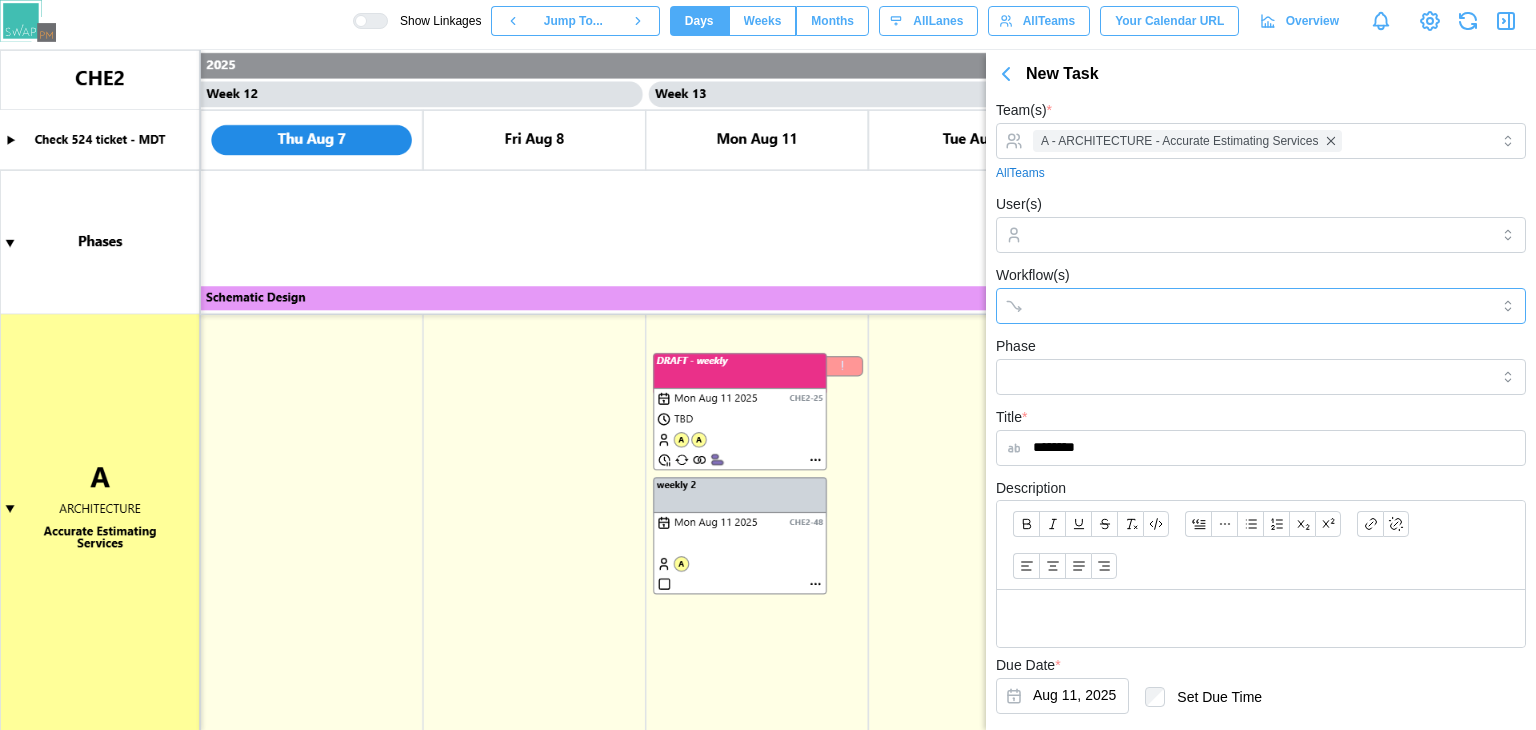 click at bounding box center [1240, 306] 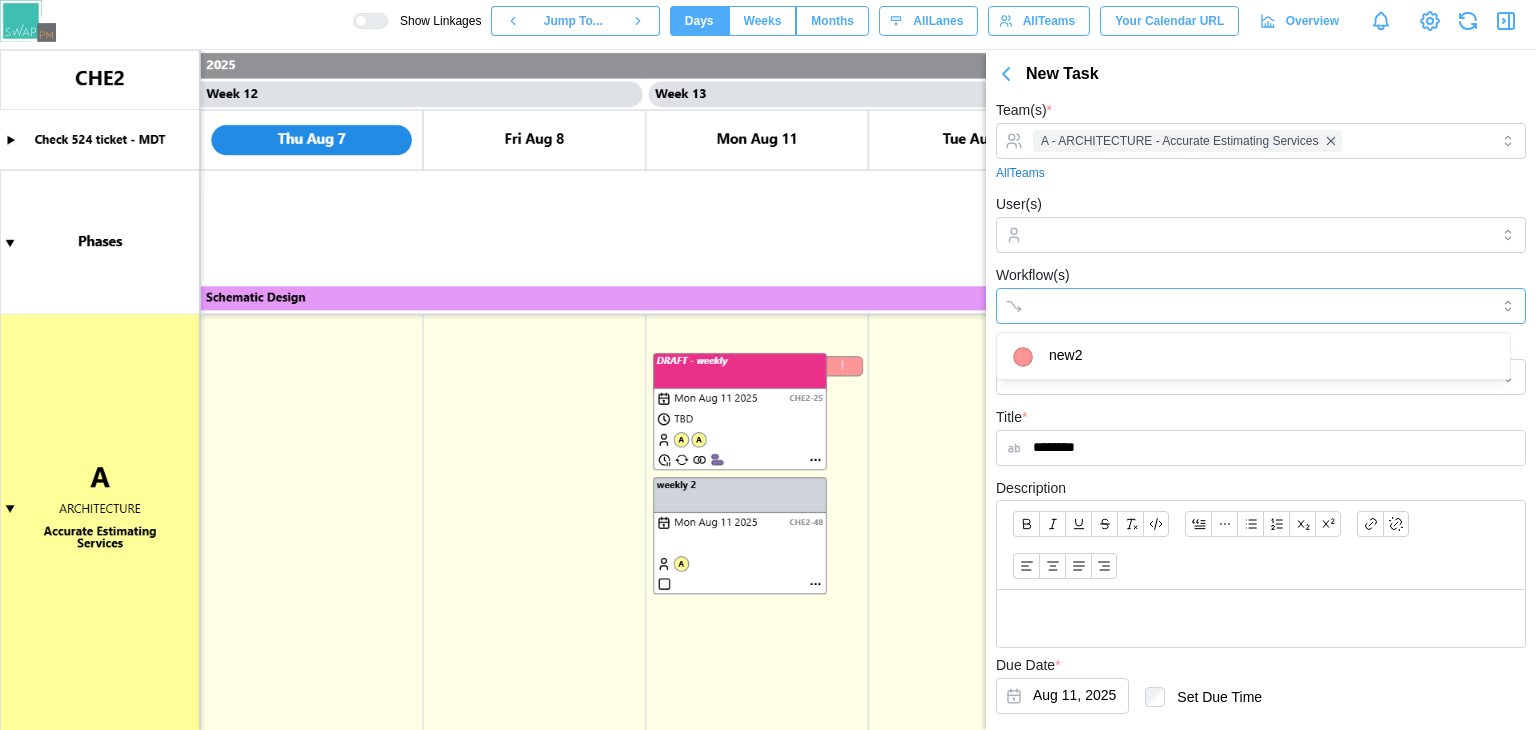 drag, startPoint x: 1114, startPoint y: 317, endPoint x: 1095, endPoint y: 353, distance: 40.706264 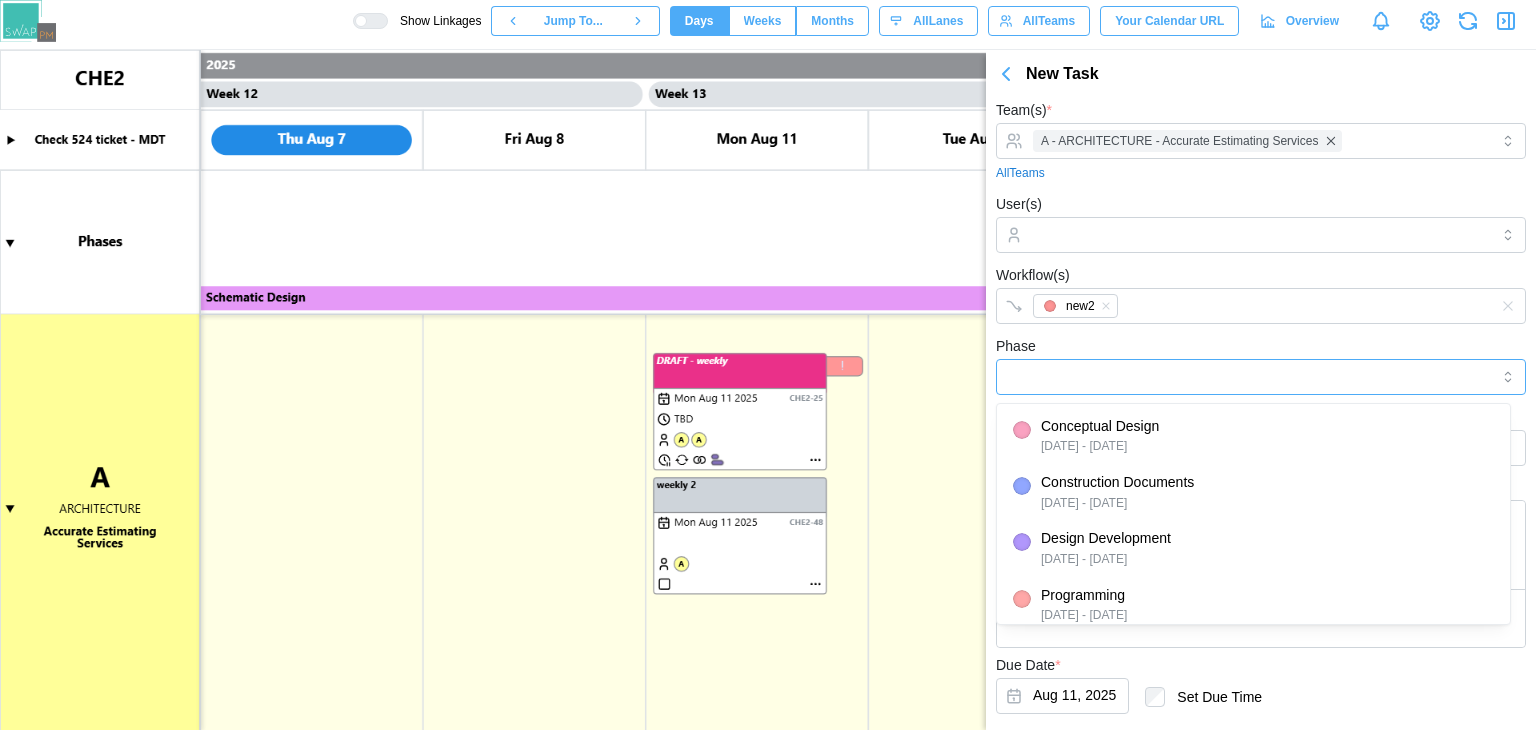 click on "Phase" at bounding box center [1261, 377] 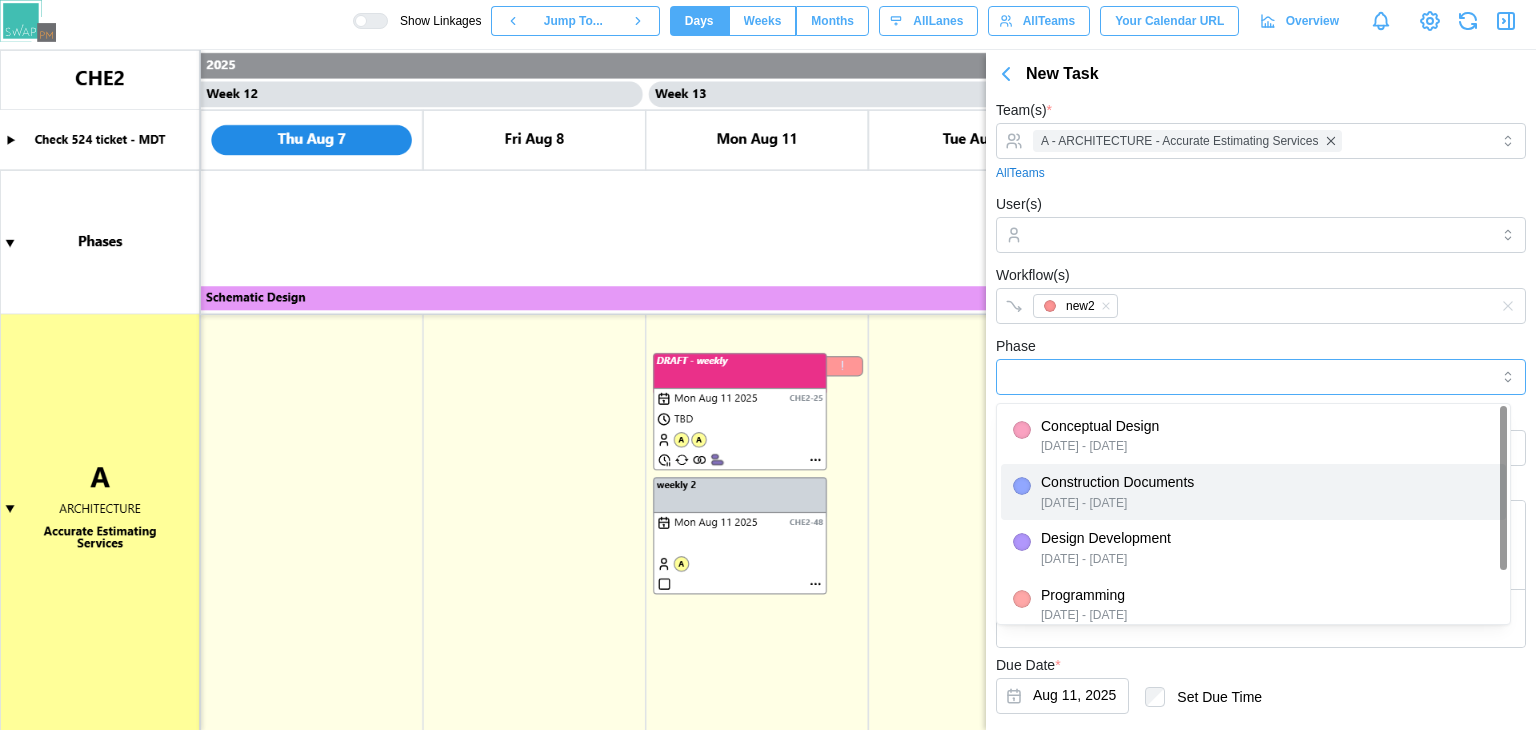 type on "**********" 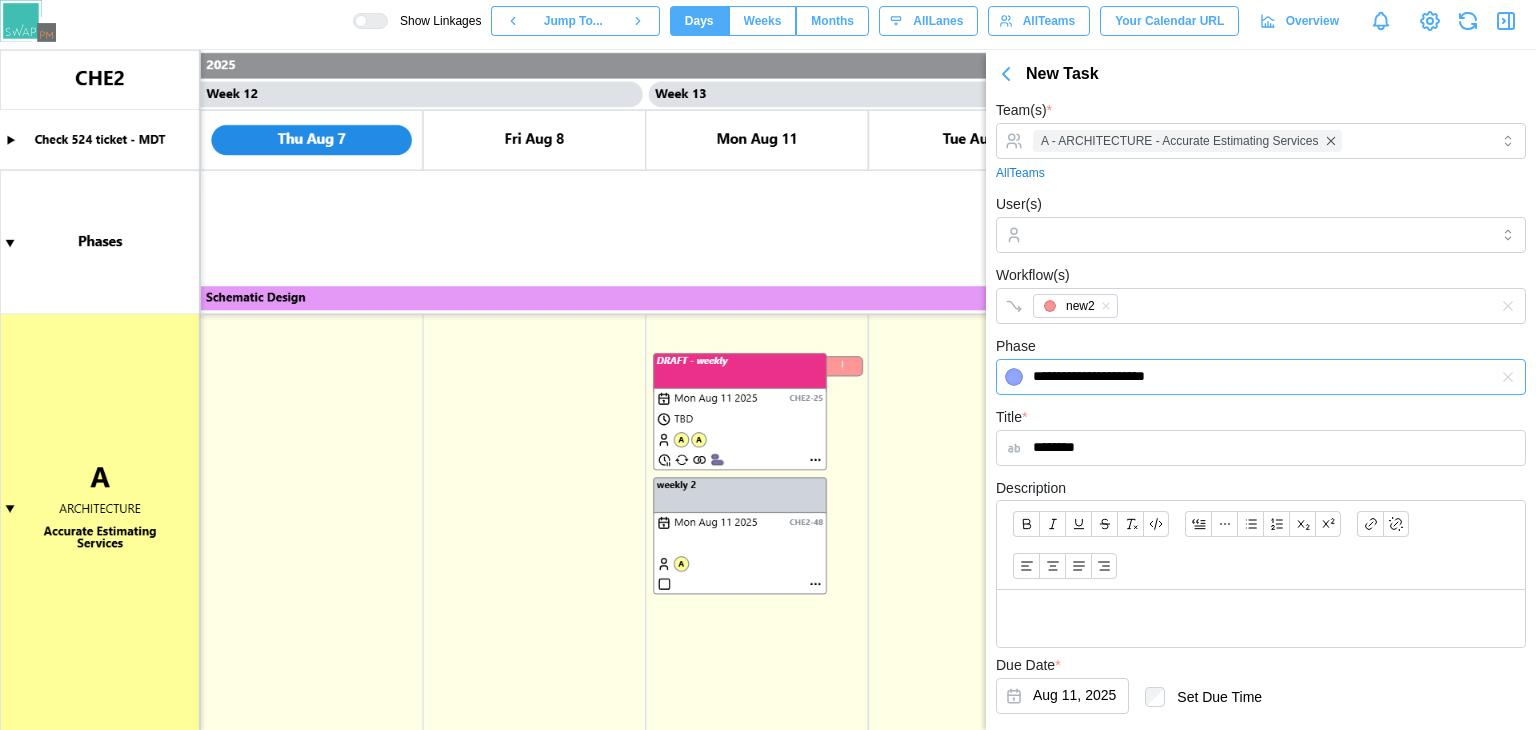 scroll, scrollTop: 107, scrollLeft: 0, axis: vertical 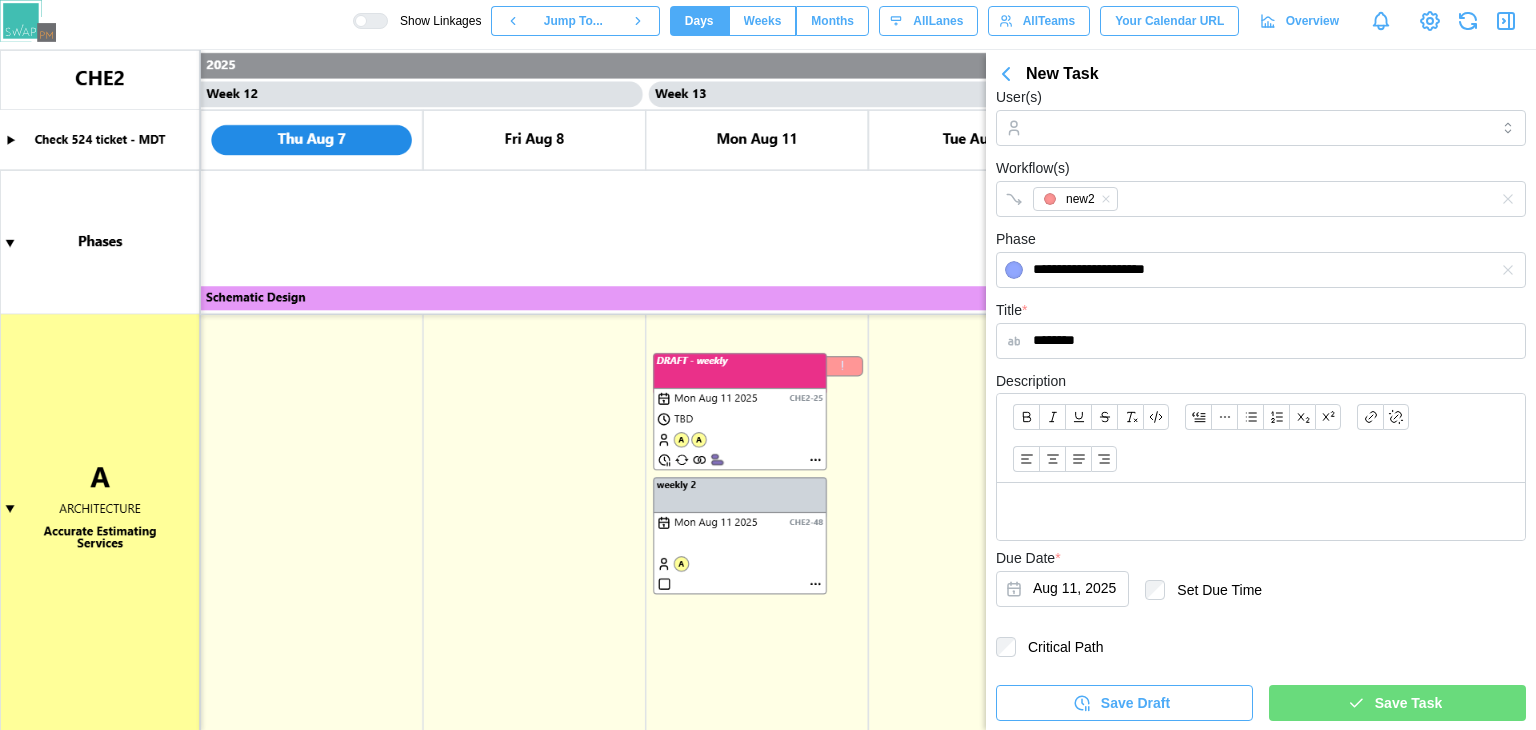 click on "Save Draft Save Task" at bounding box center [1261, 695] 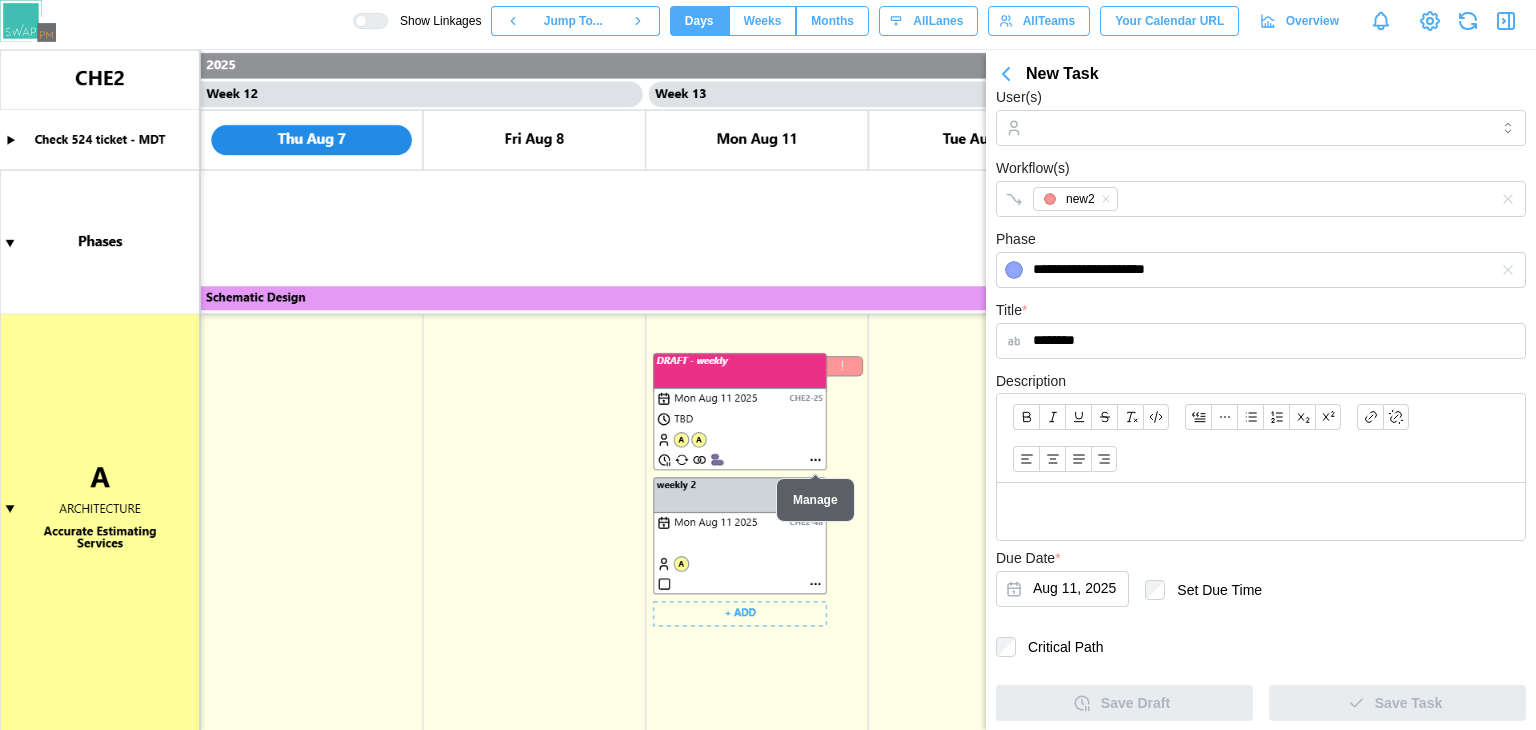 scroll, scrollTop: 0, scrollLeft: 0, axis: both 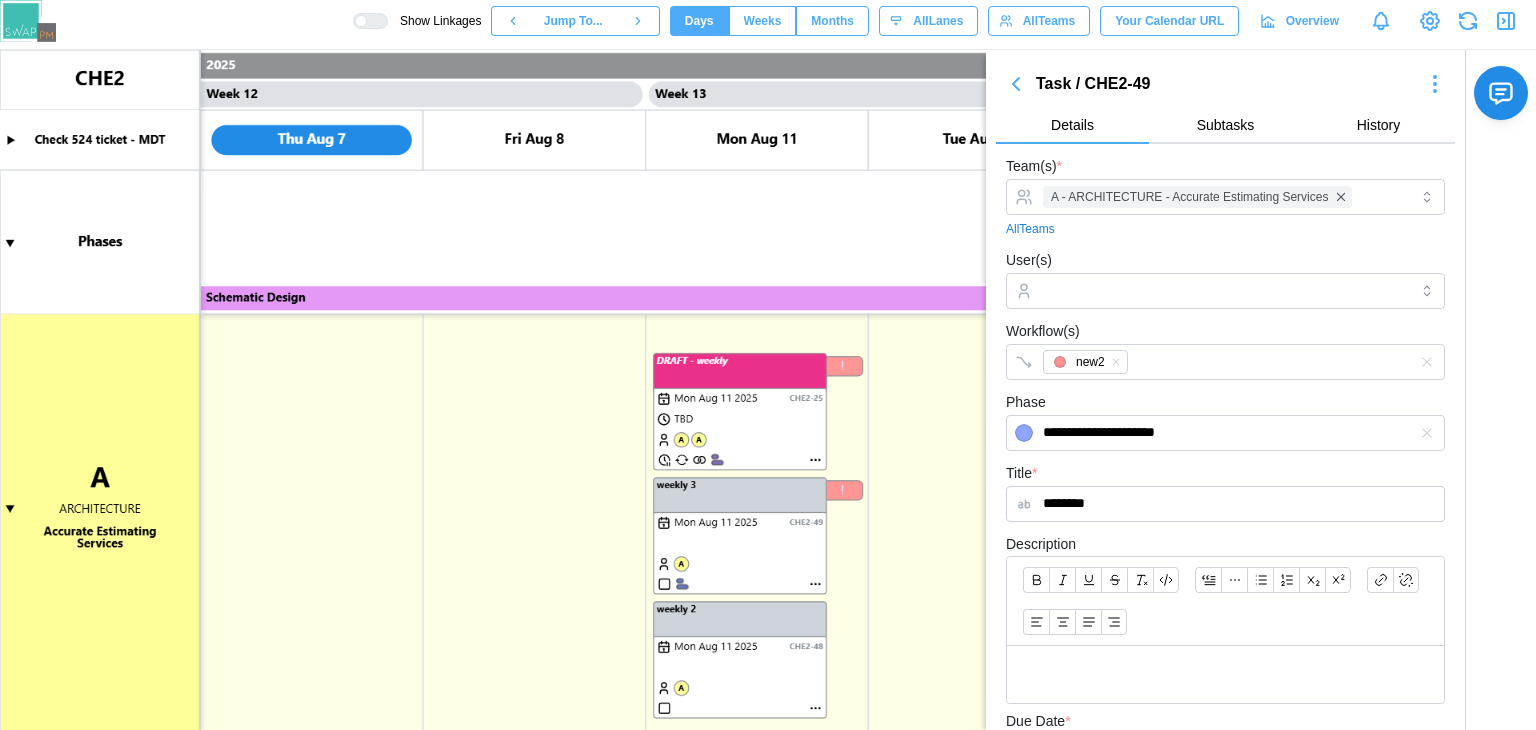 click 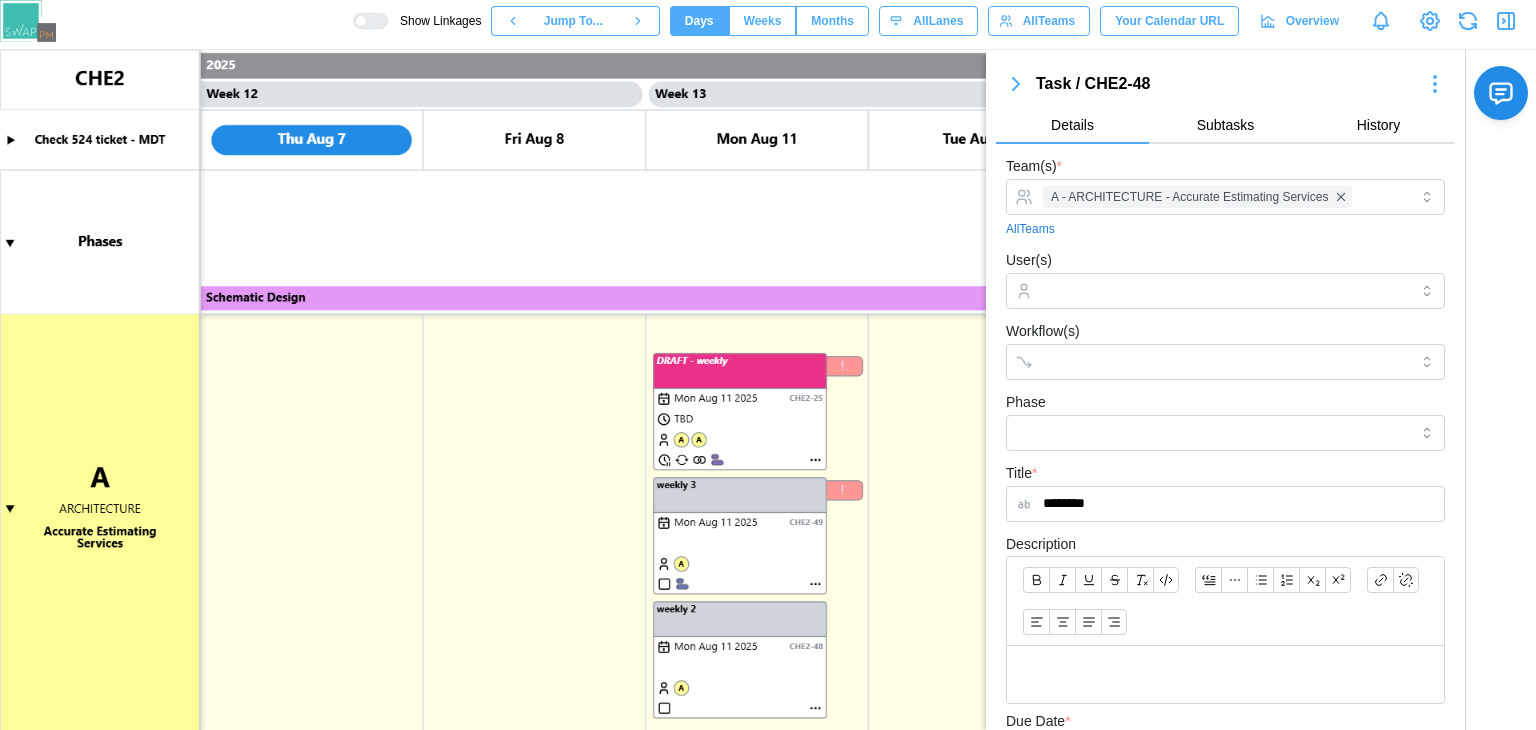 click 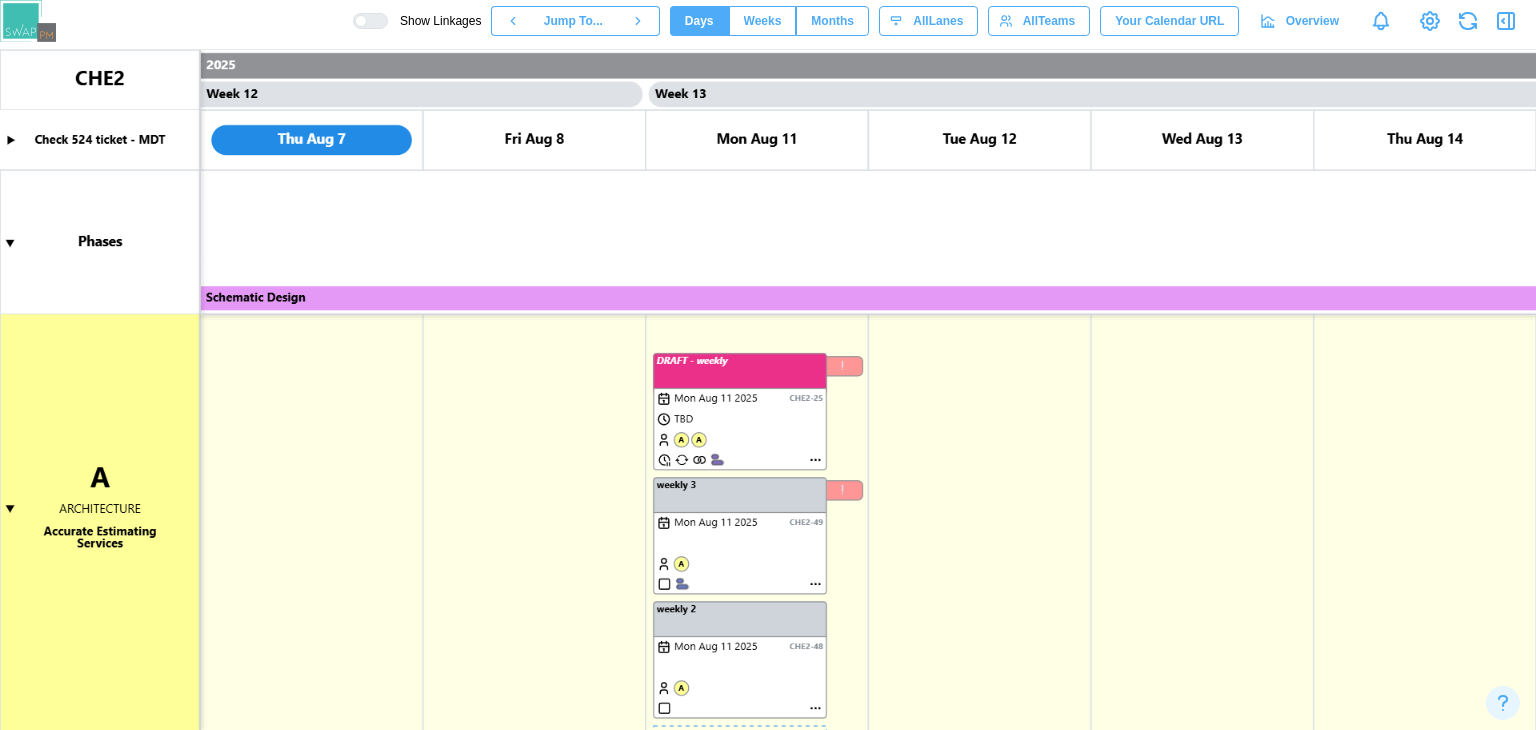 click at bounding box center [768, 390] 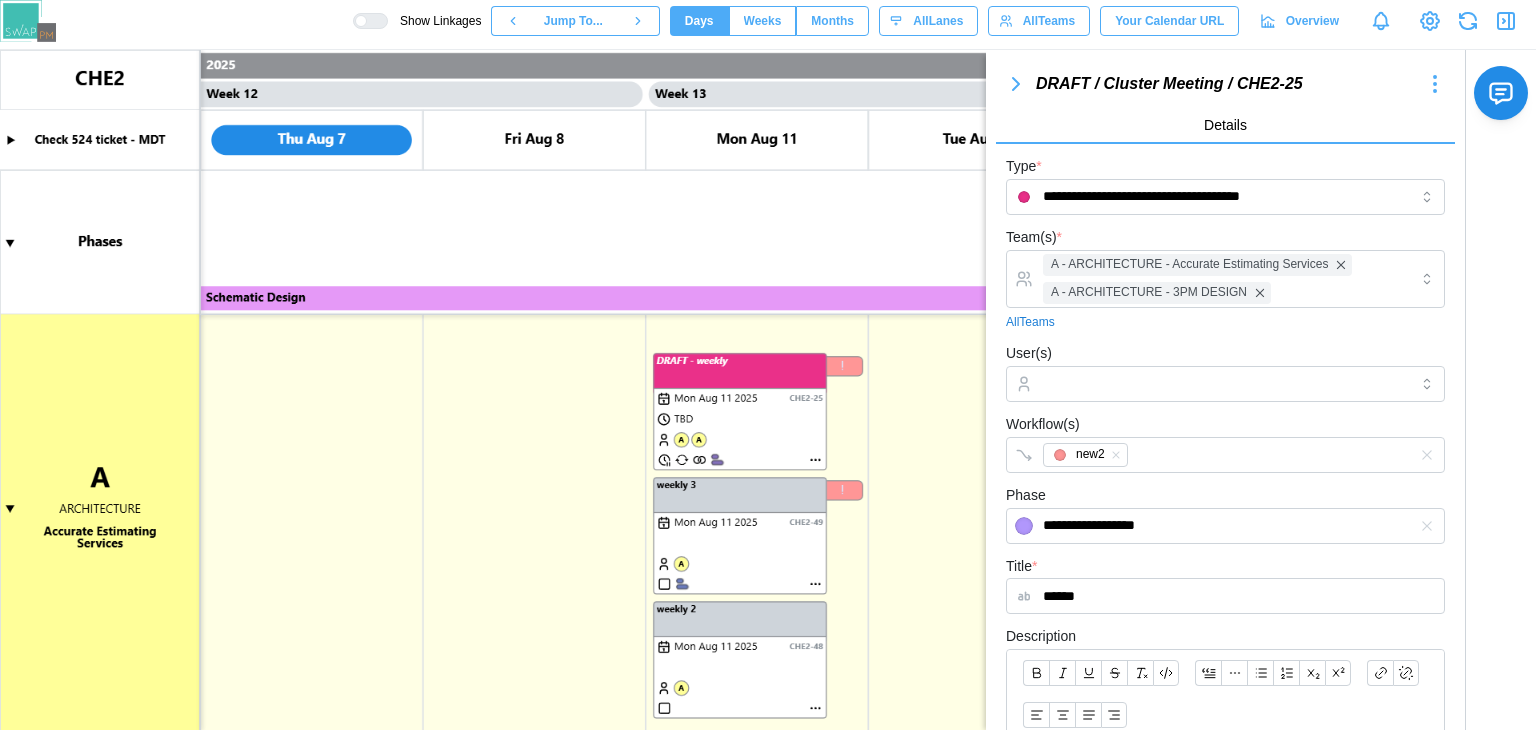 scroll, scrollTop: 408, scrollLeft: 0, axis: vertical 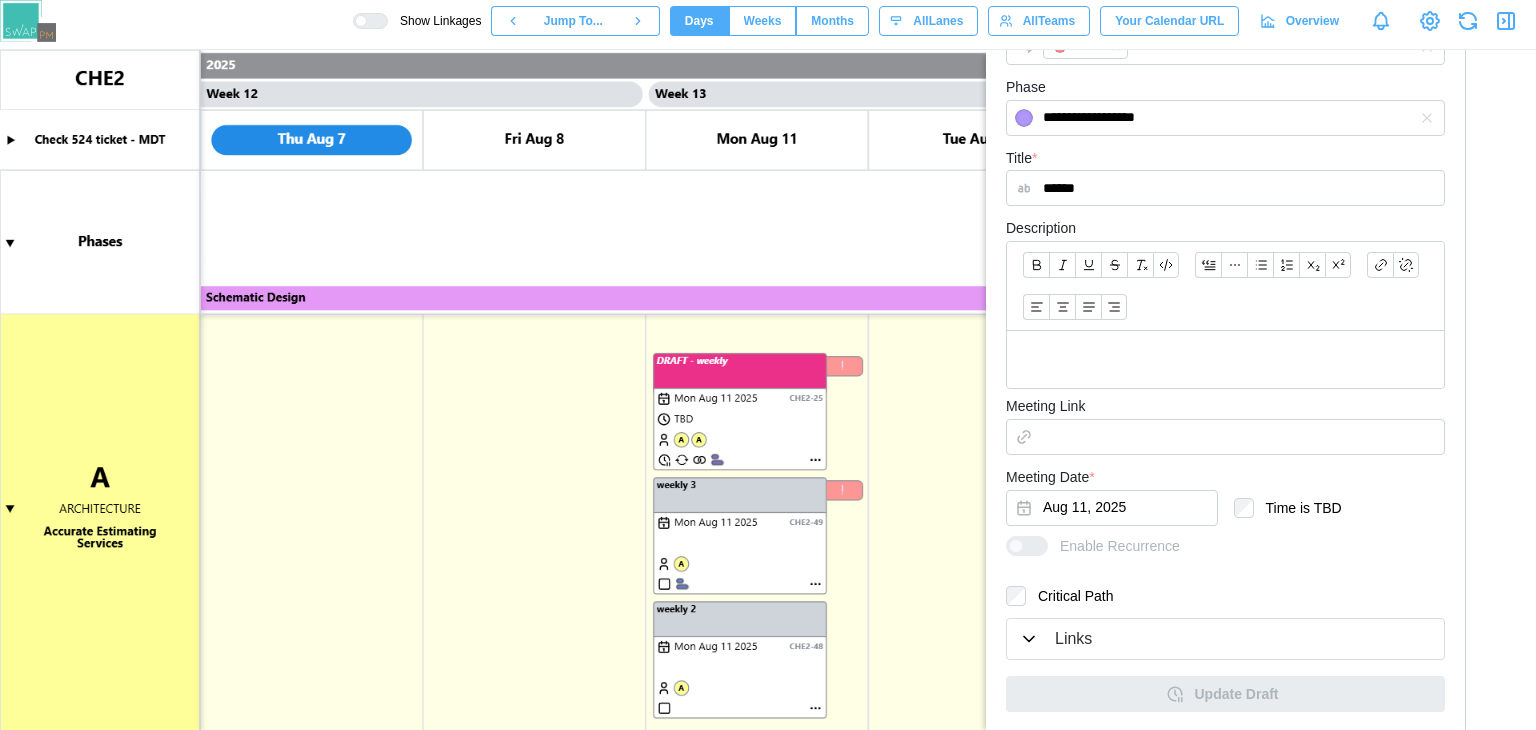 click on "Links" at bounding box center (1225, 639) 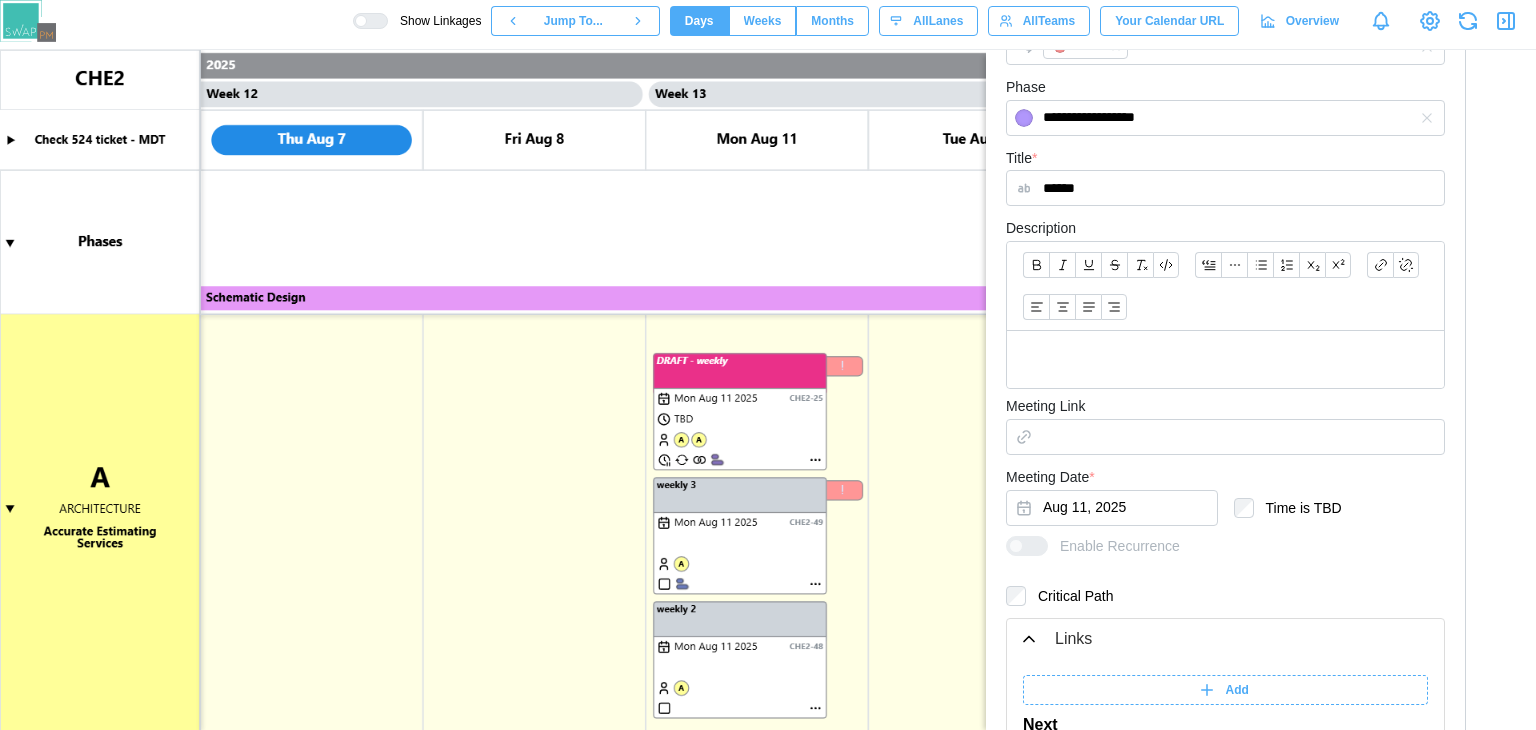 scroll, scrollTop: 660, scrollLeft: 0, axis: vertical 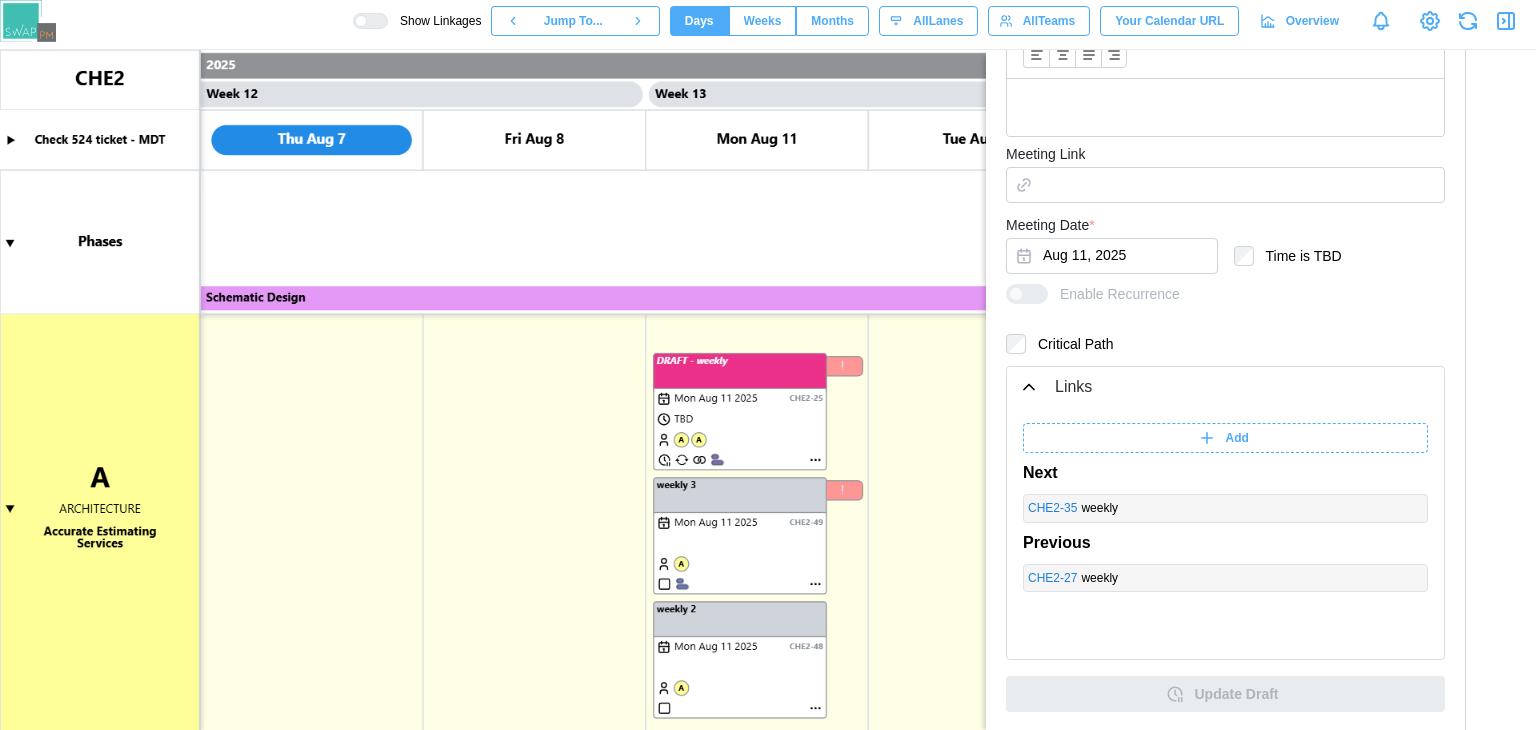 click on "Add" at bounding box center [1223, 438] 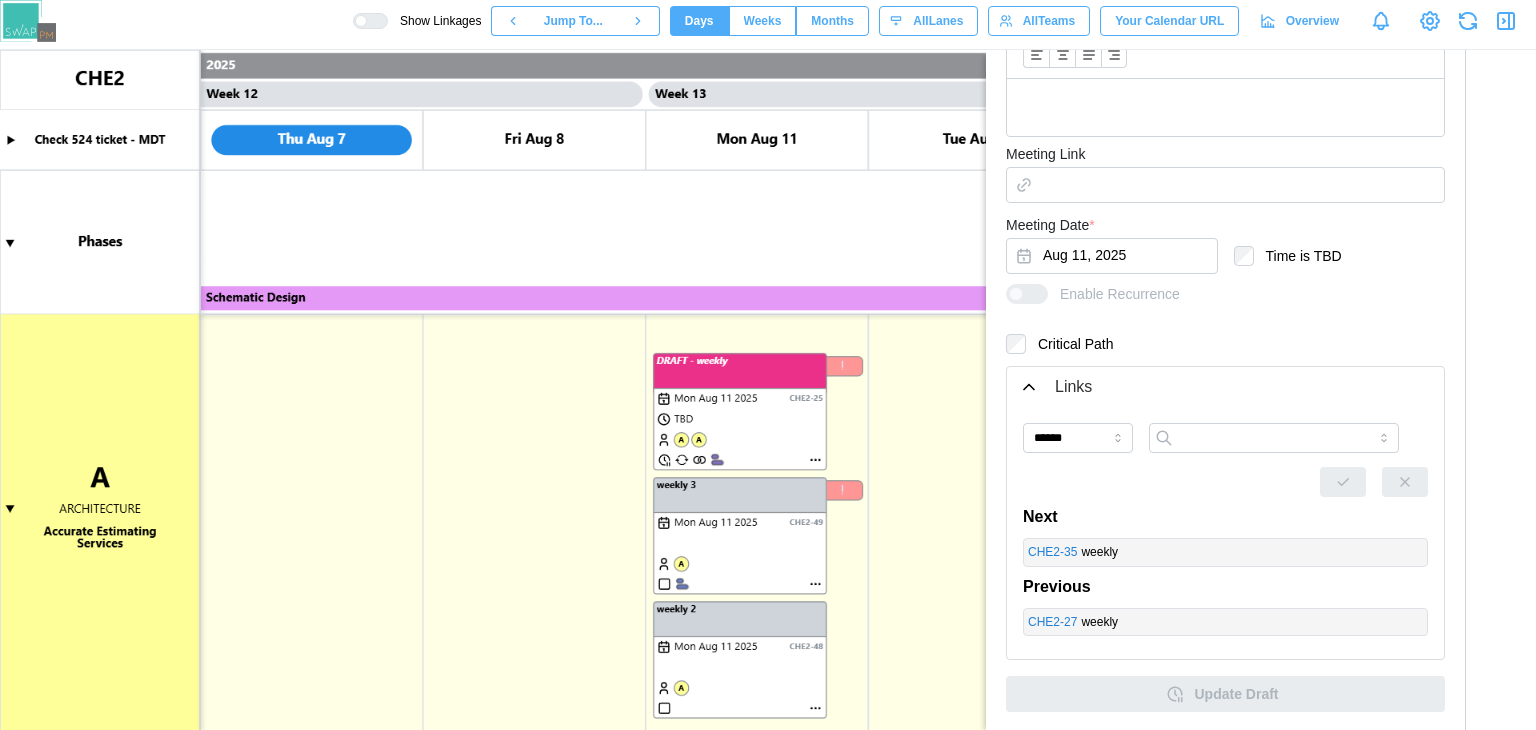 drag, startPoint x: 1092, startPoint y: 418, endPoint x: 1088, endPoint y: 441, distance: 23.345236 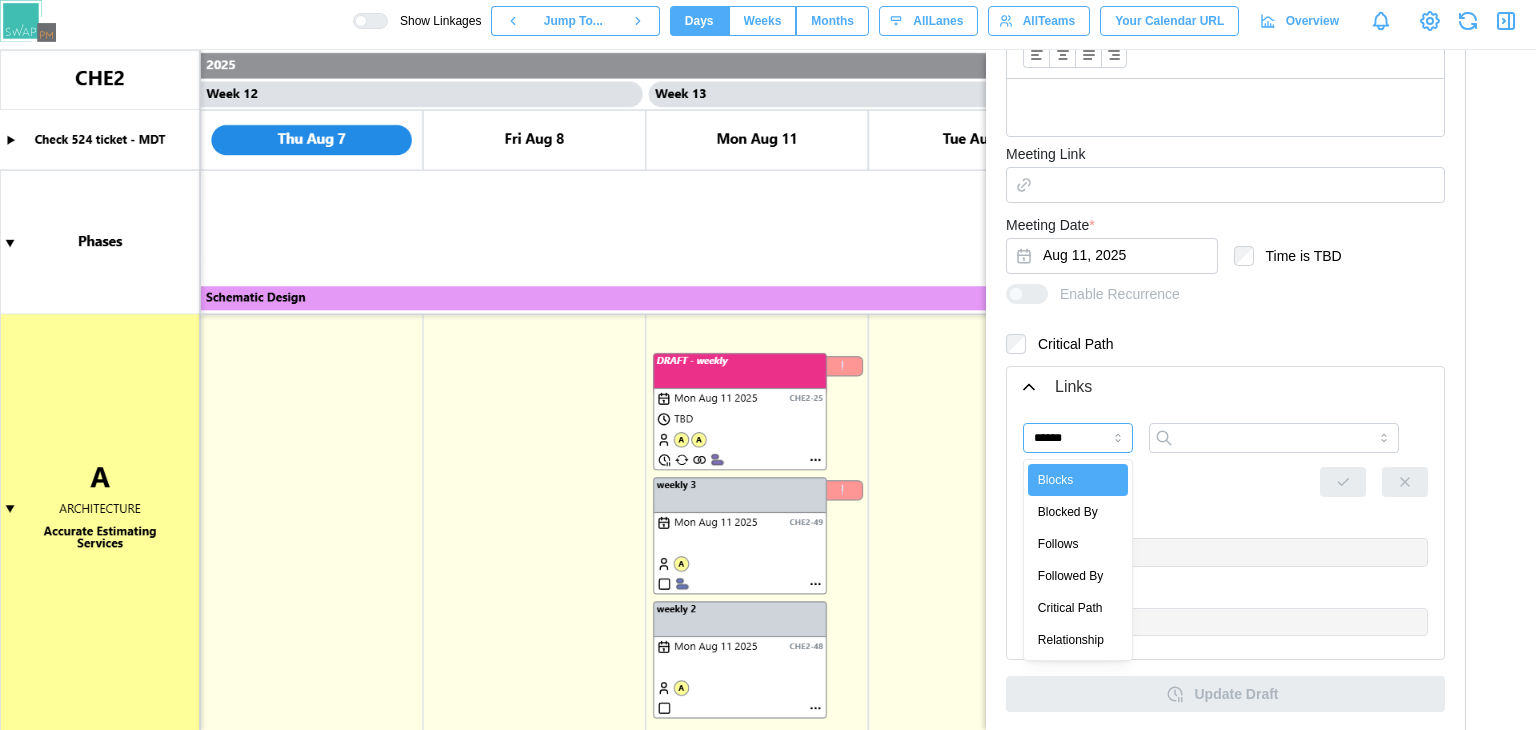 click on "******" at bounding box center (1078, 438) 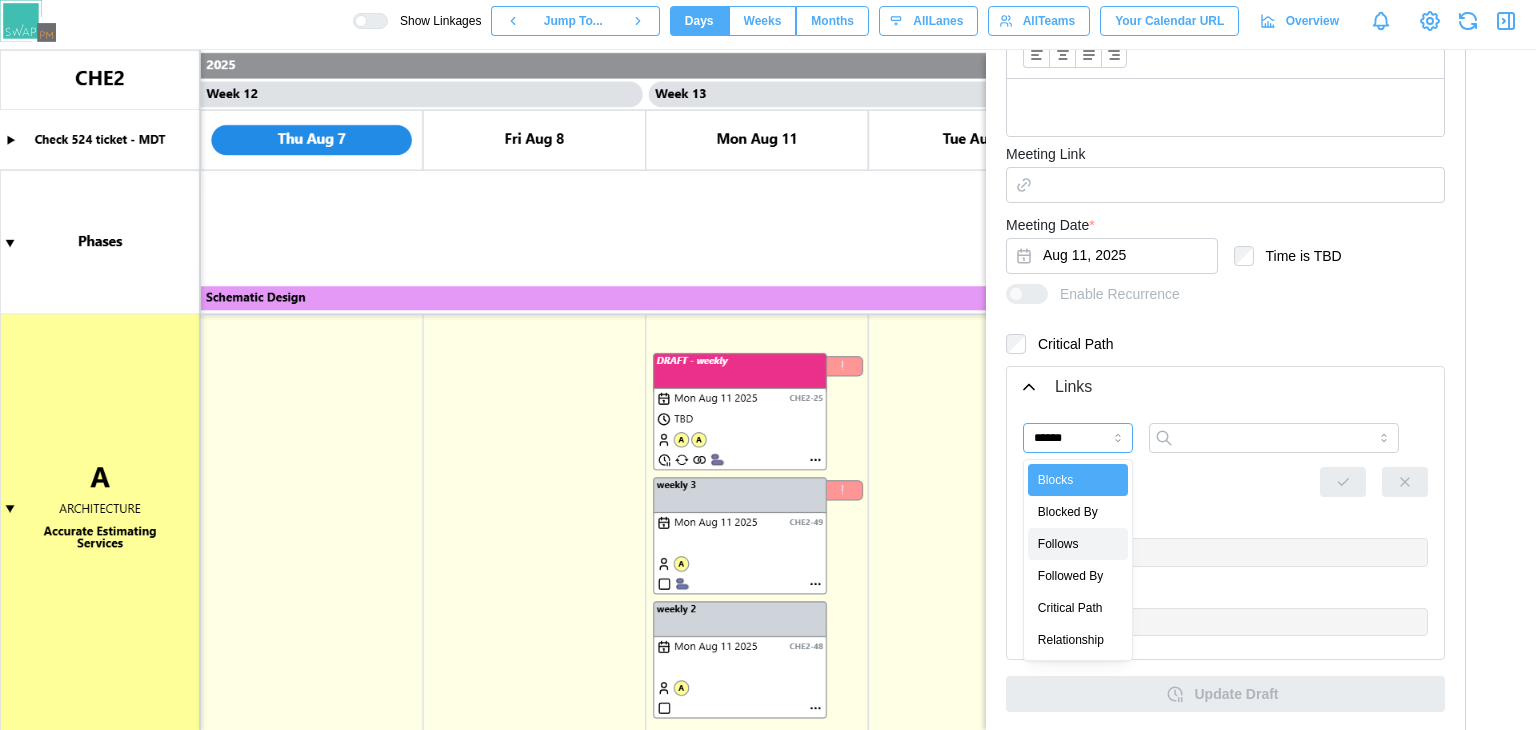 type on "*******" 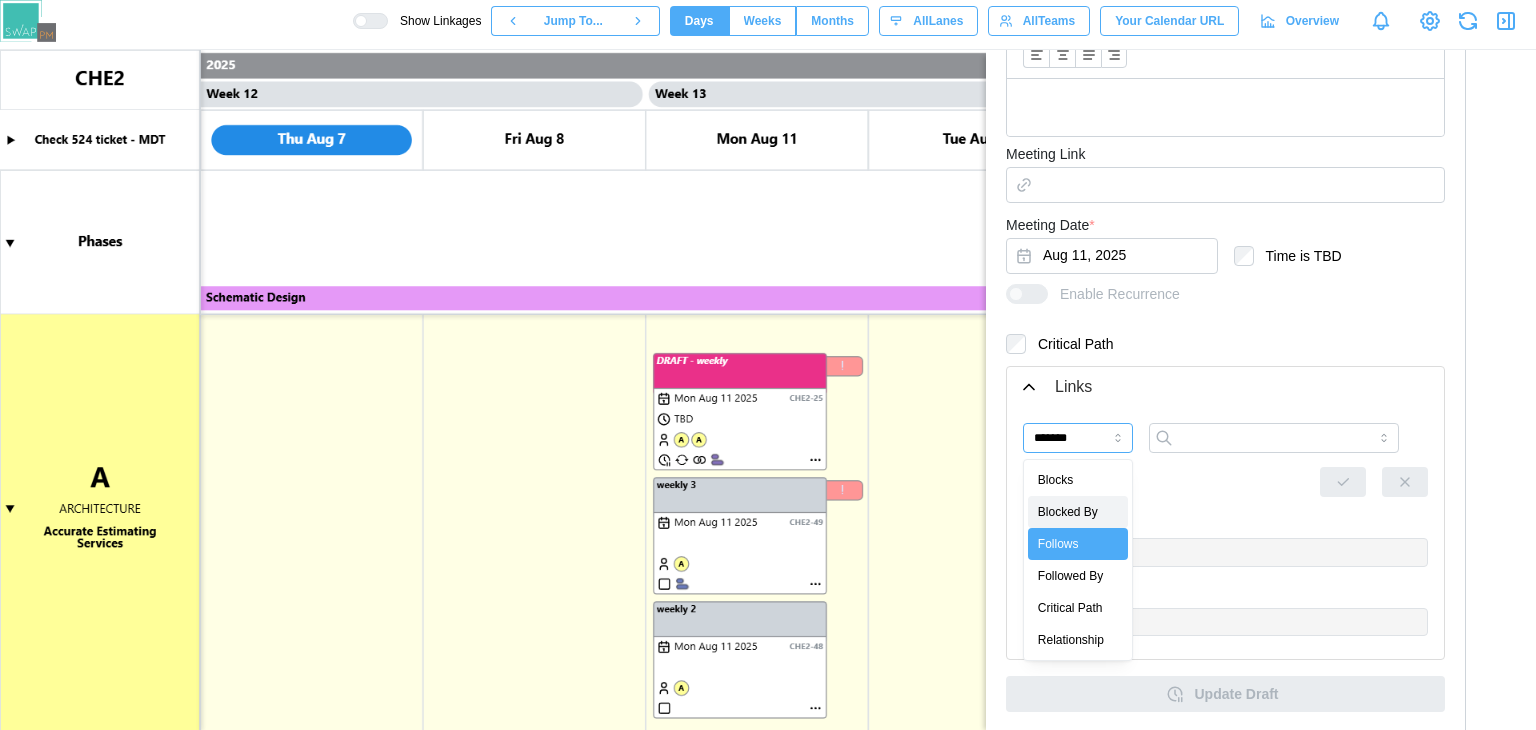 drag, startPoint x: 1095, startPoint y: 442, endPoint x: 1204, endPoint y: 419, distance: 111.40018 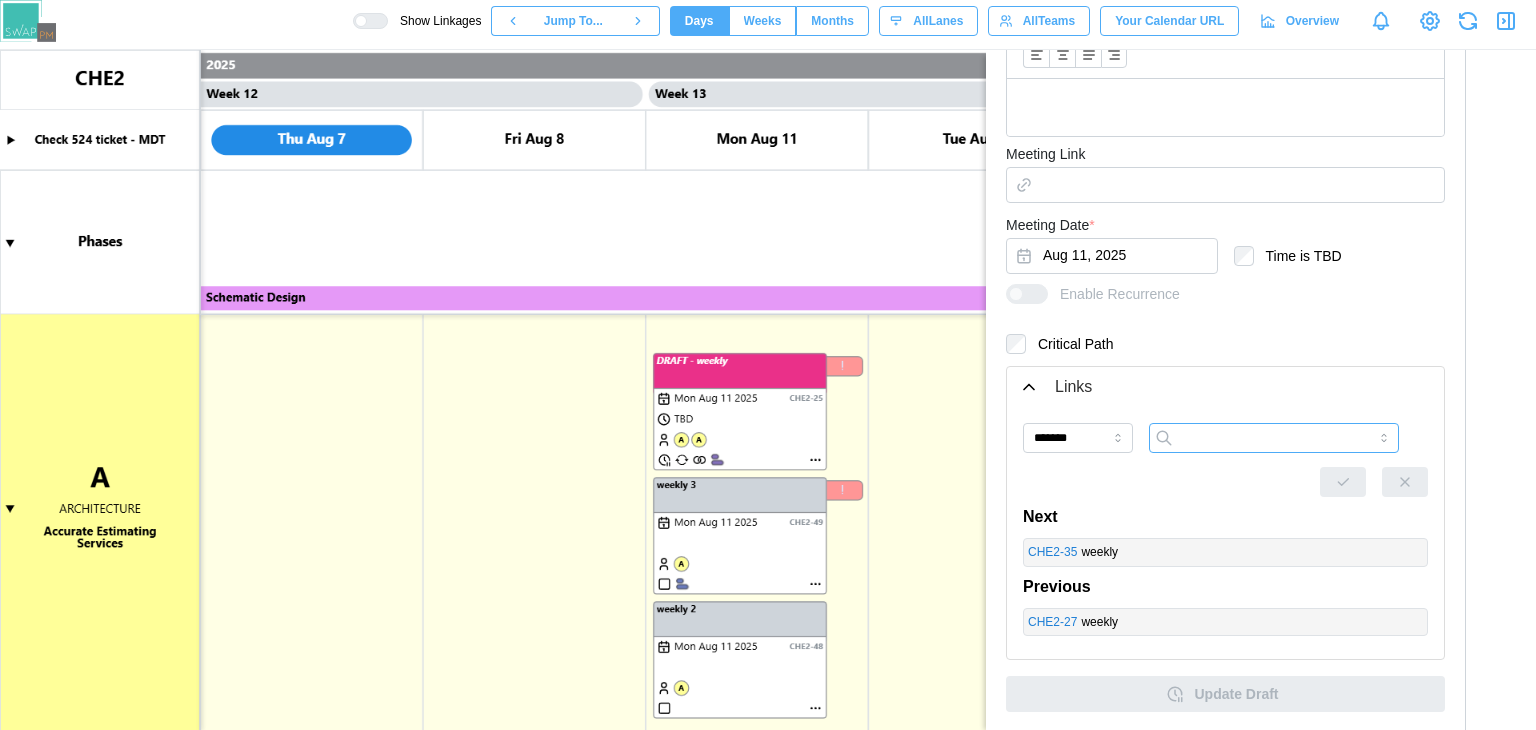 drag, startPoint x: 1204, startPoint y: 419, endPoint x: 1203, endPoint y: 439, distance: 20.024984 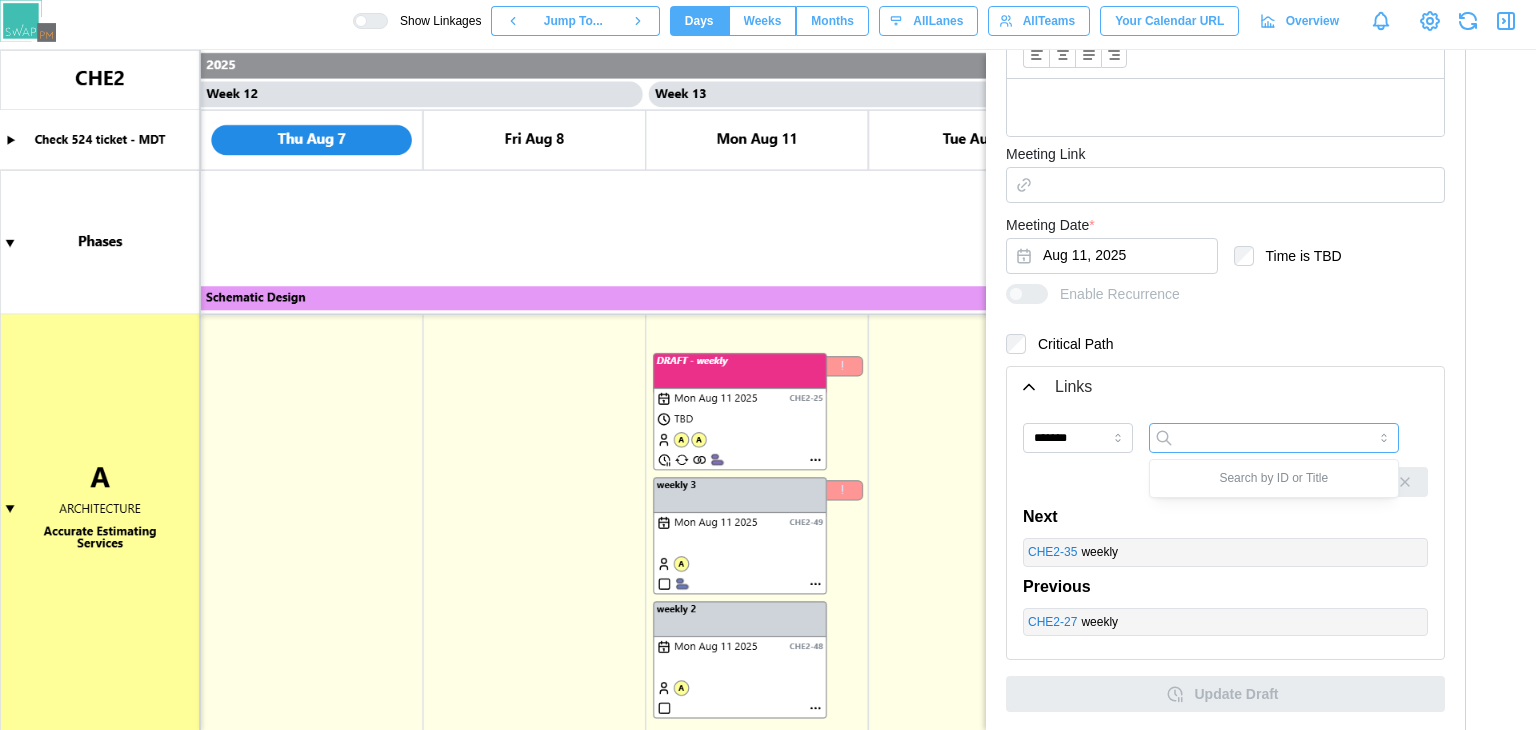 click at bounding box center [1274, 438] 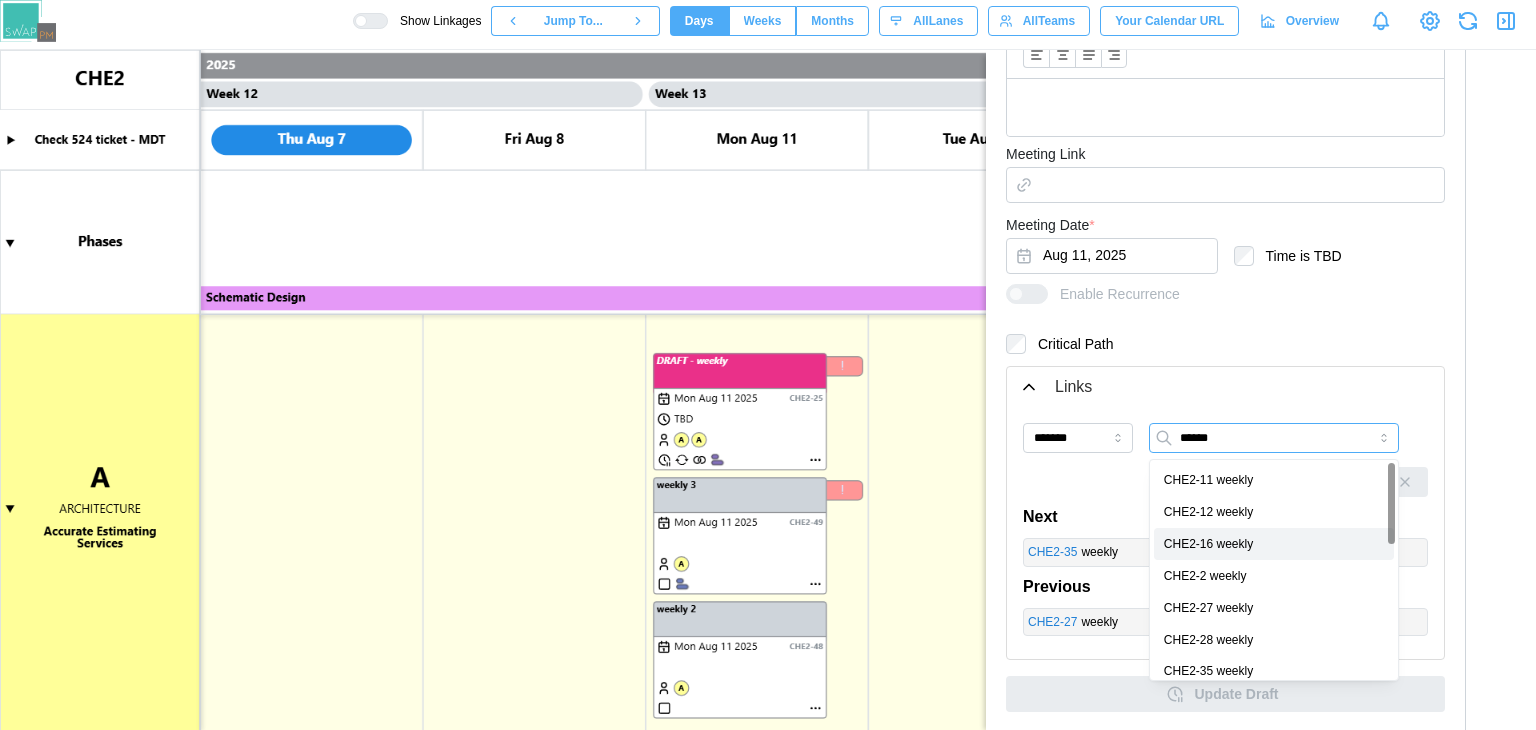 scroll, scrollTop: 362, scrollLeft: 0, axis: vertical 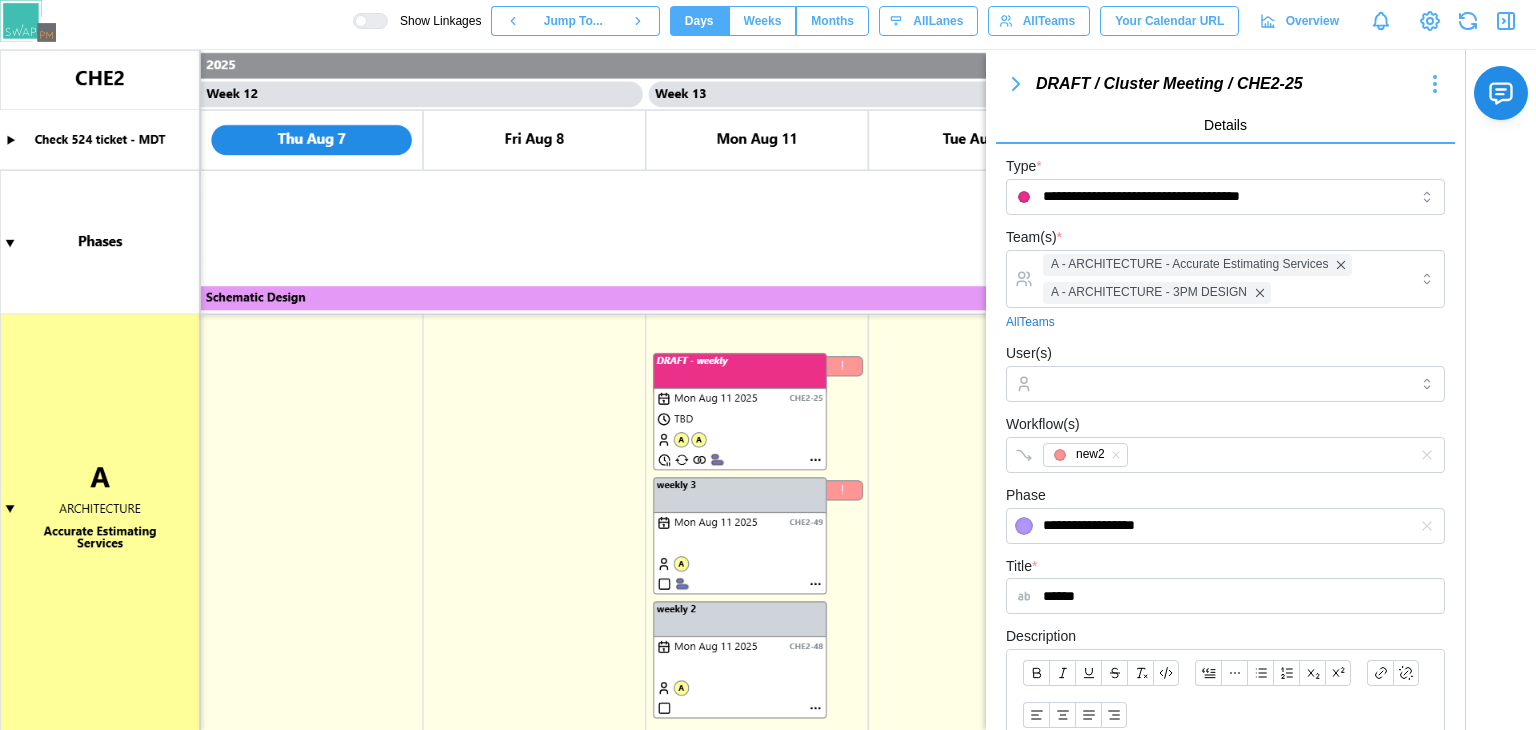 type on "******" 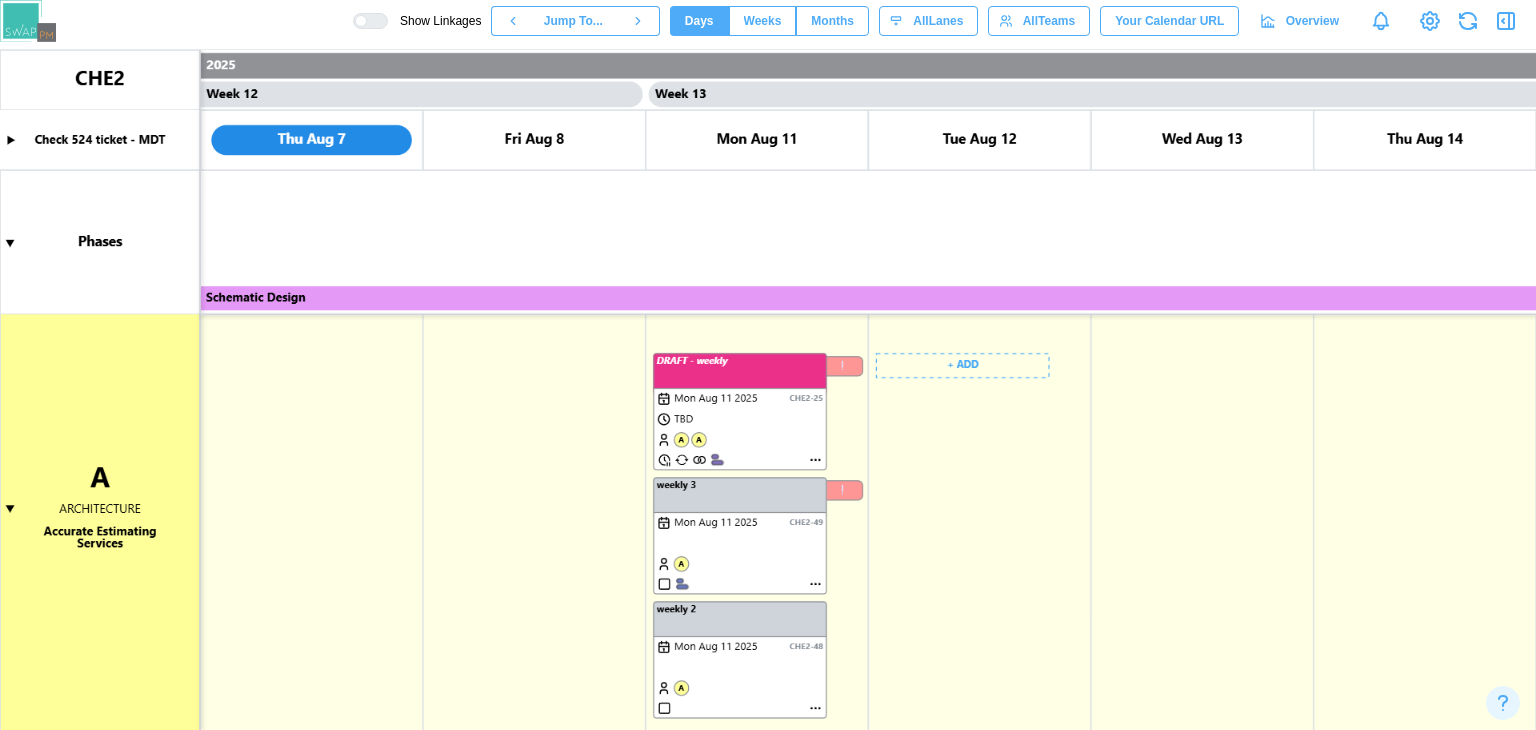 click at bounding box center [768, 390] 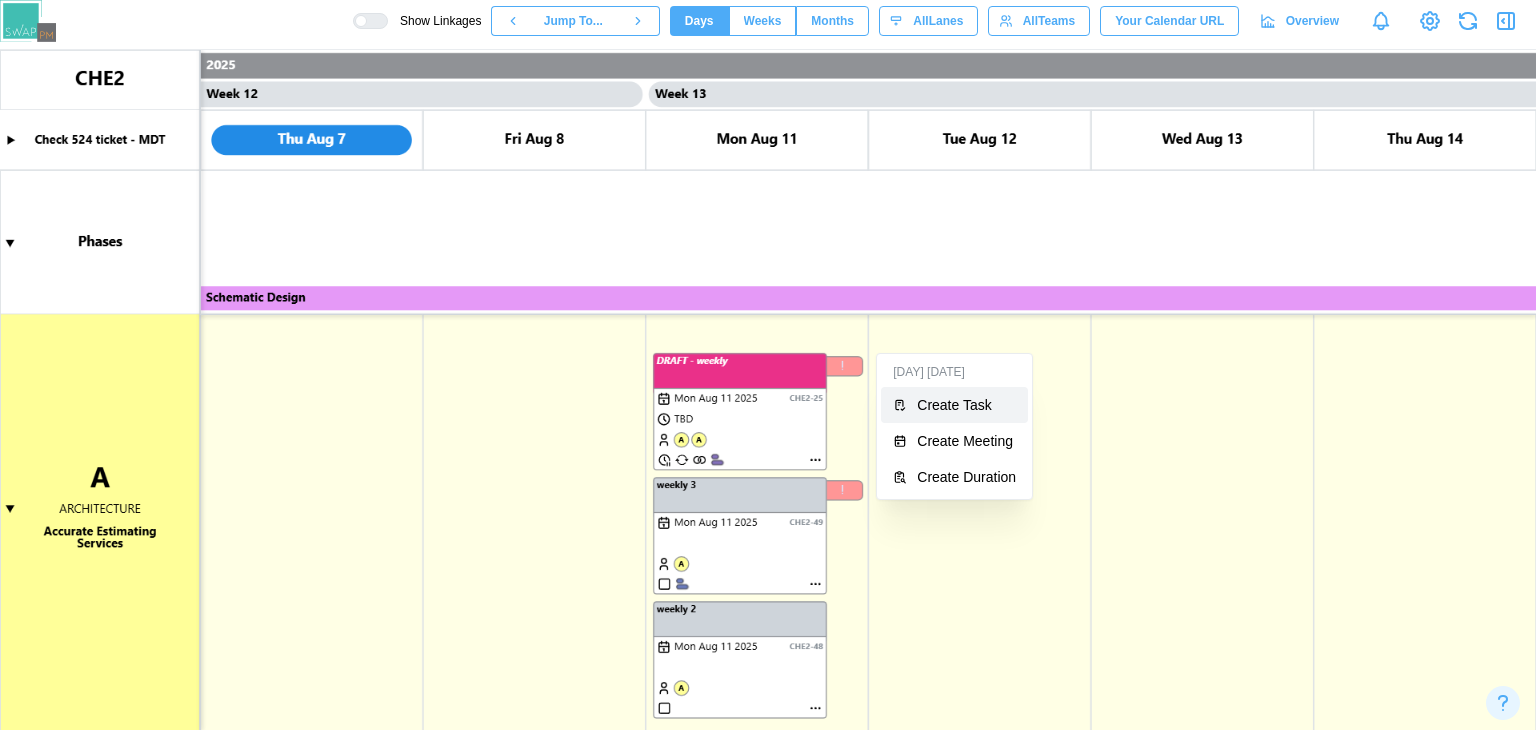 click on "Create Task" at bounding box center [966, 405] 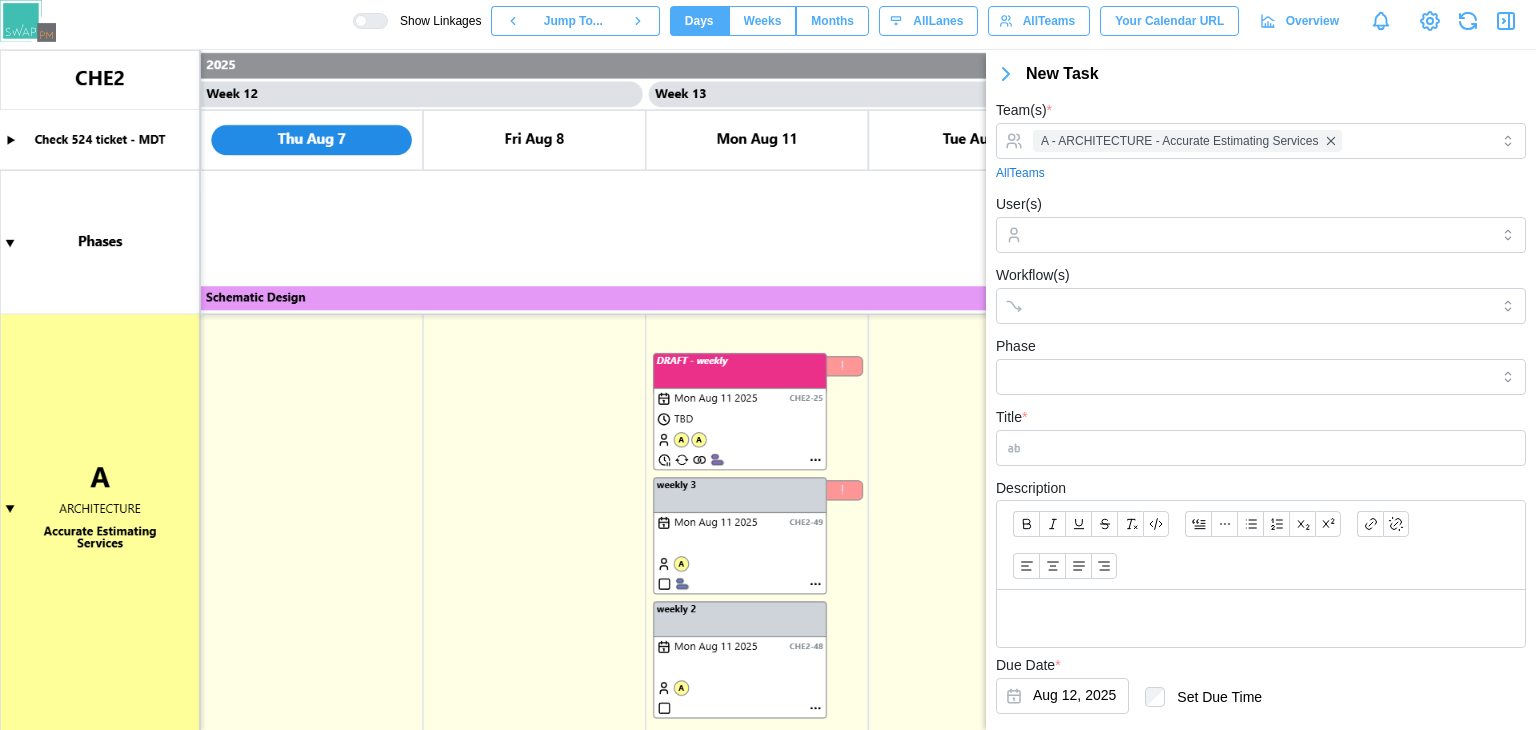 scroll, scrollTop: 107, scrollLeft: 0, axis: vertical 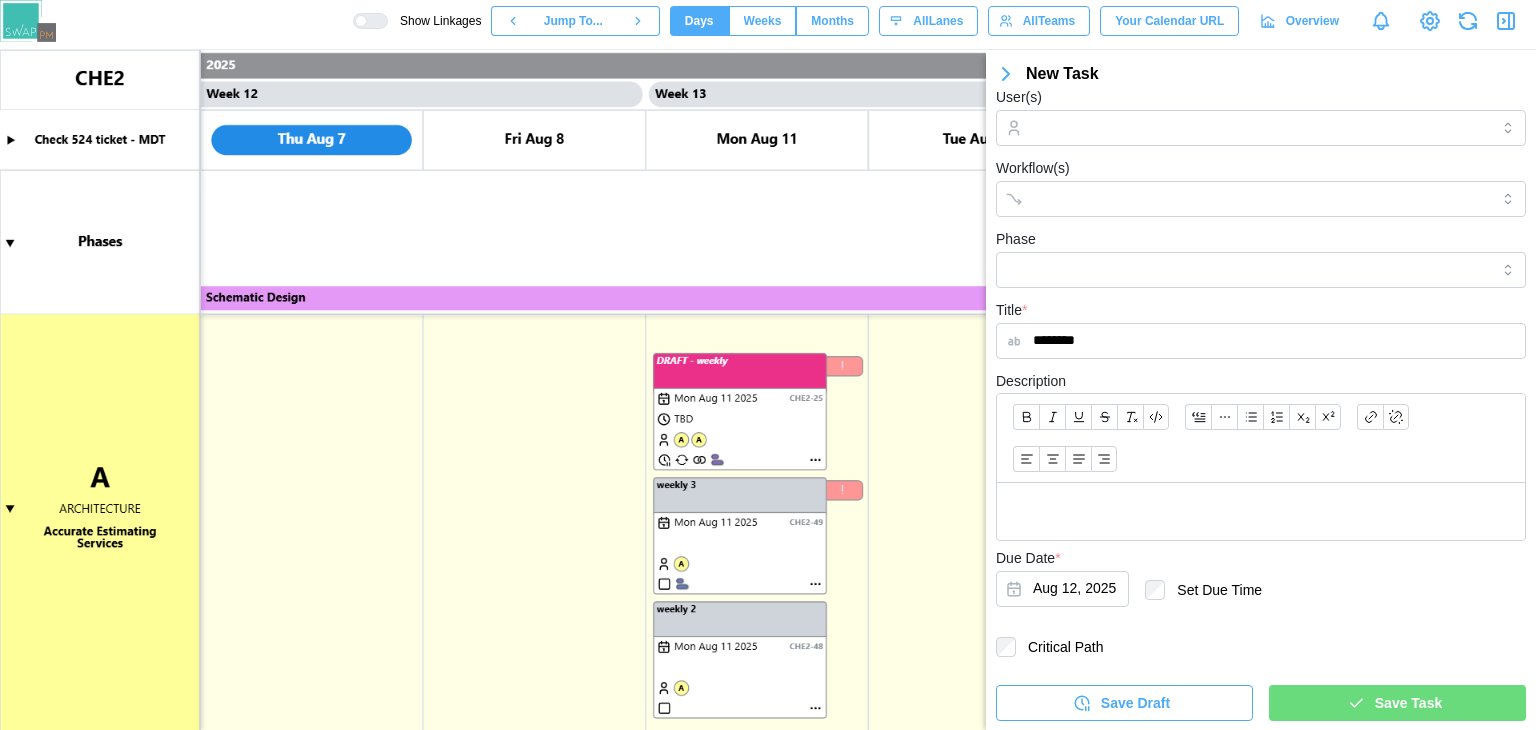 type on "********" 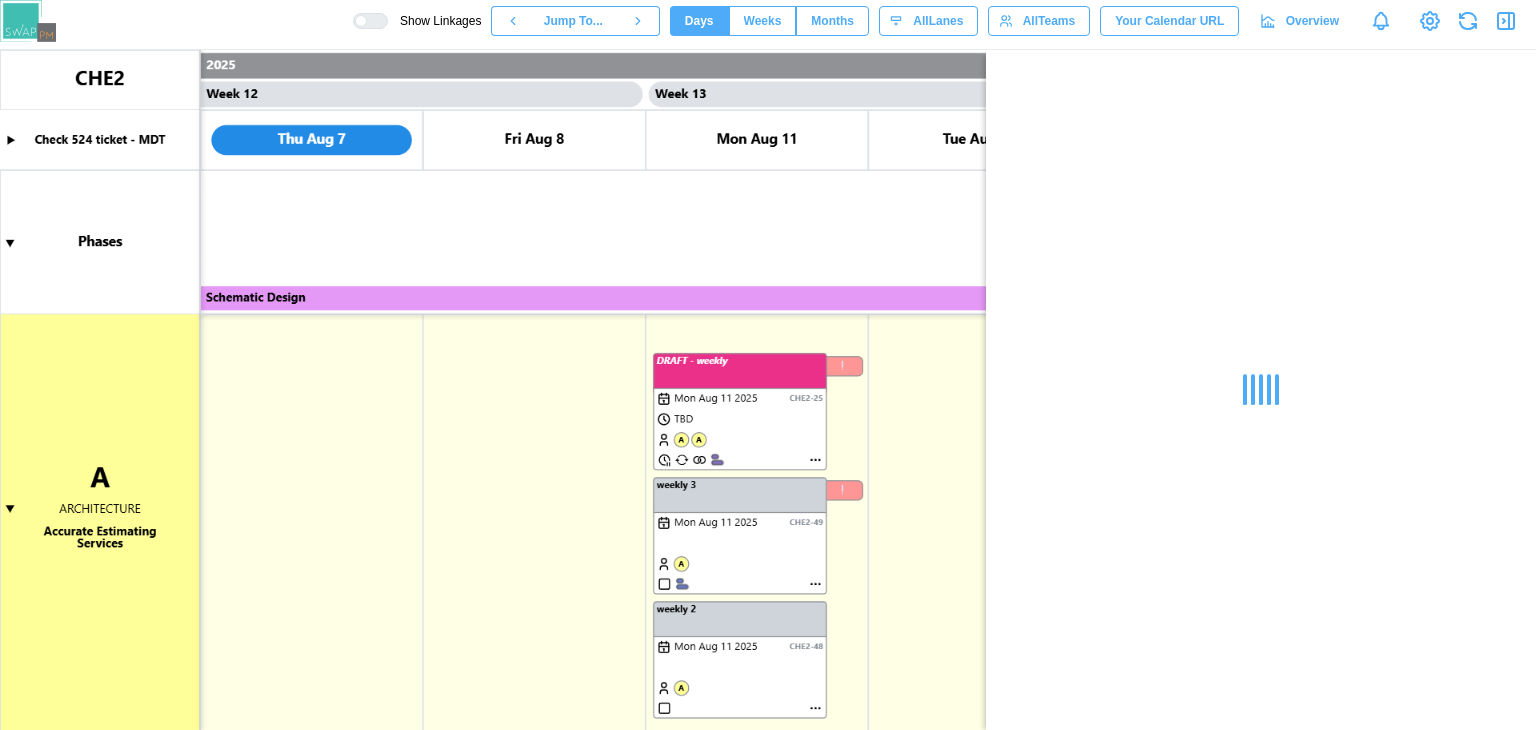 scroll, scrollTop: 0, scrollLeft: 0, axis: both 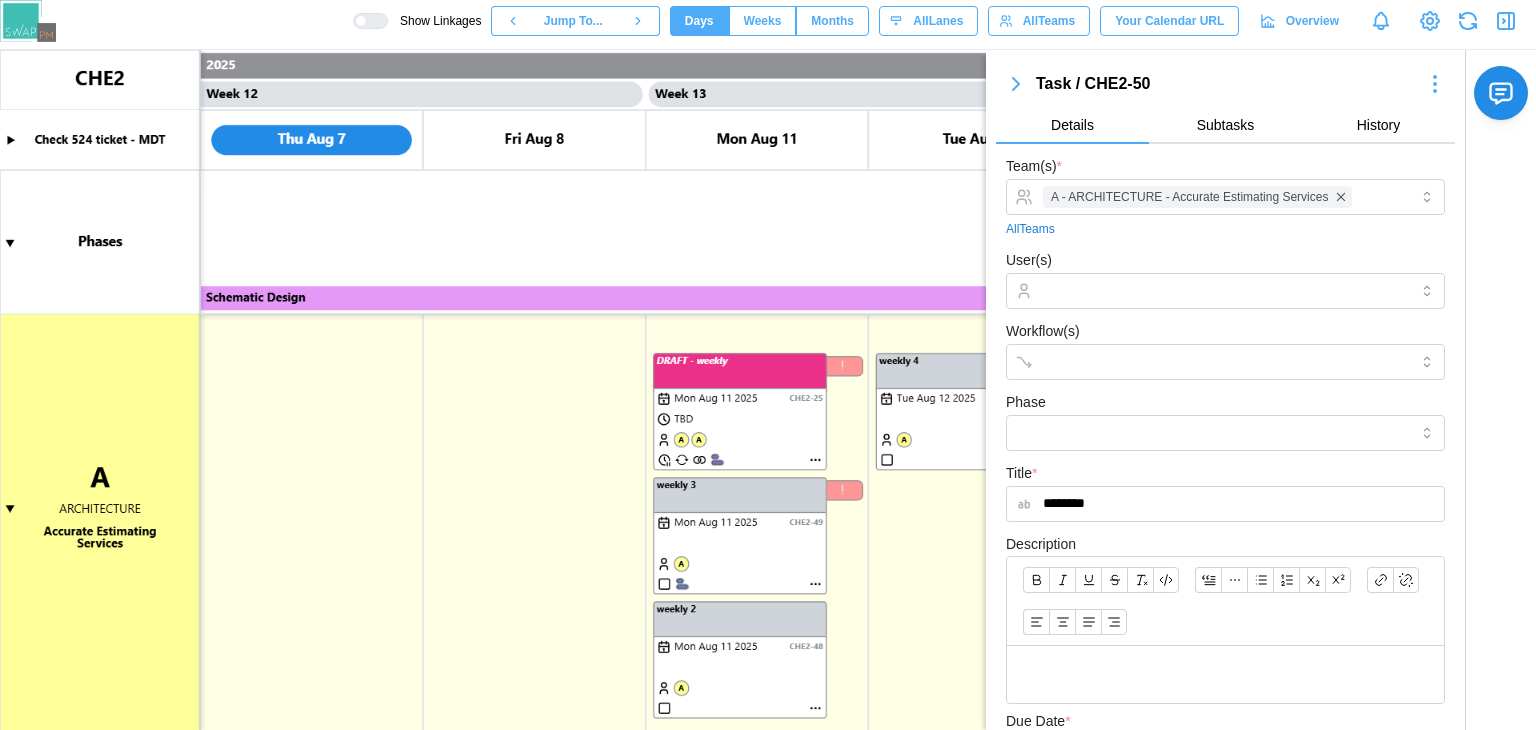 click 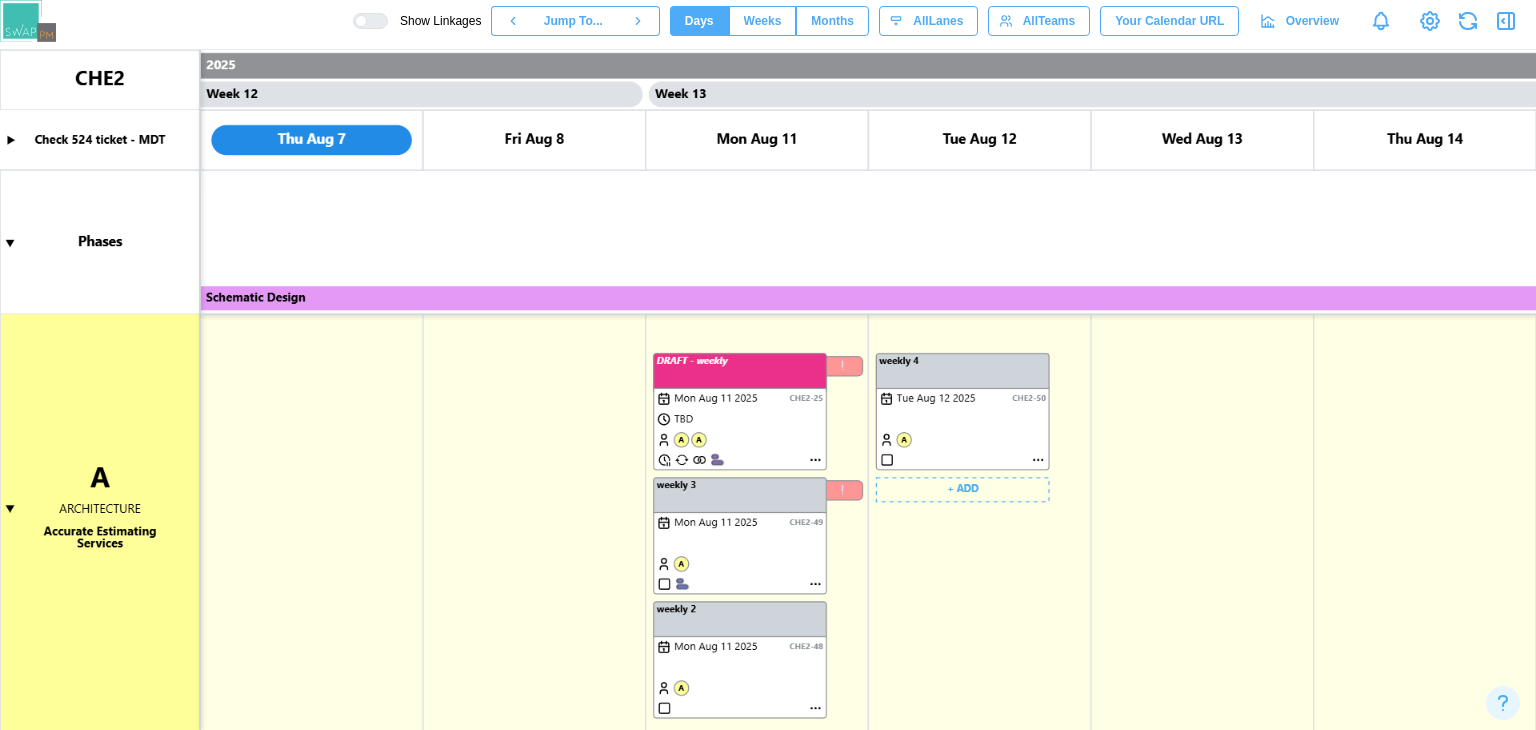 click at bounding box center [768, 390] 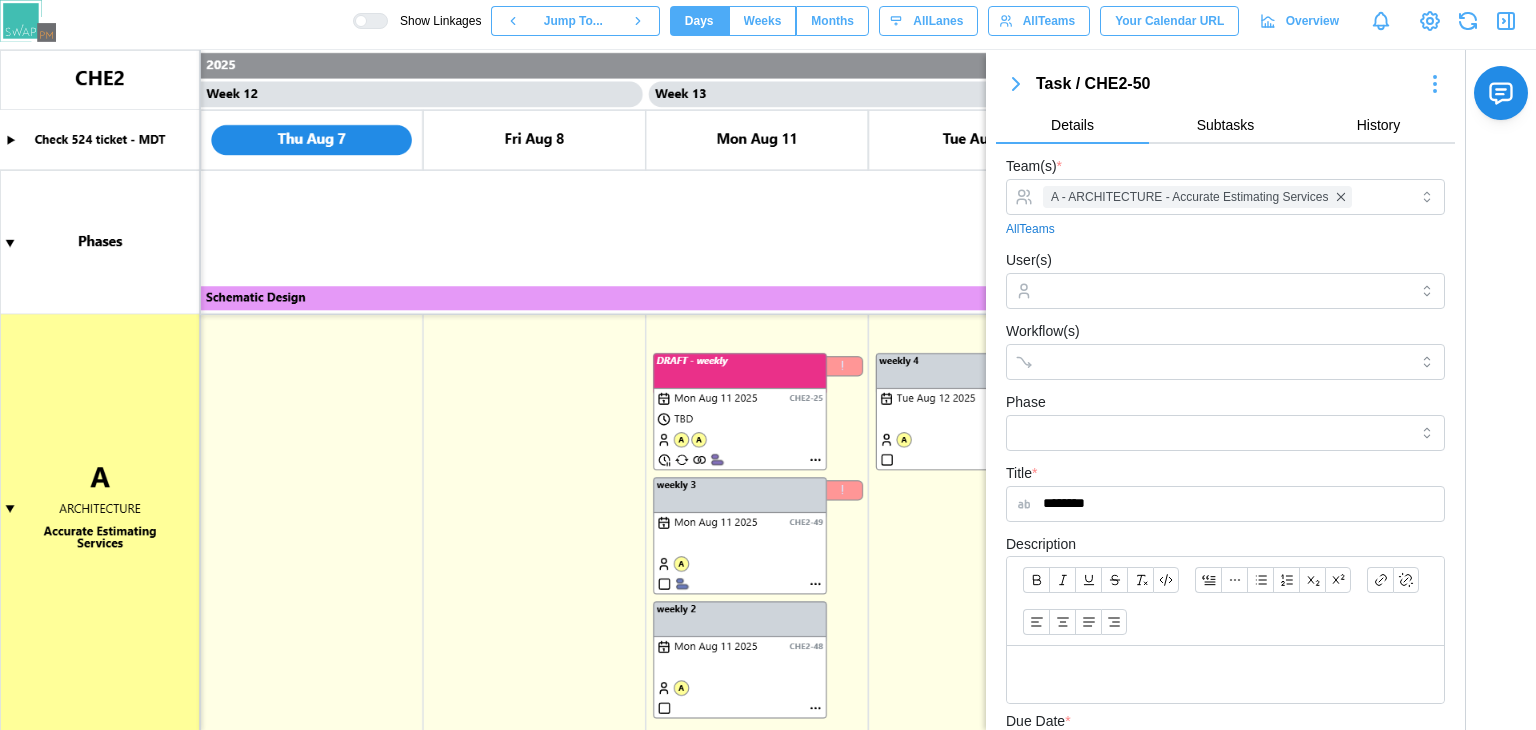 scroll, scrollTop: 307, scrollLeft: 0, axis: vertical 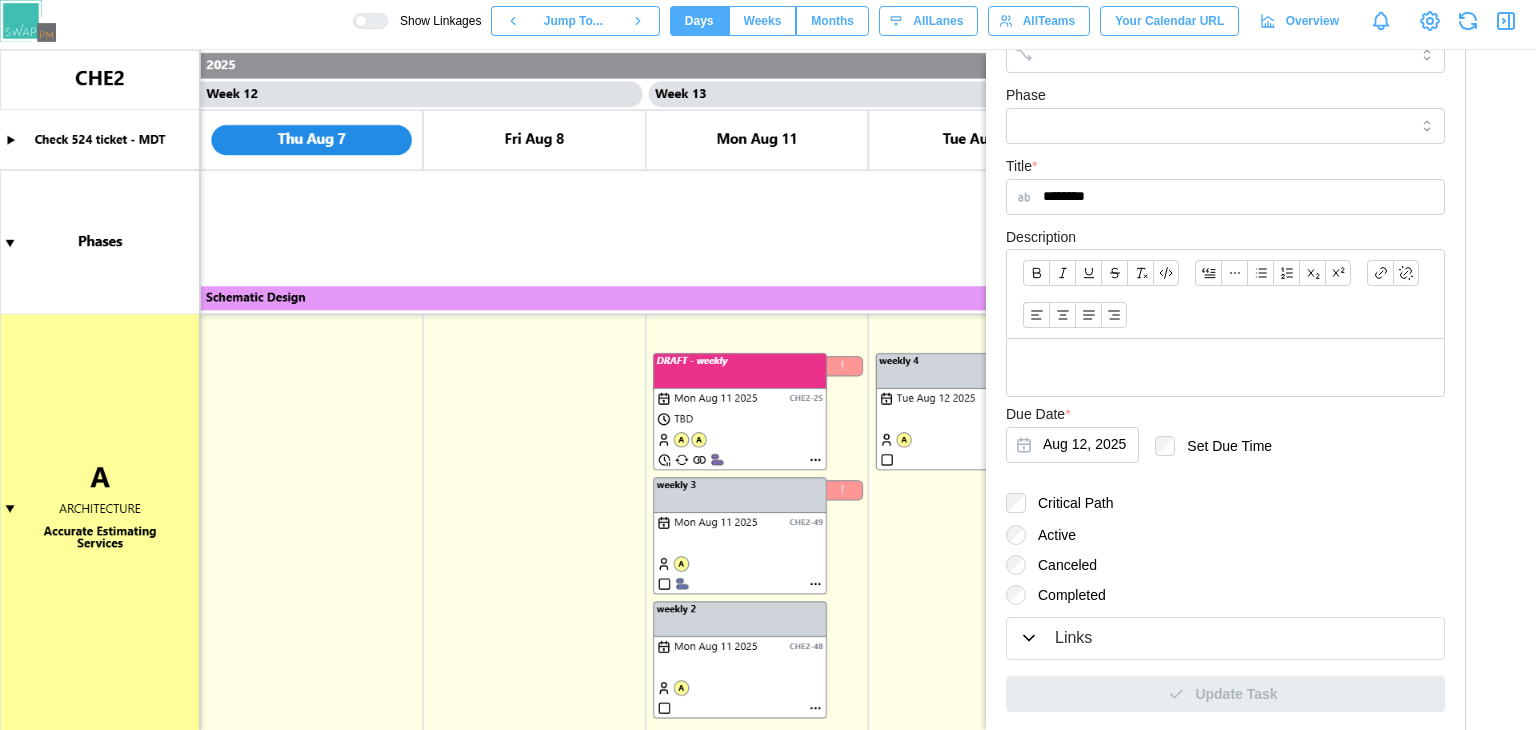 click on "Links" at bounding box center [1073, 638] 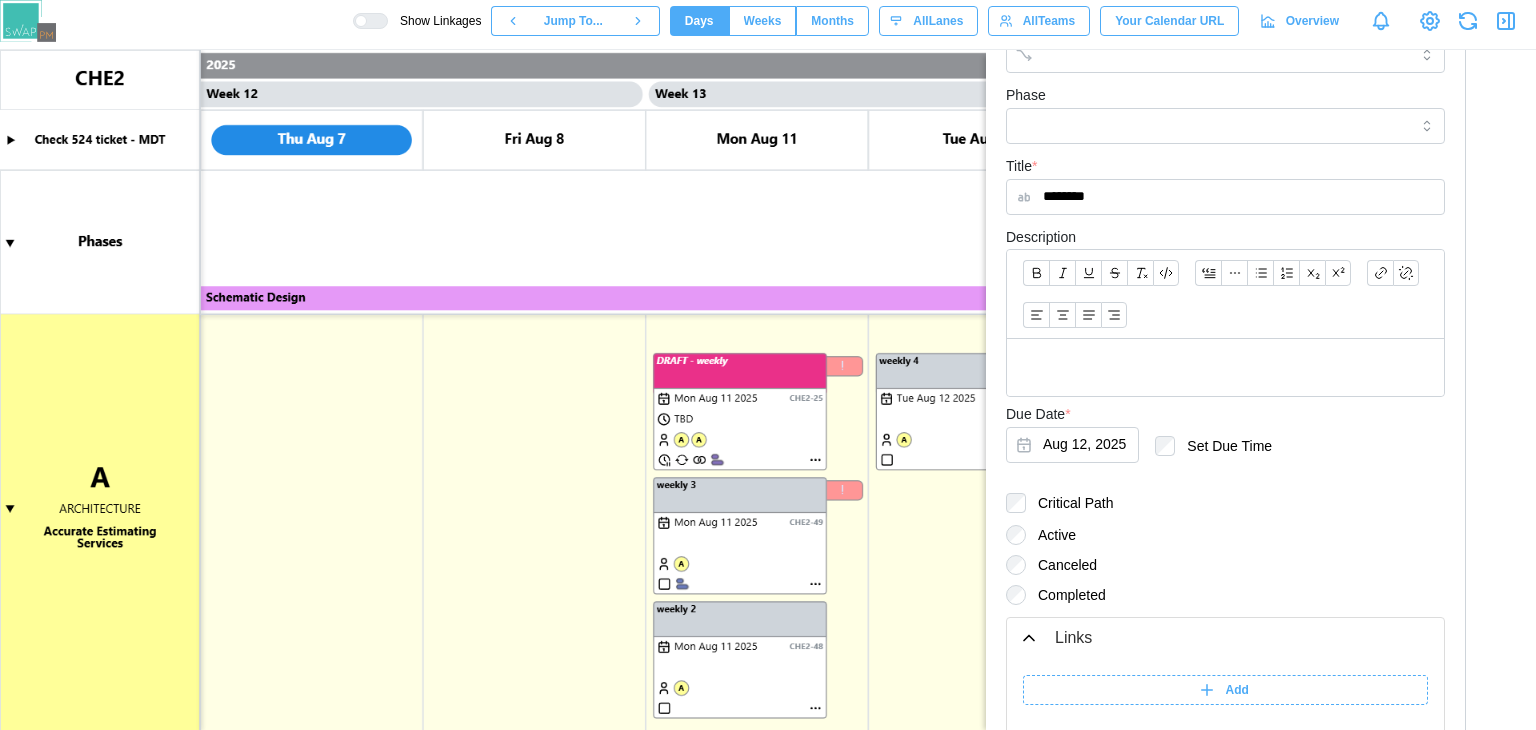 scroll, scrollTop: 559, scrollLeft: 0, axis: vertical 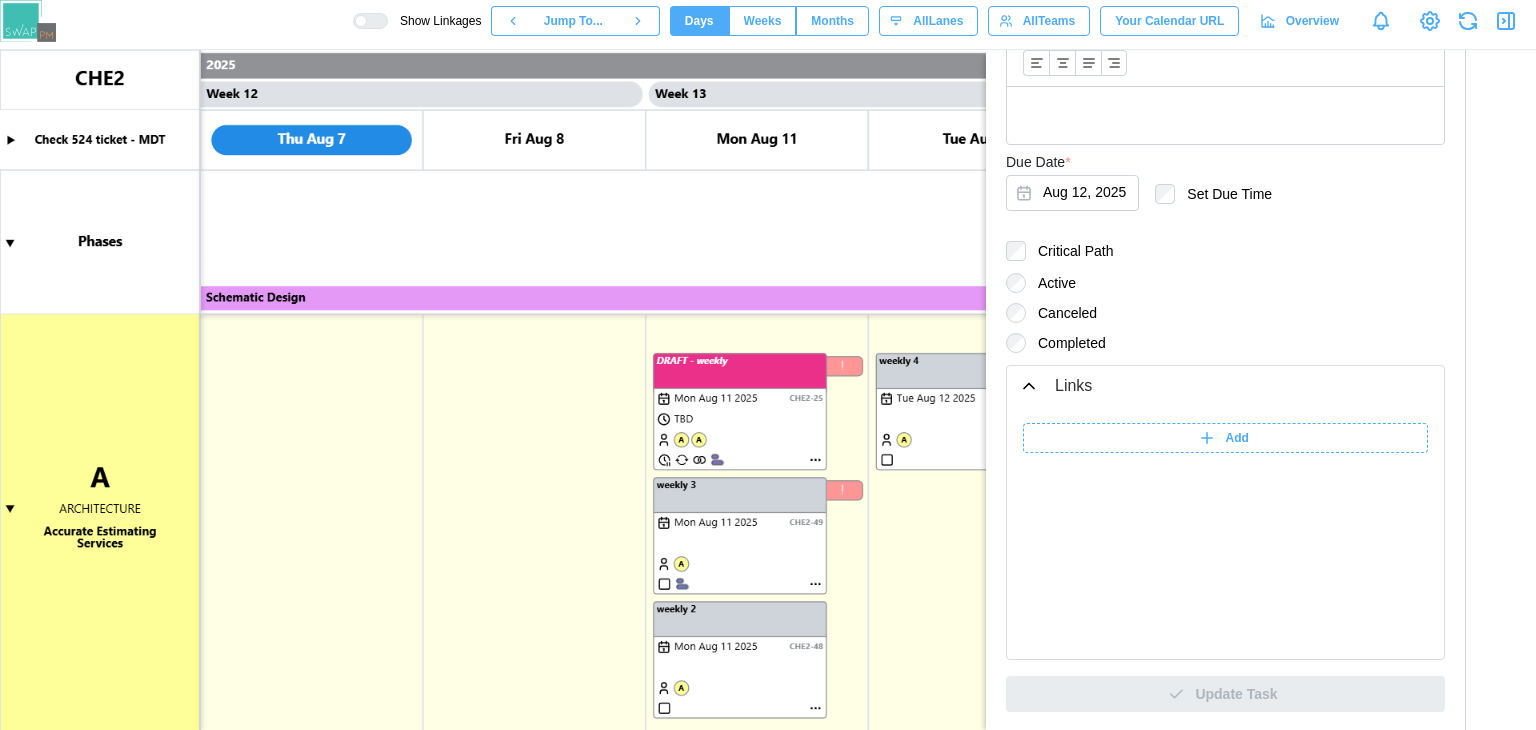 click on "Add" at bounding box center [1225, 533] 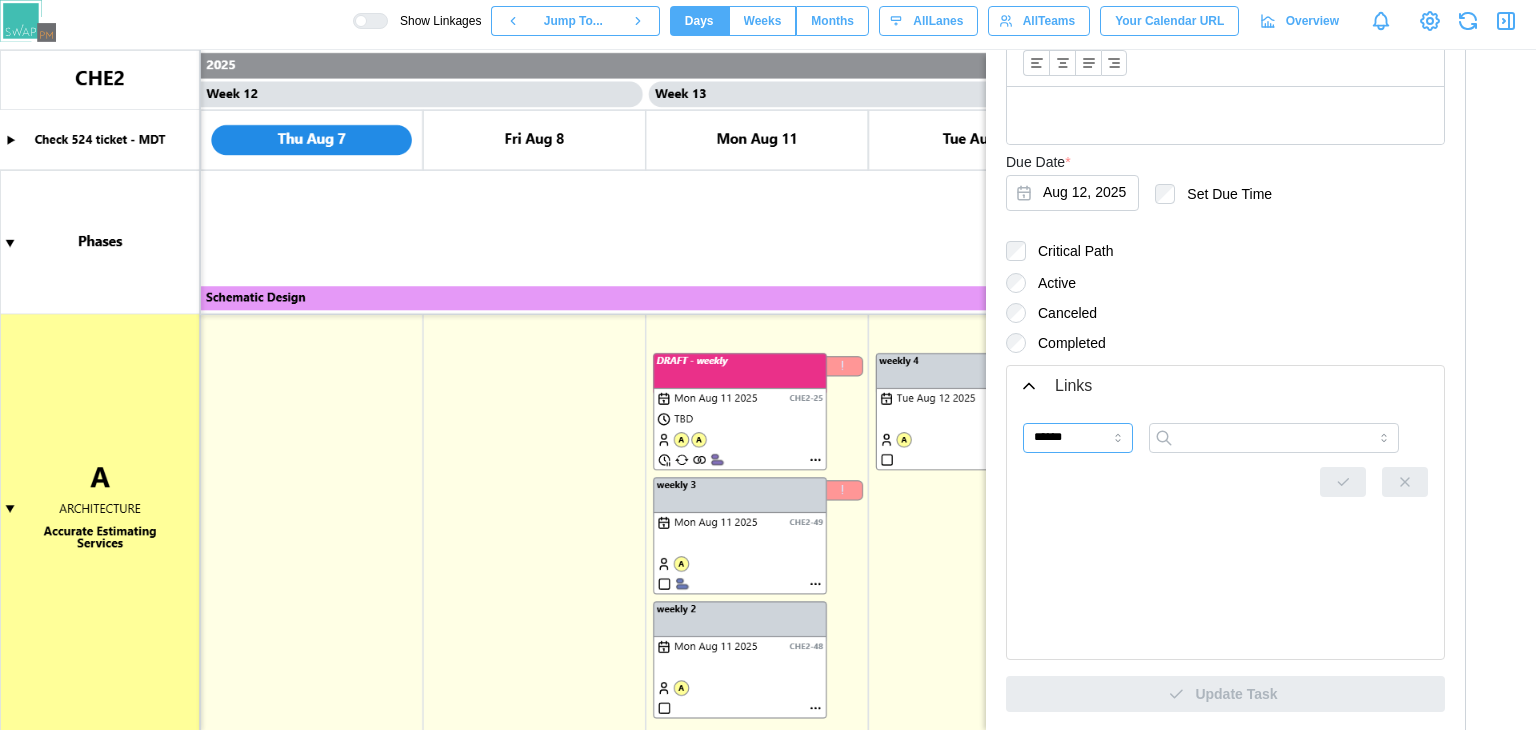 click on "******" at bounding box center [1078, 438] 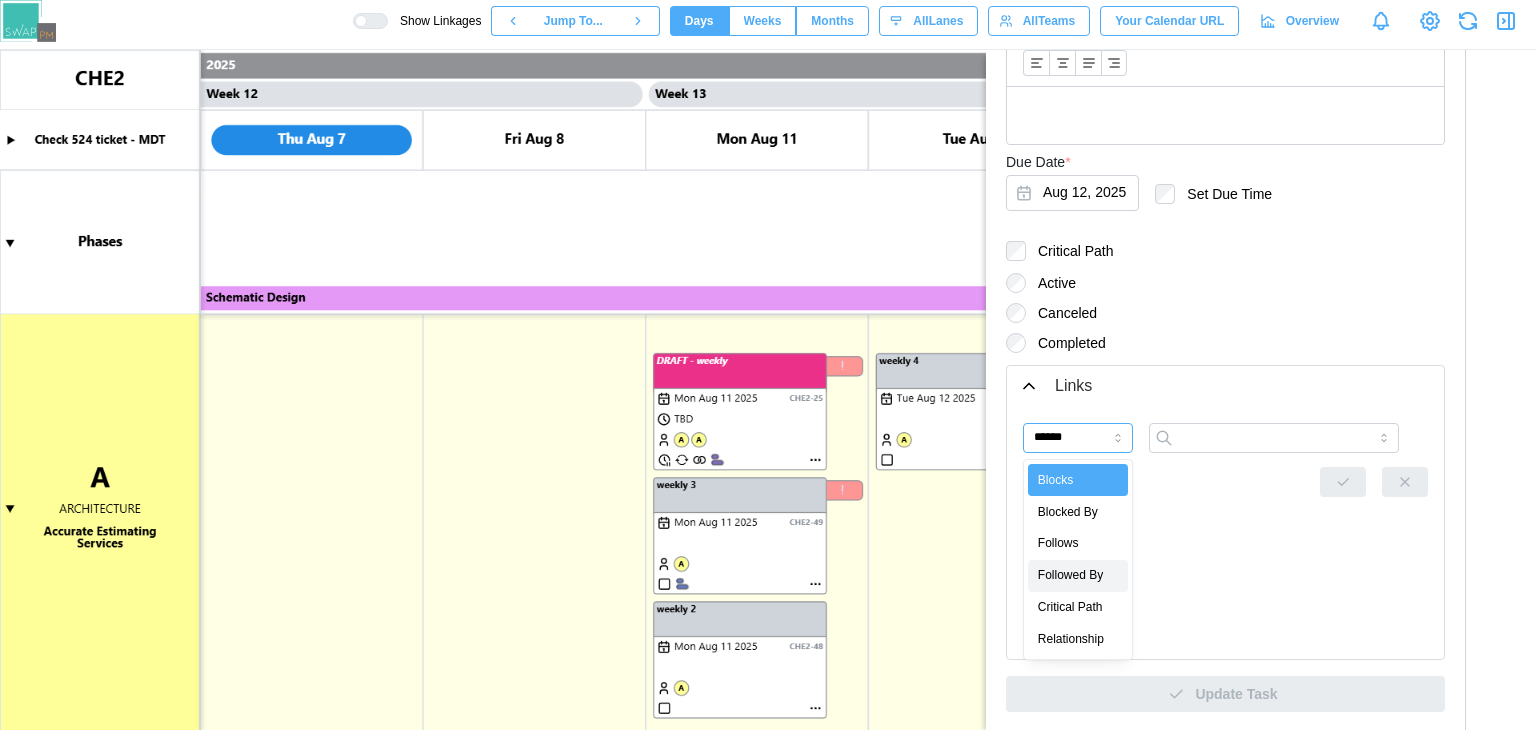 type on "**********" 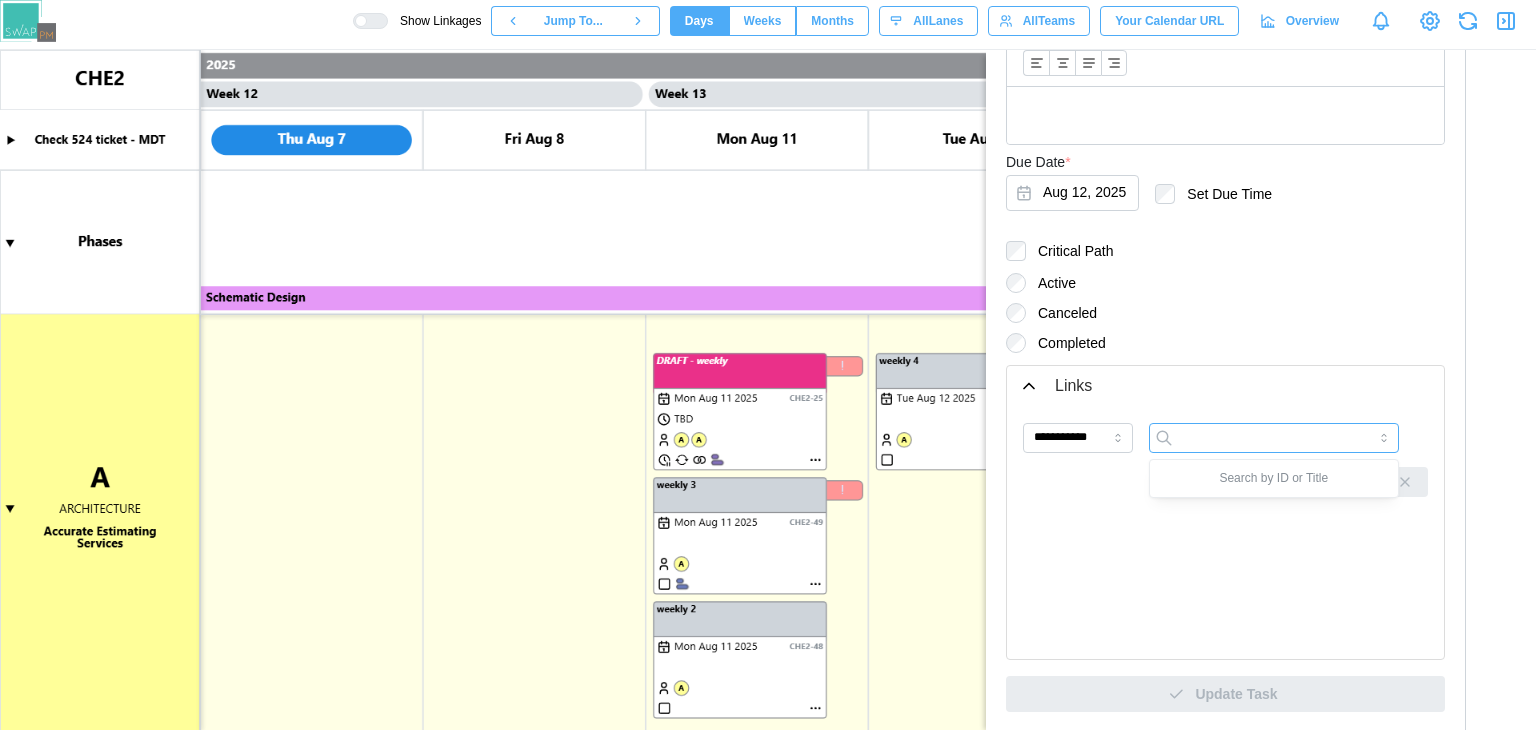 click at bounding box center [1274, 438] 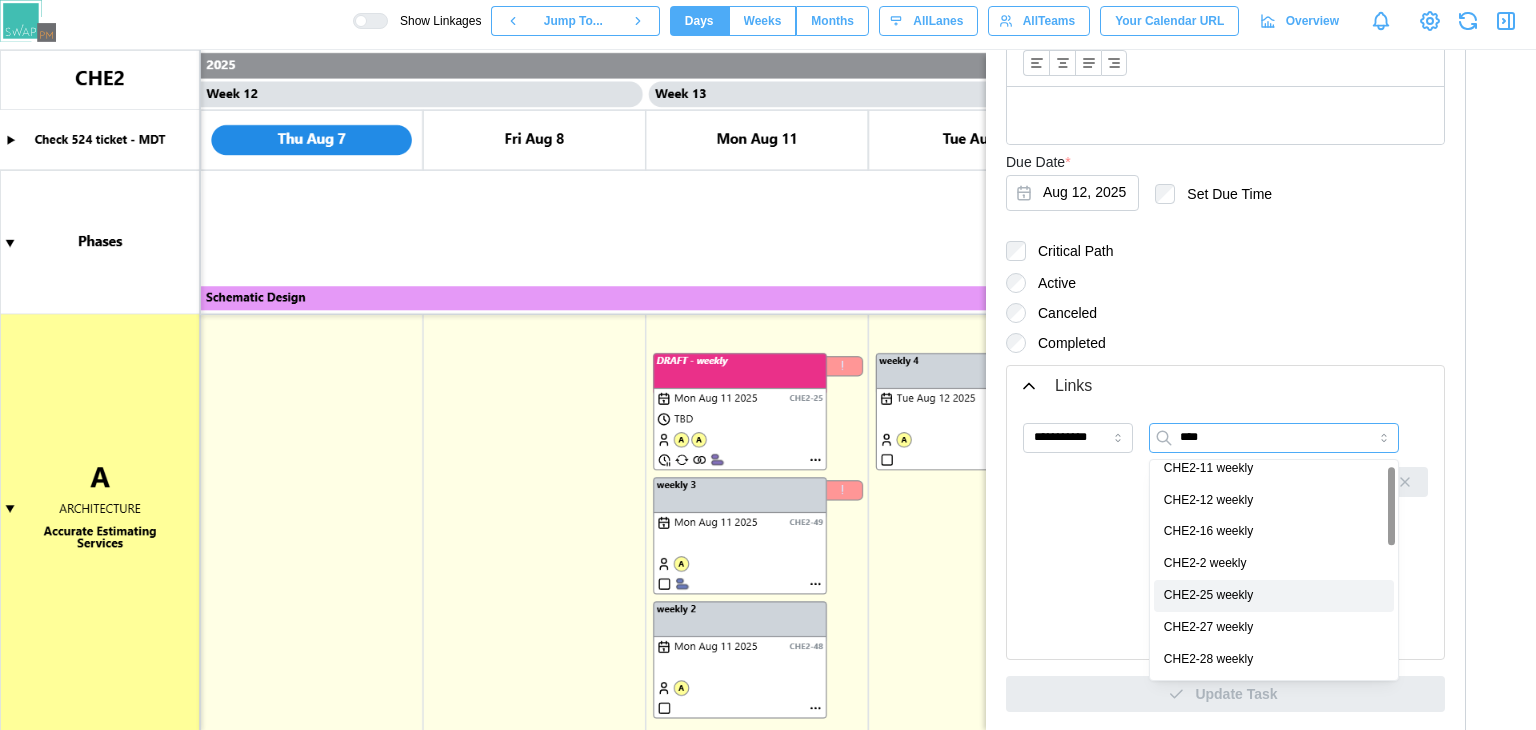 scroll, scrollTop: 15, scrollLeft: 0, axis: vertical 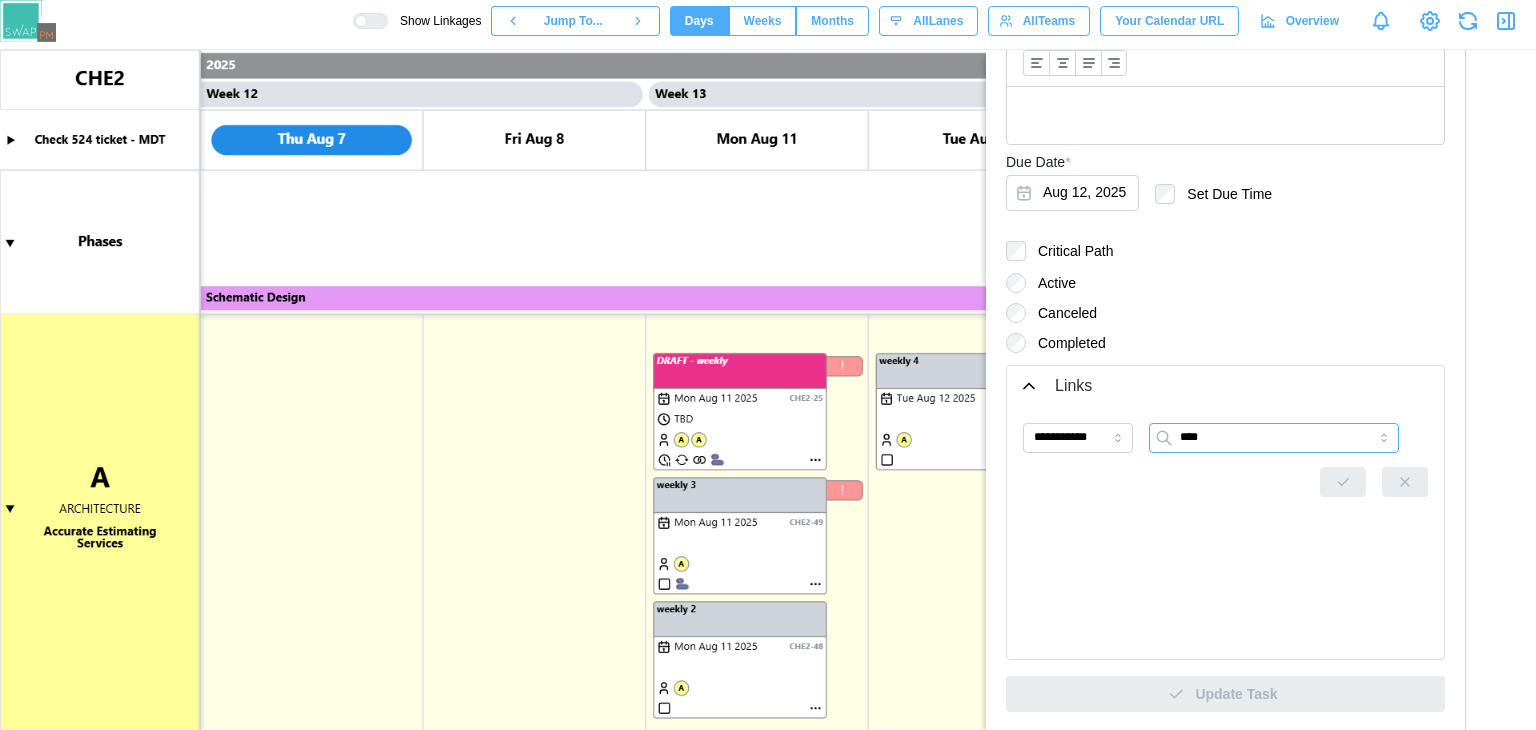 type on "****" 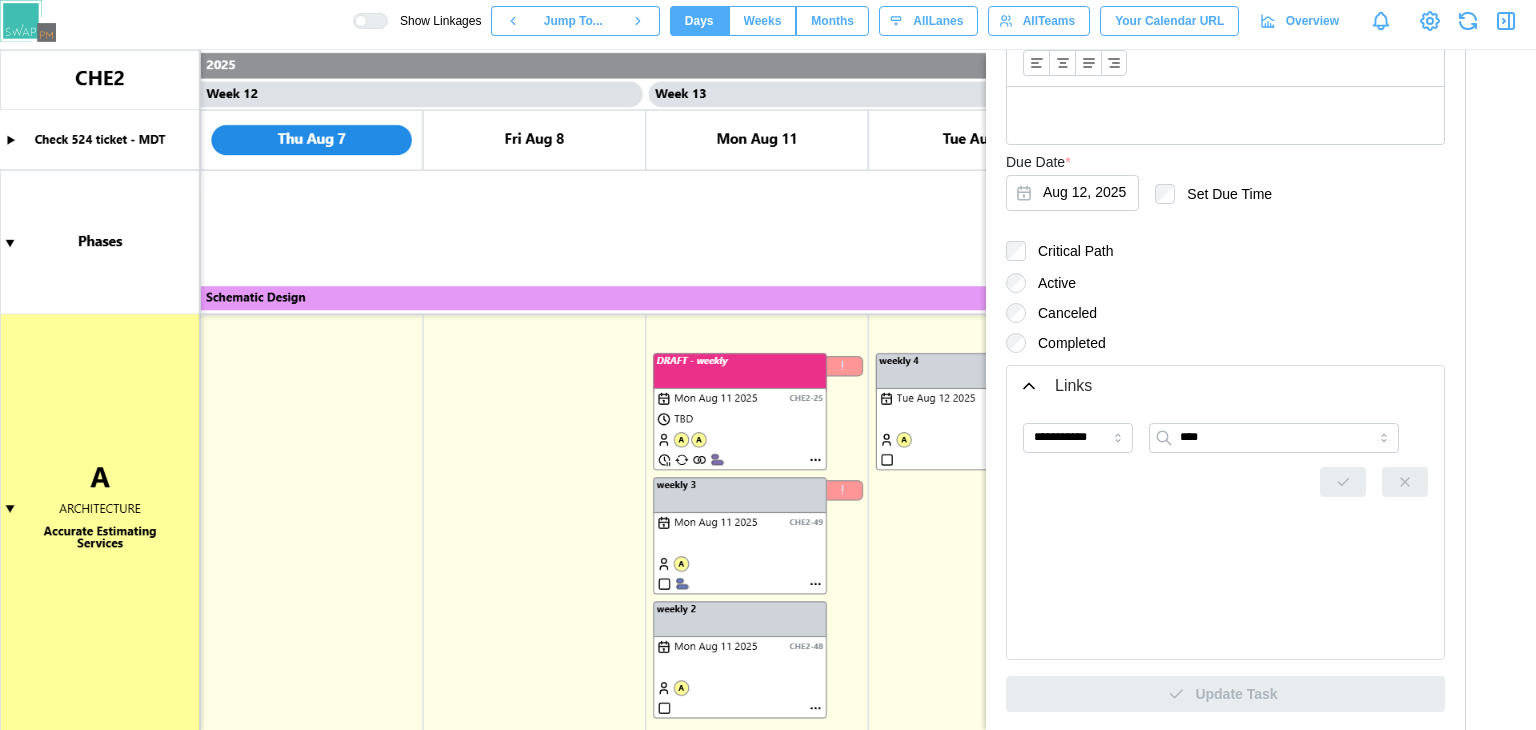 type 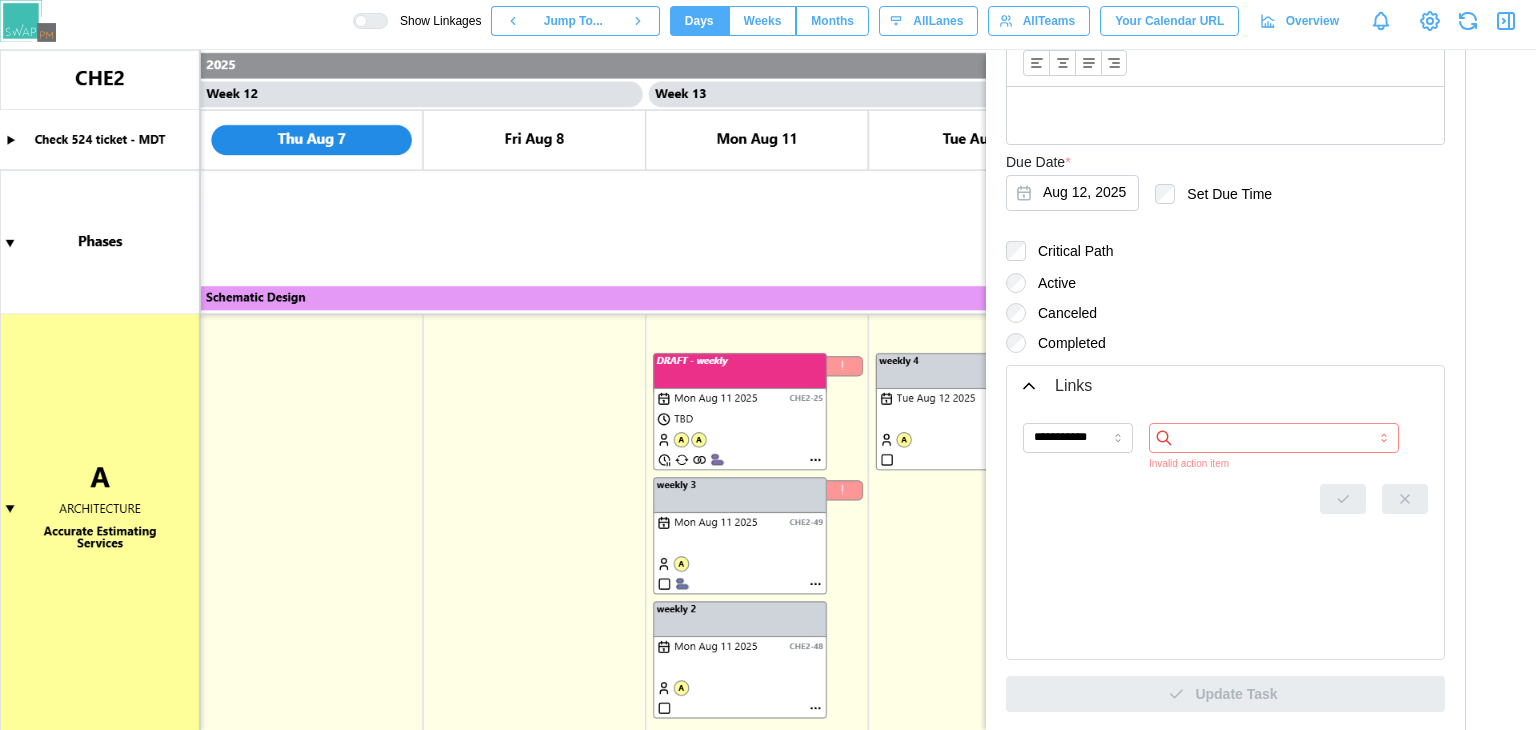 click at bounding box center (1225, 499) 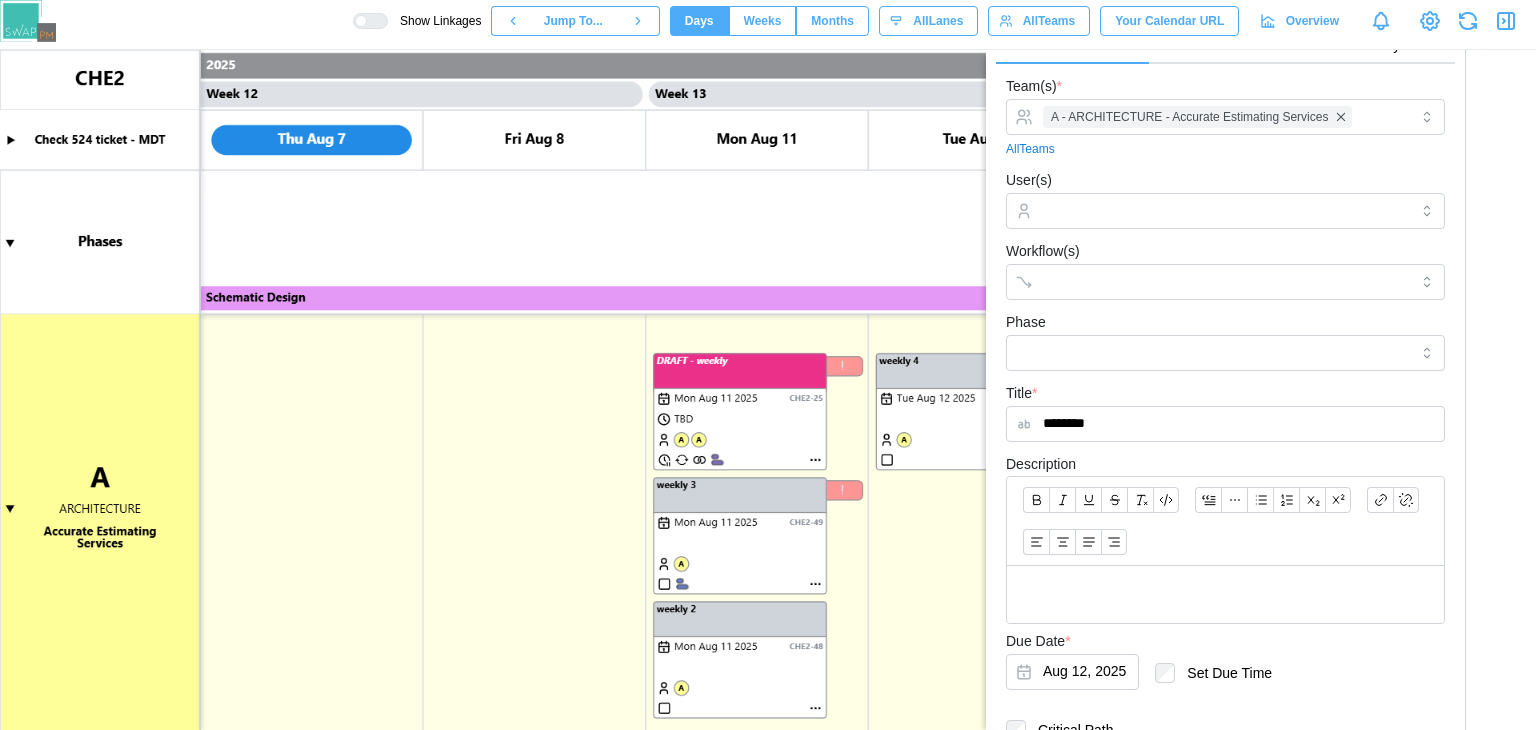 scroll, scrollTop: 0, scrollLeft: 0, axis: both 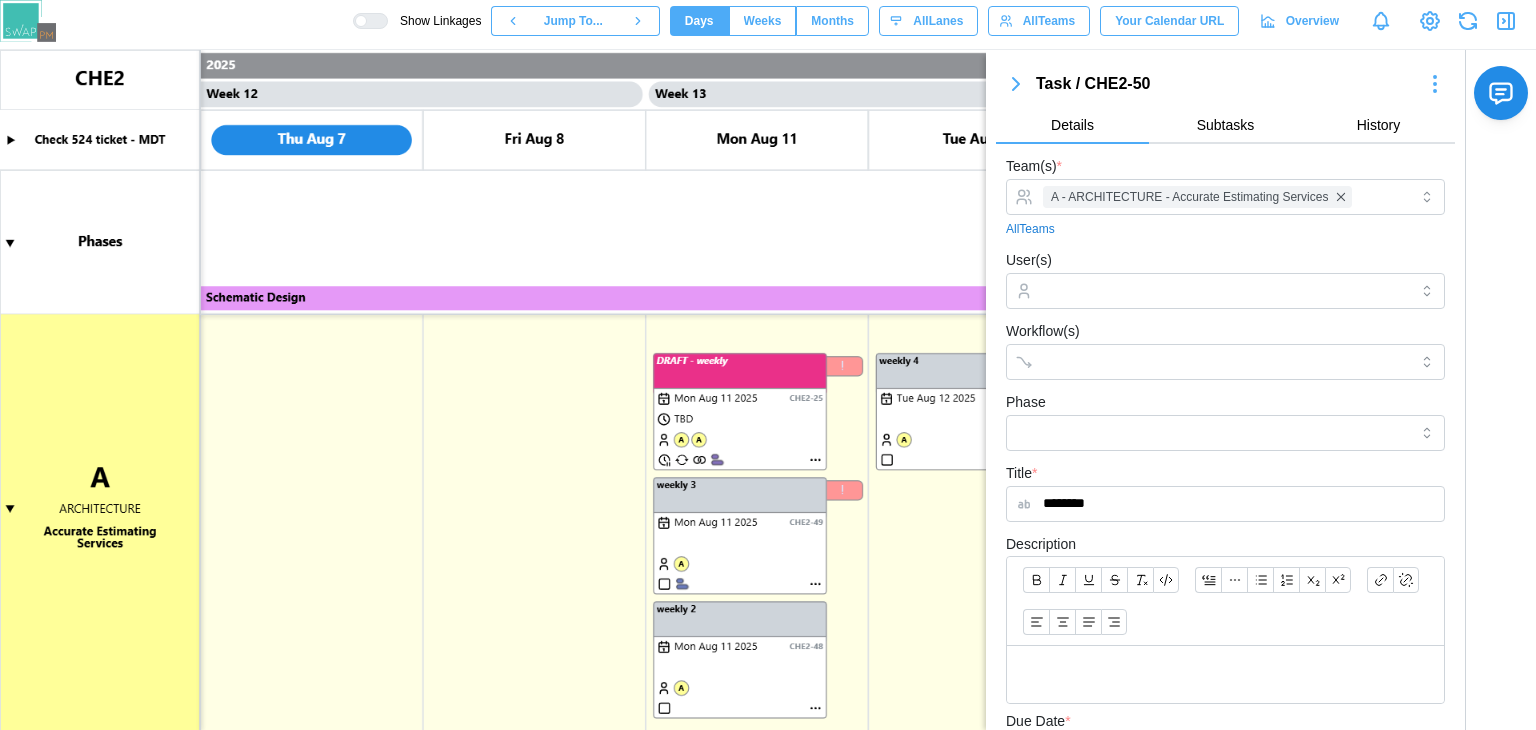 click 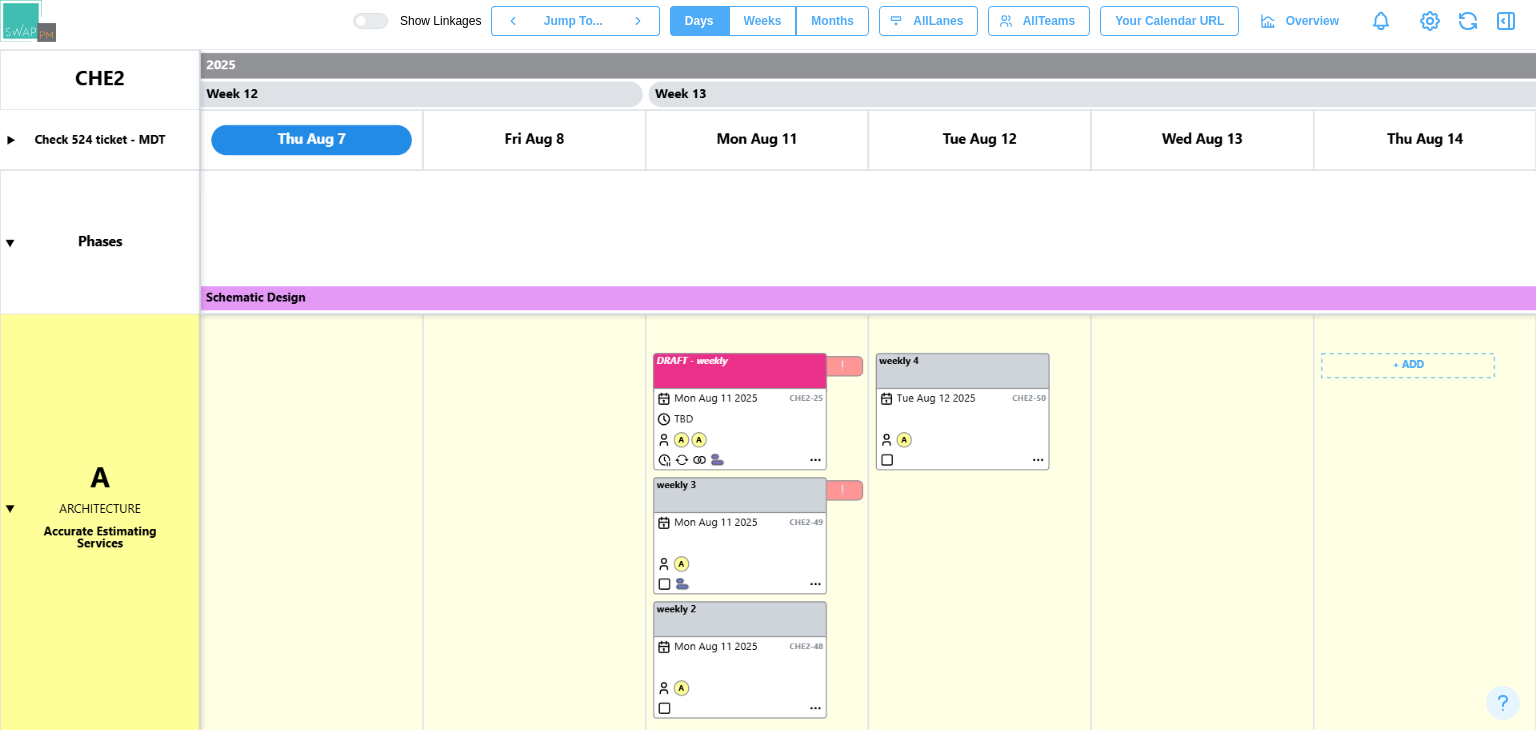 scroll, scrollTop: 0, scrollLeft: 13212, axis: horizontal 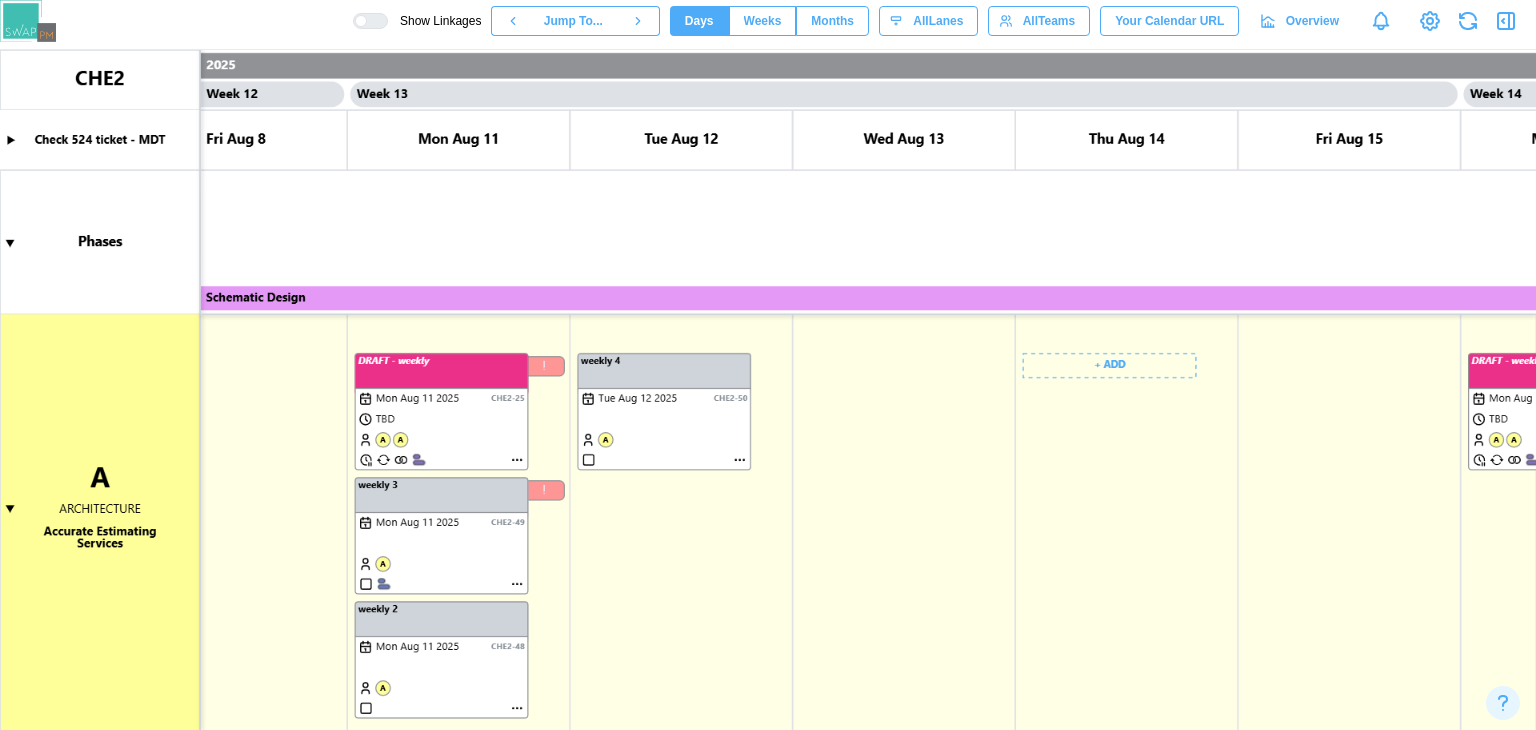 click at bounding box center [768, 390] 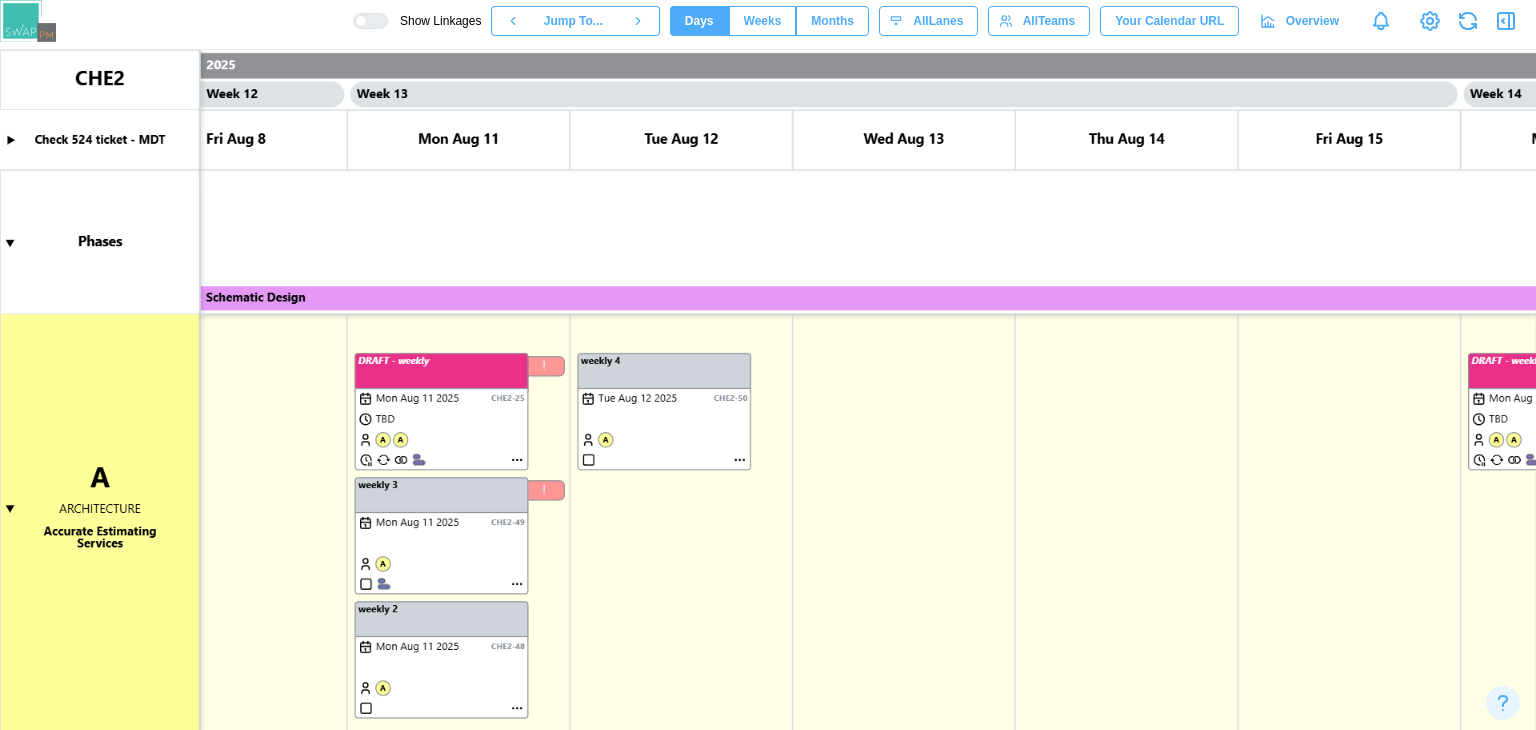 click at bounding box center [768, 390] 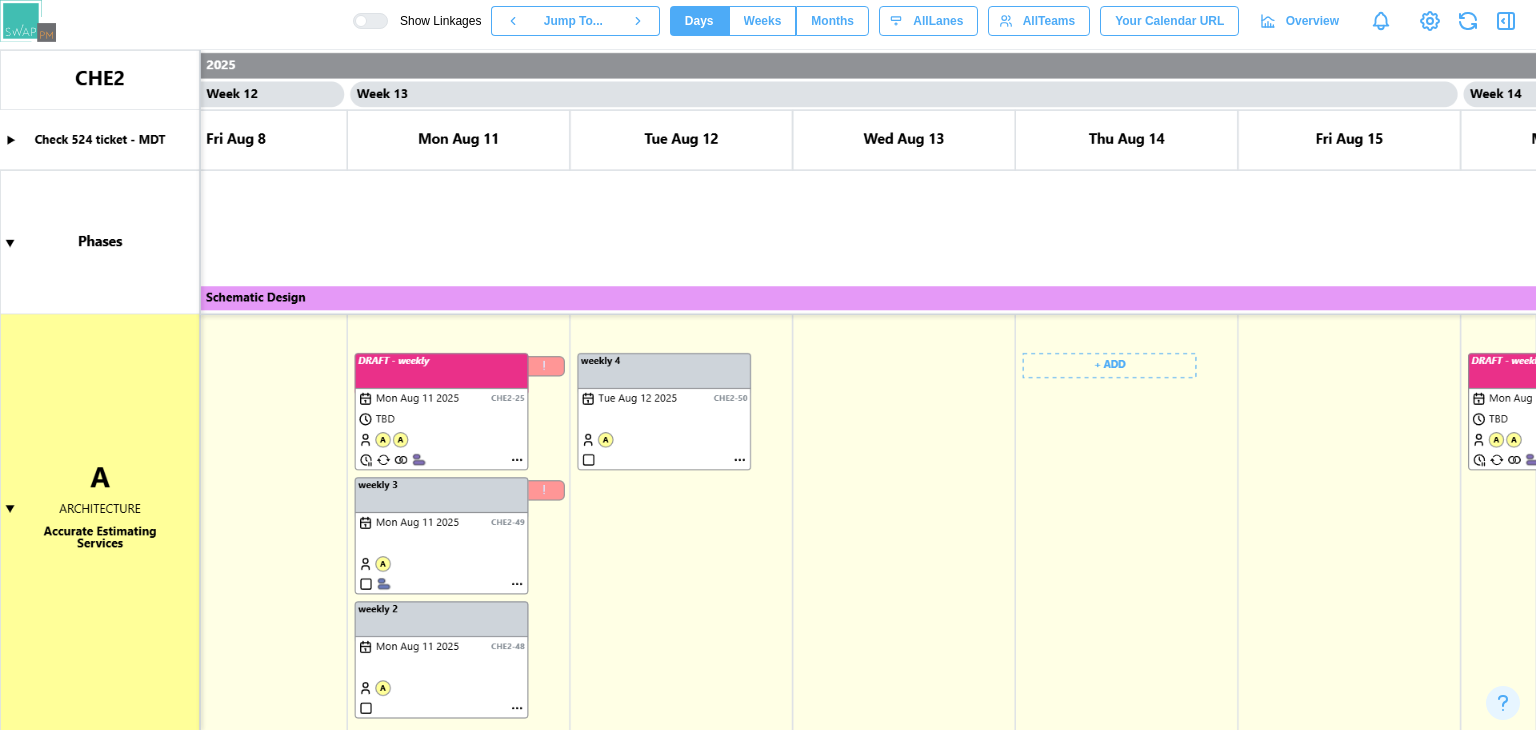 scroll, scrollTop: 0, scrollLeft: 13393, axis: horizontal 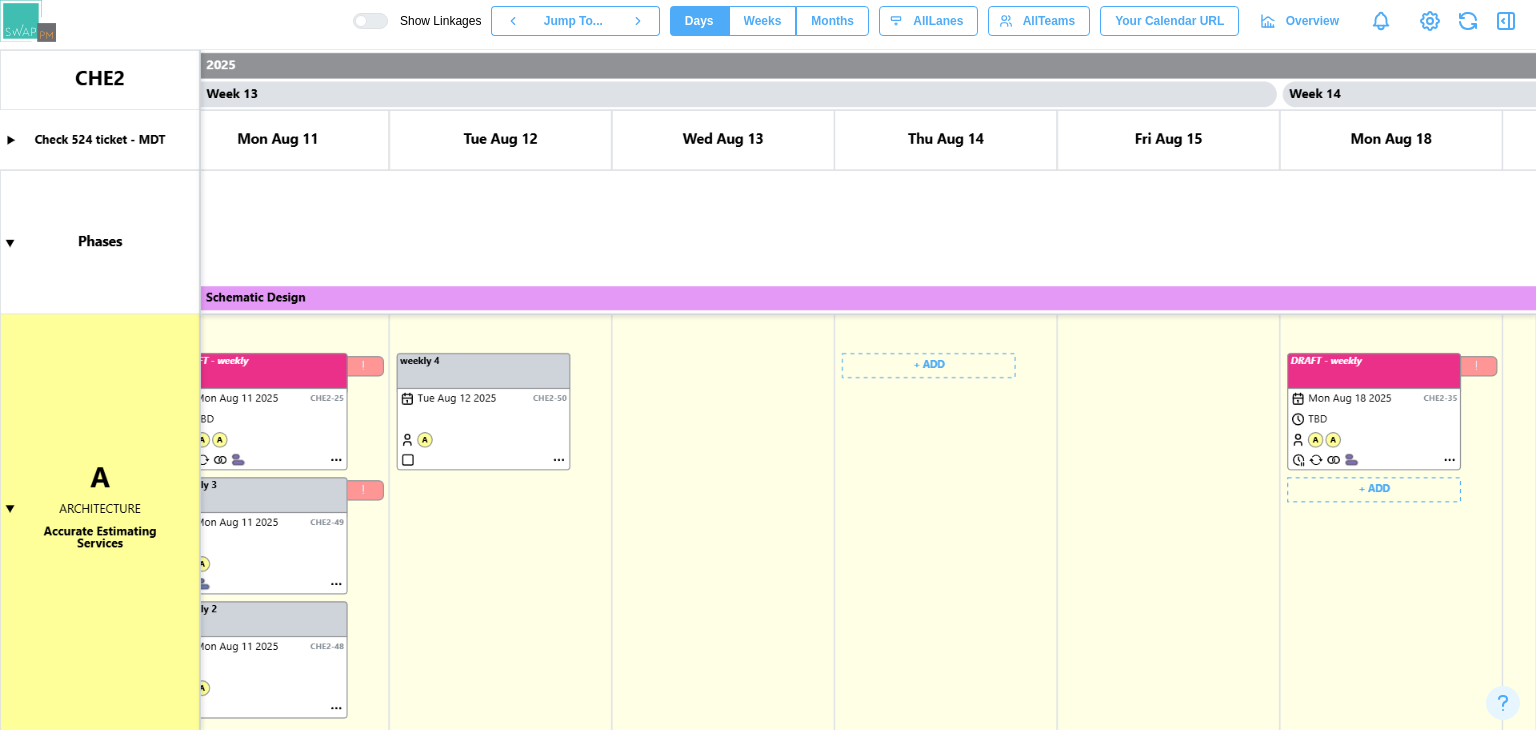 click at bounding box center [768, 390] 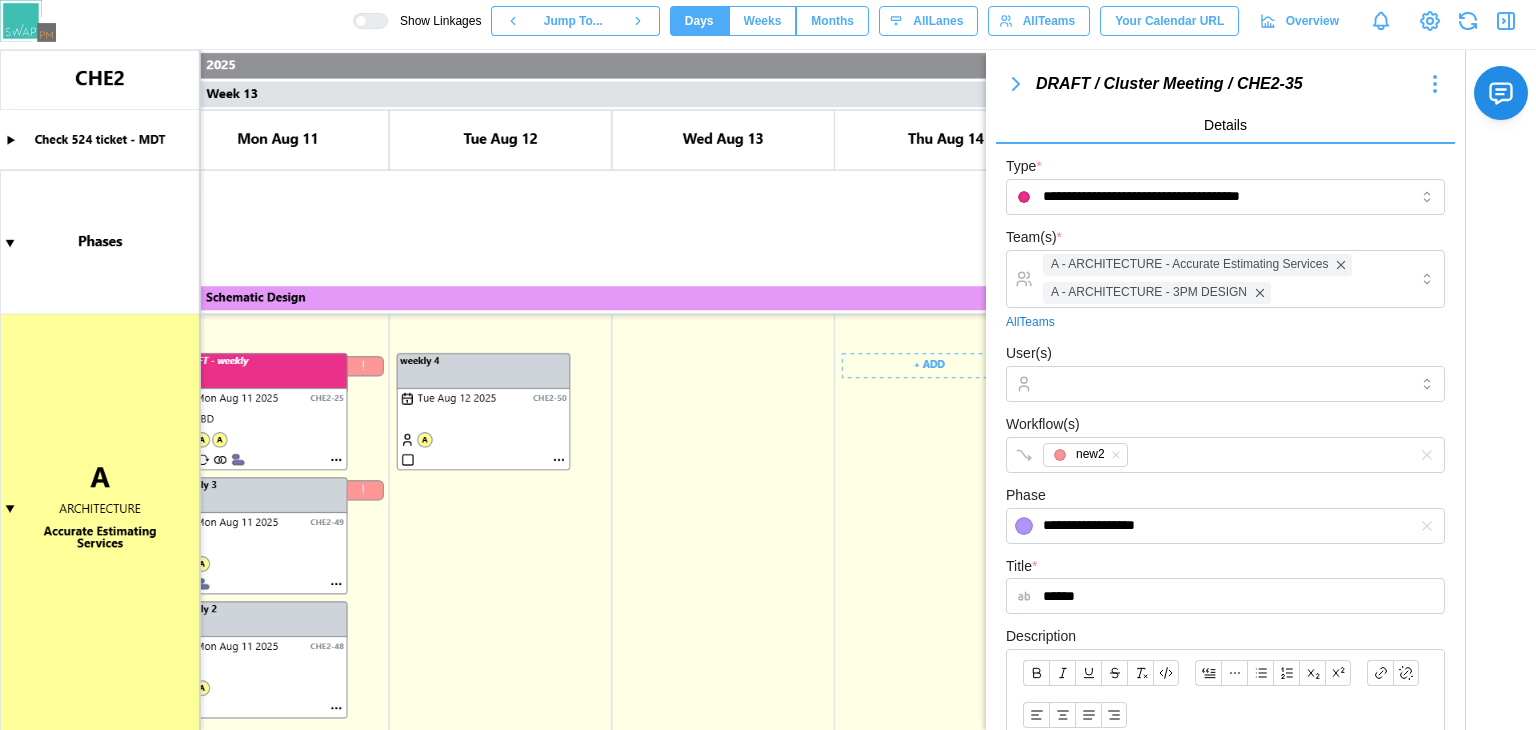 scroll, scrollTop: 408, scrollLeft: 0, axis: vertical 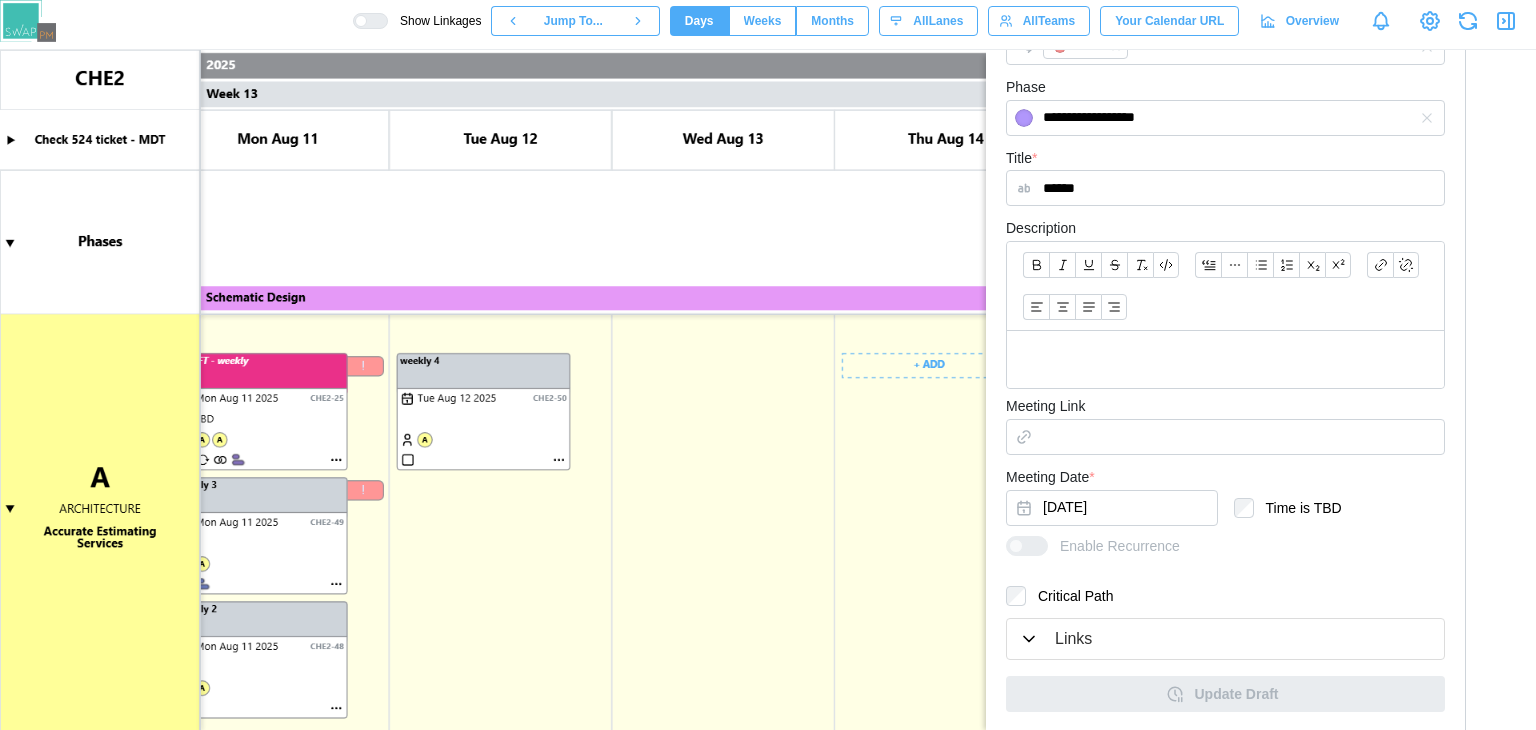 click on "Links" at bounding box center [1225, 639] 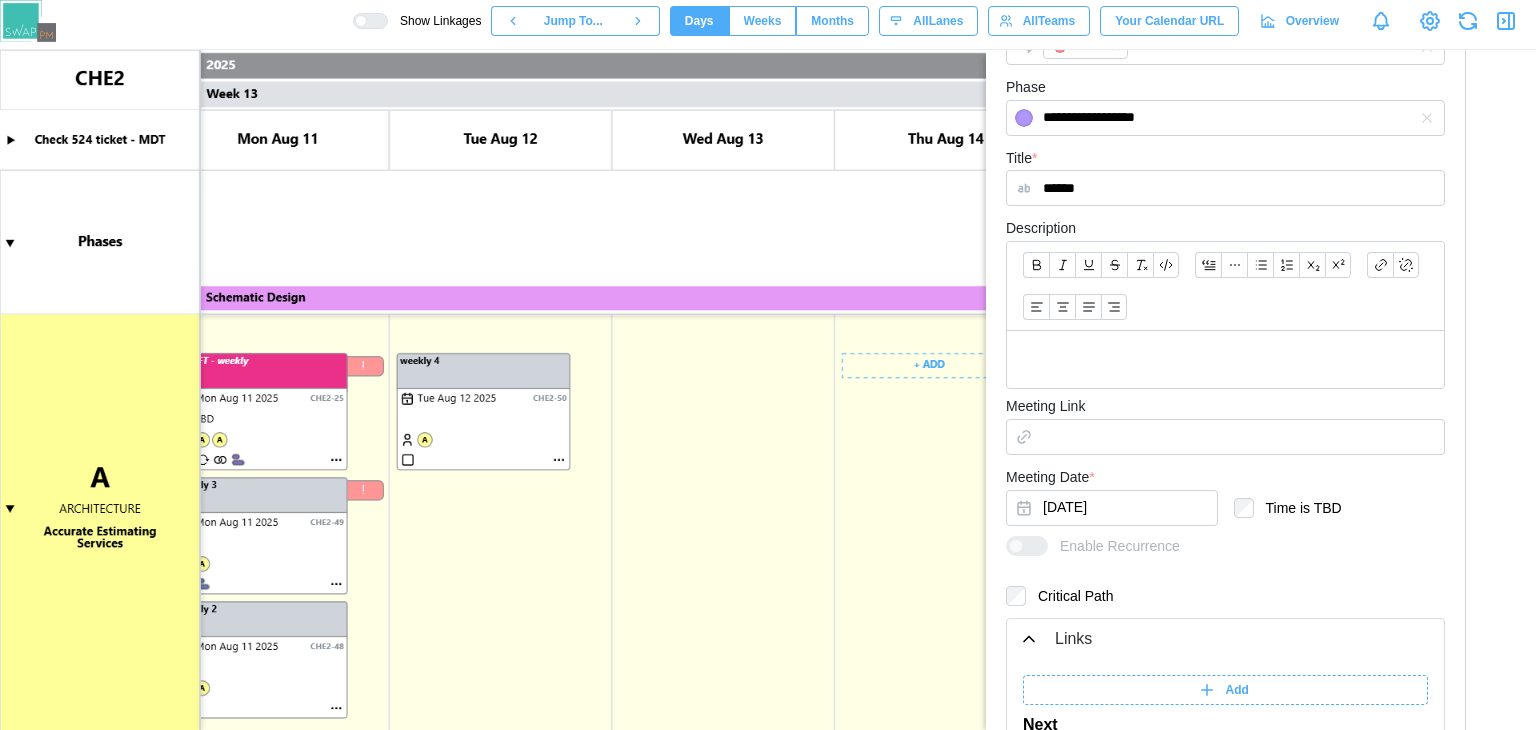 scroll, scrollTop: 660, scrollLeft: 0, axis: vertical 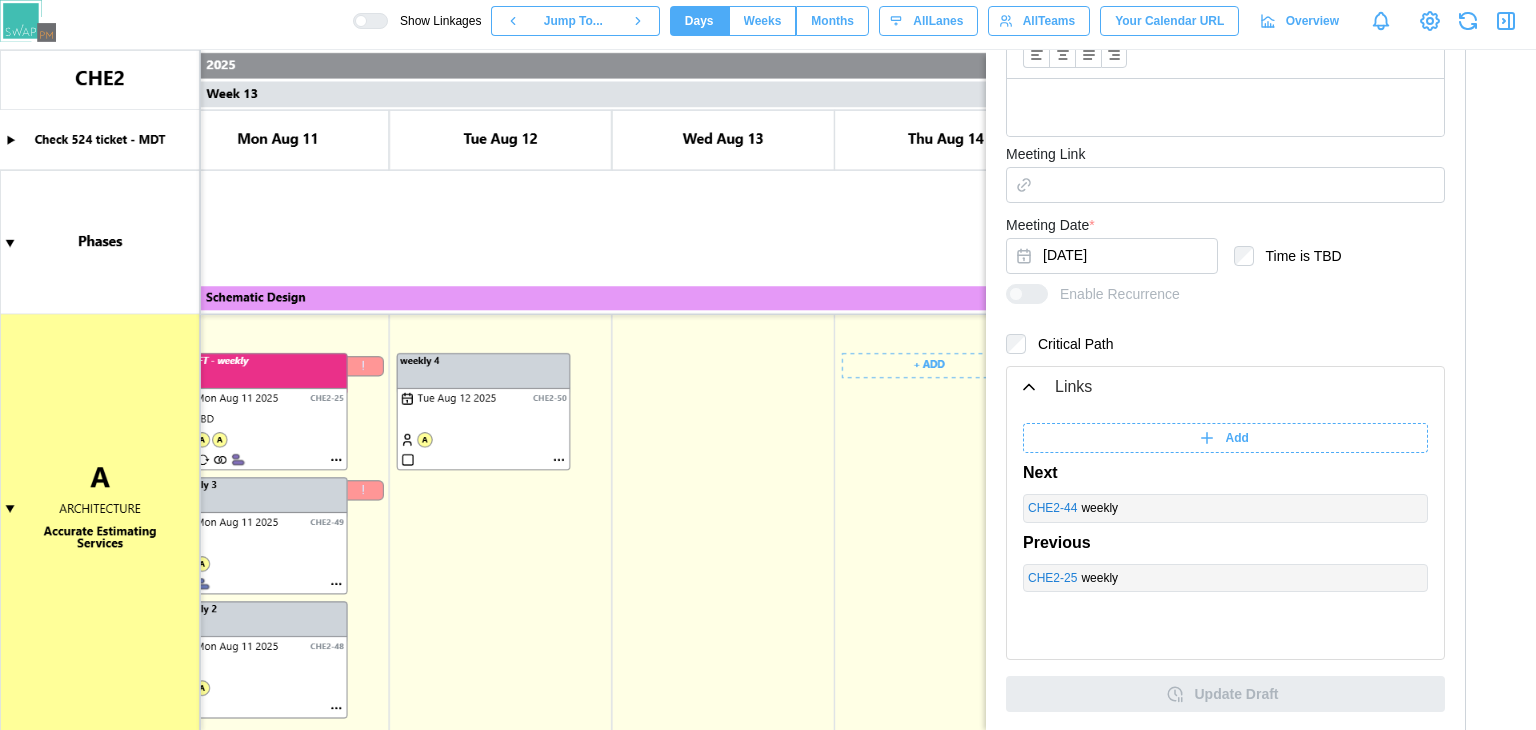 click on "Add" at bounding box center (1223, 438) 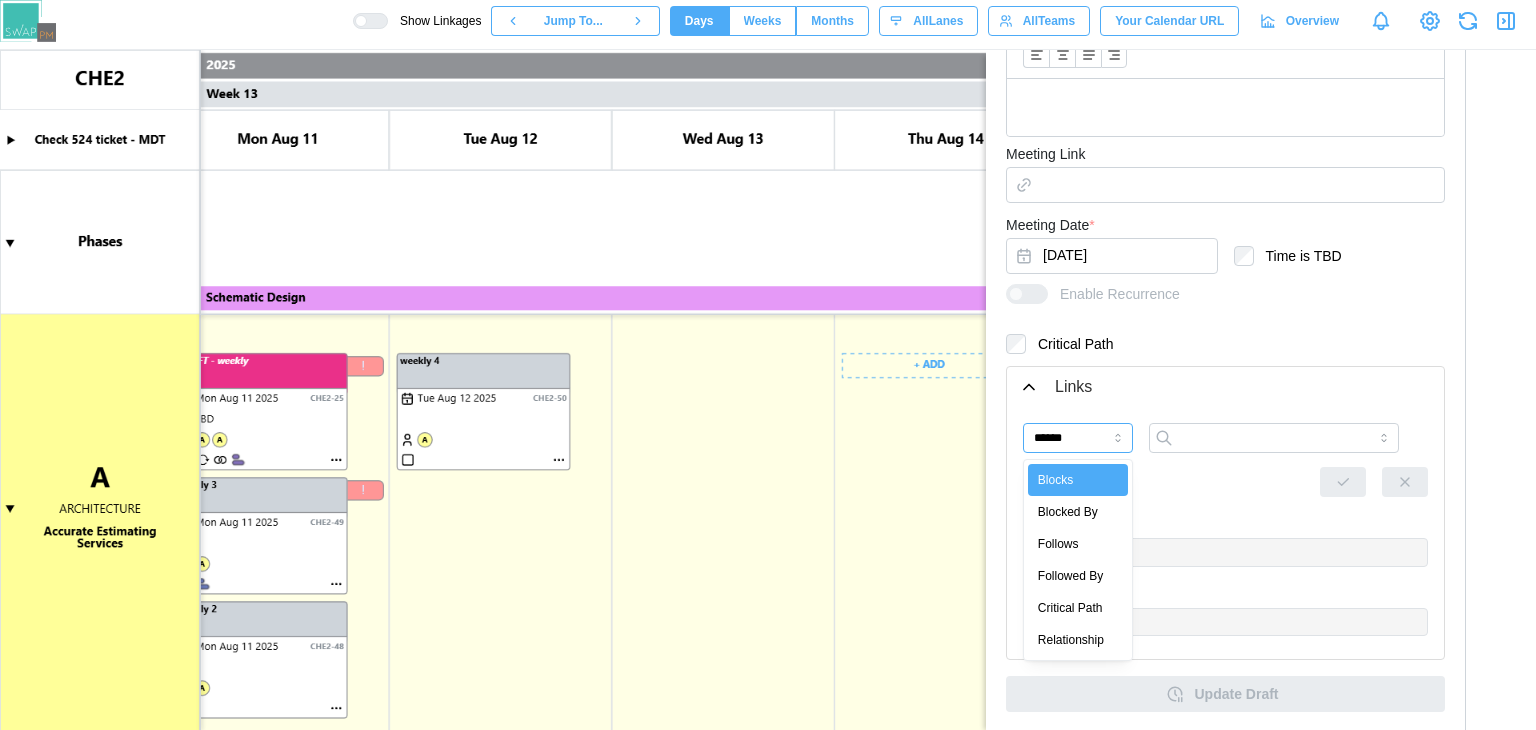 click on "******" at bounding box center [1078, 438] 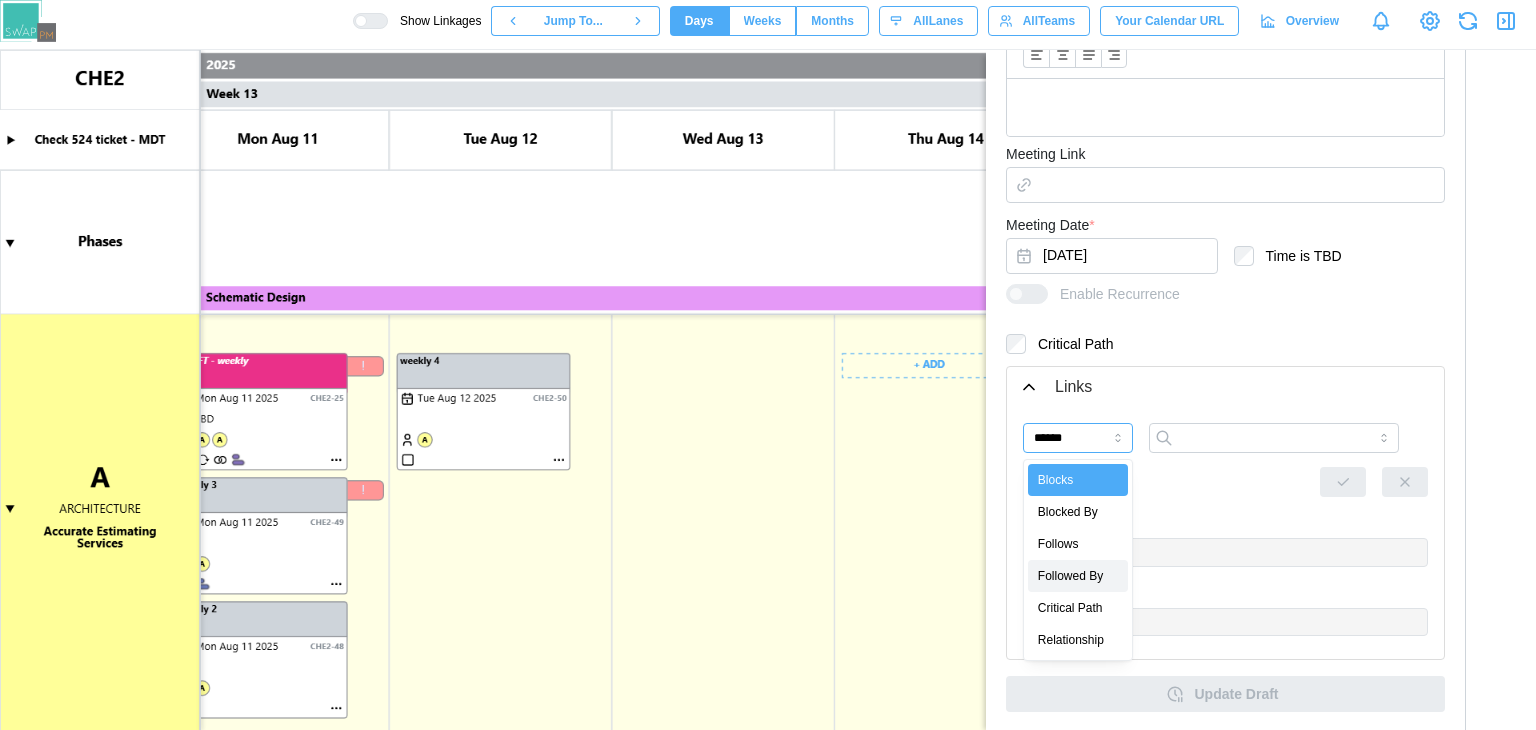 type on "**********" 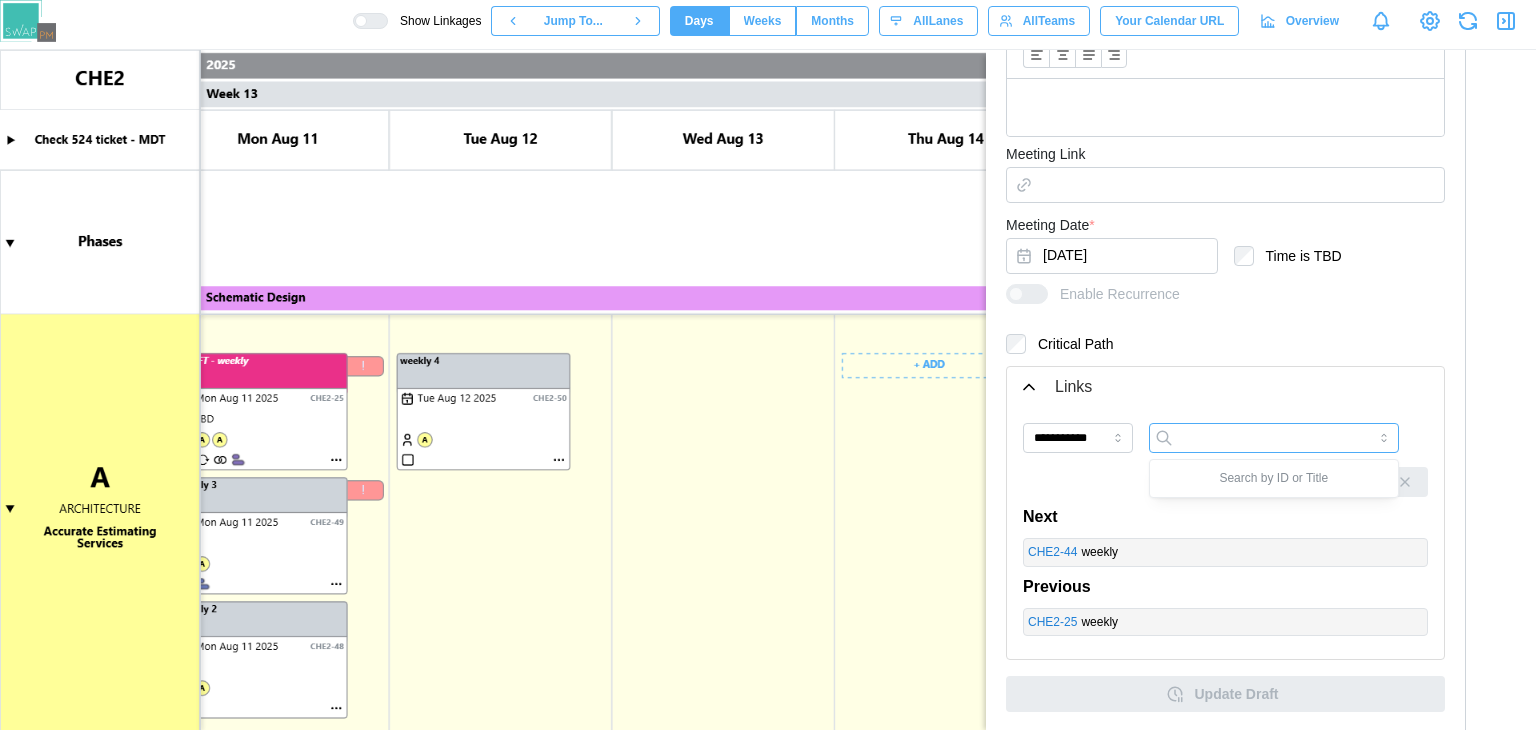 click at bounding box center (1274, 438) 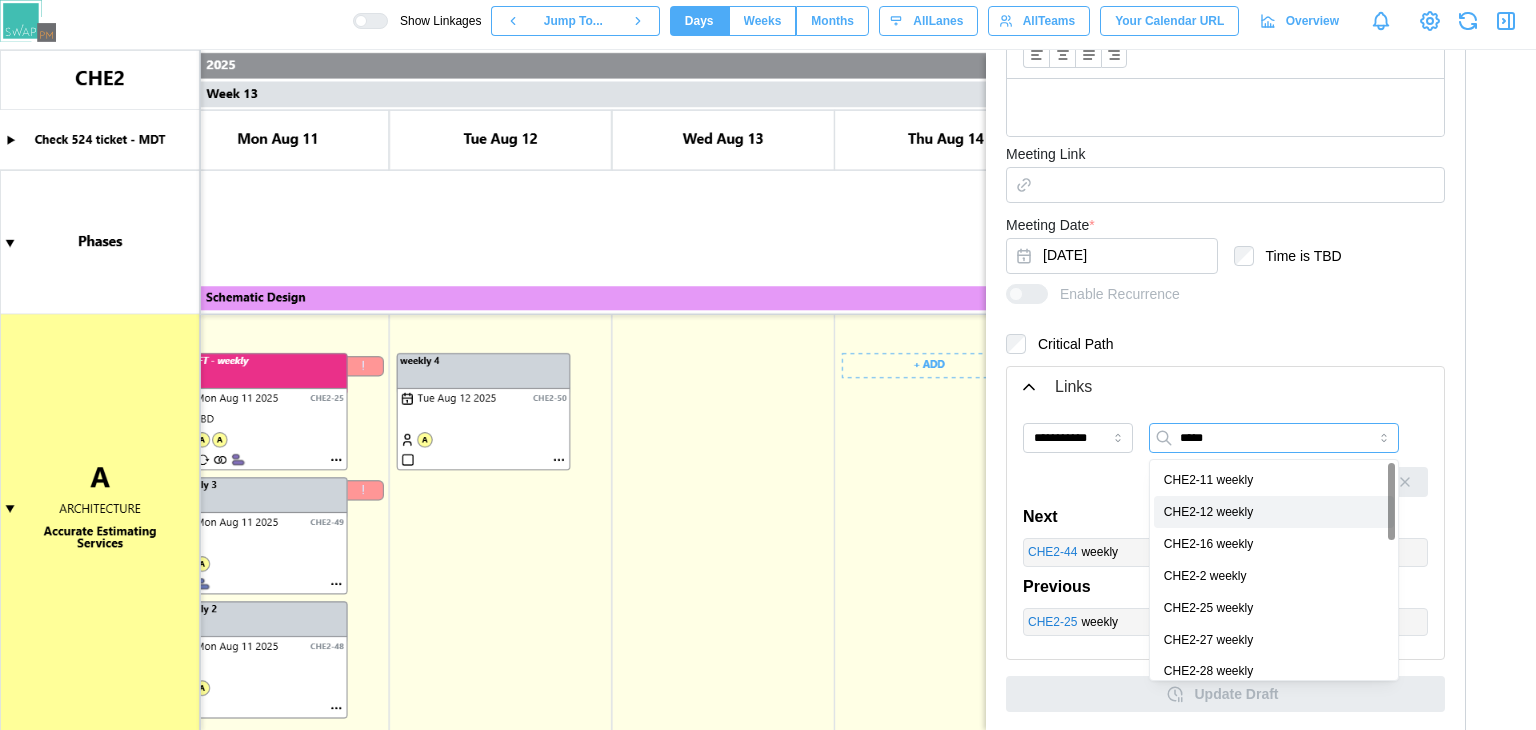 scroll, scrollTop: 0, scrollLeft: 13217, axis: horizontal 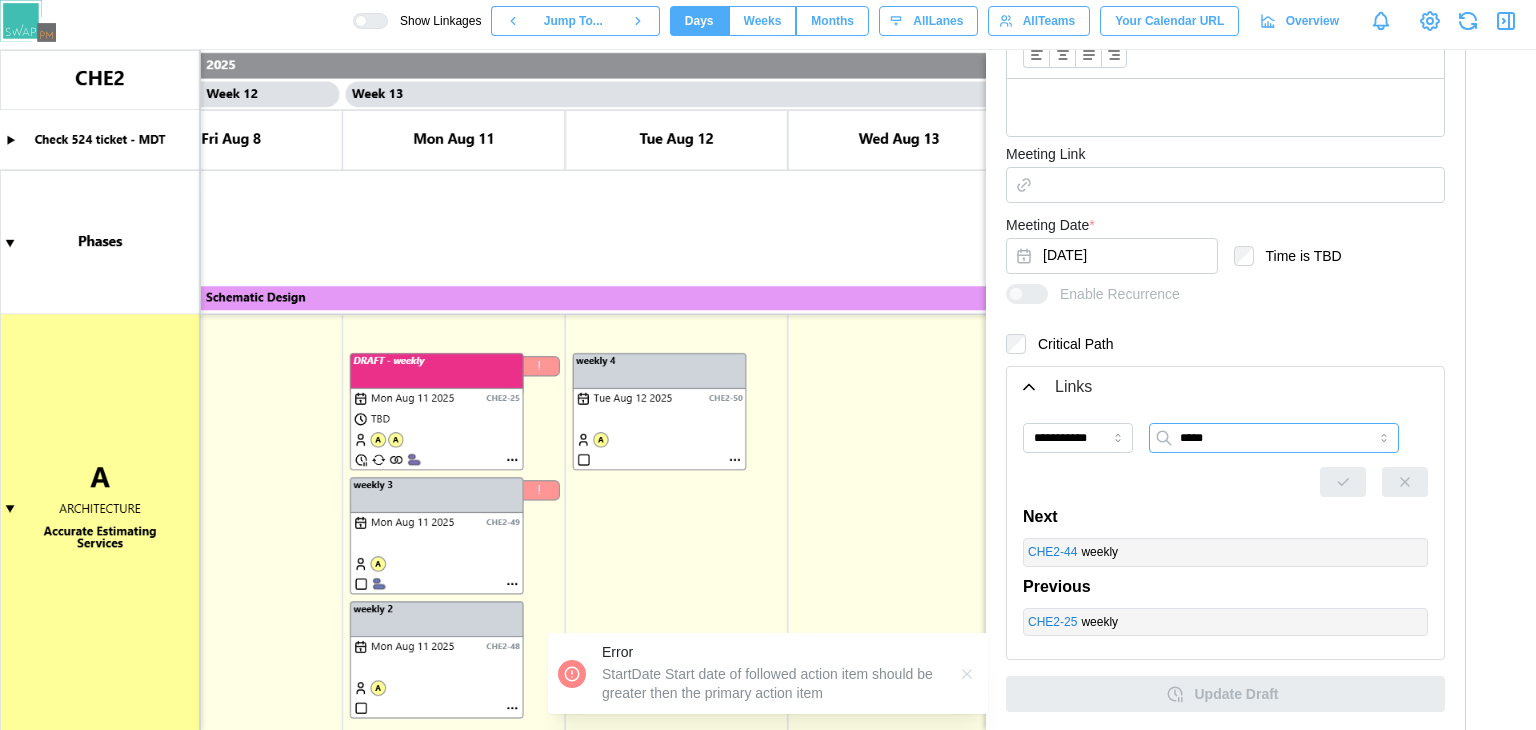 type on "*****" 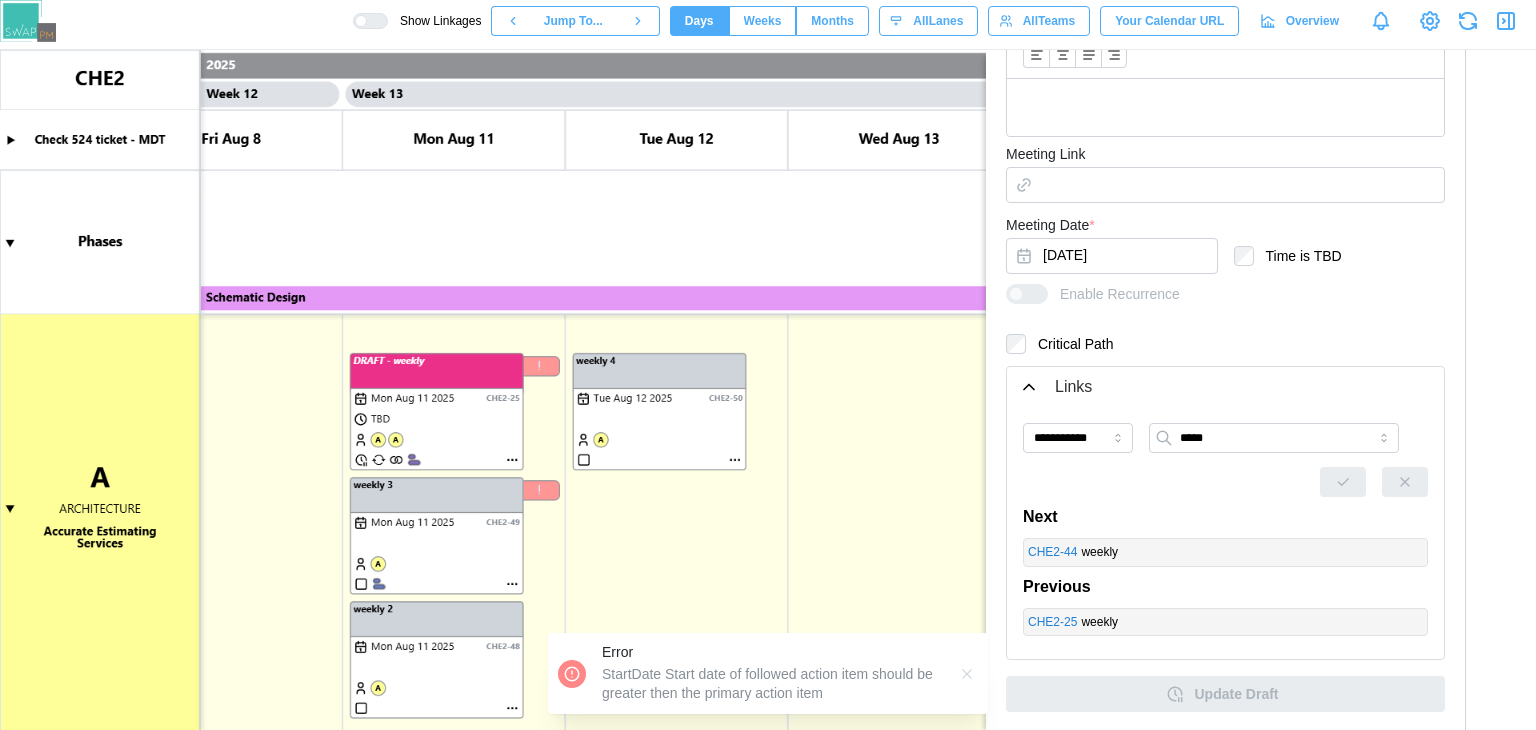 type 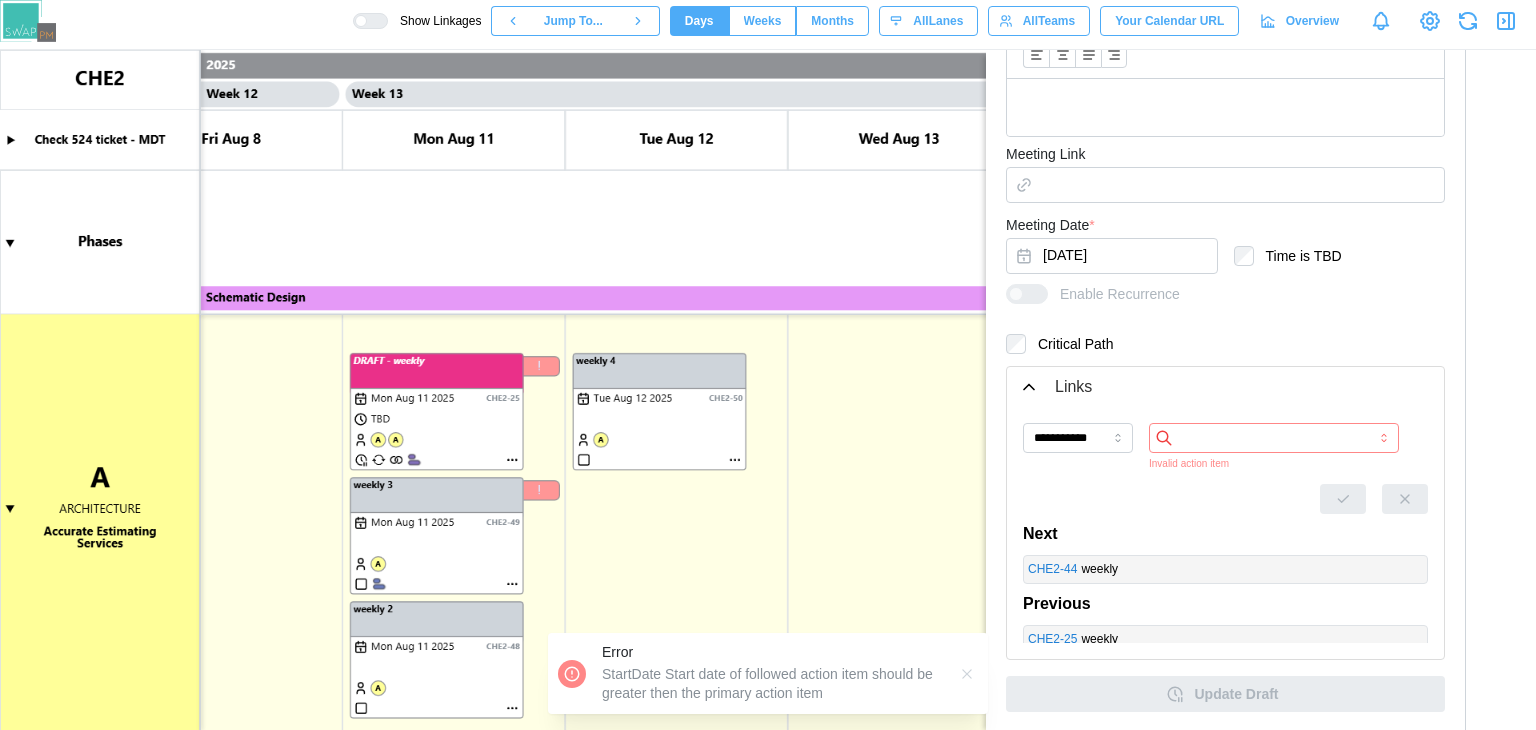 click on "Next" at bounding box center [1225, 534] 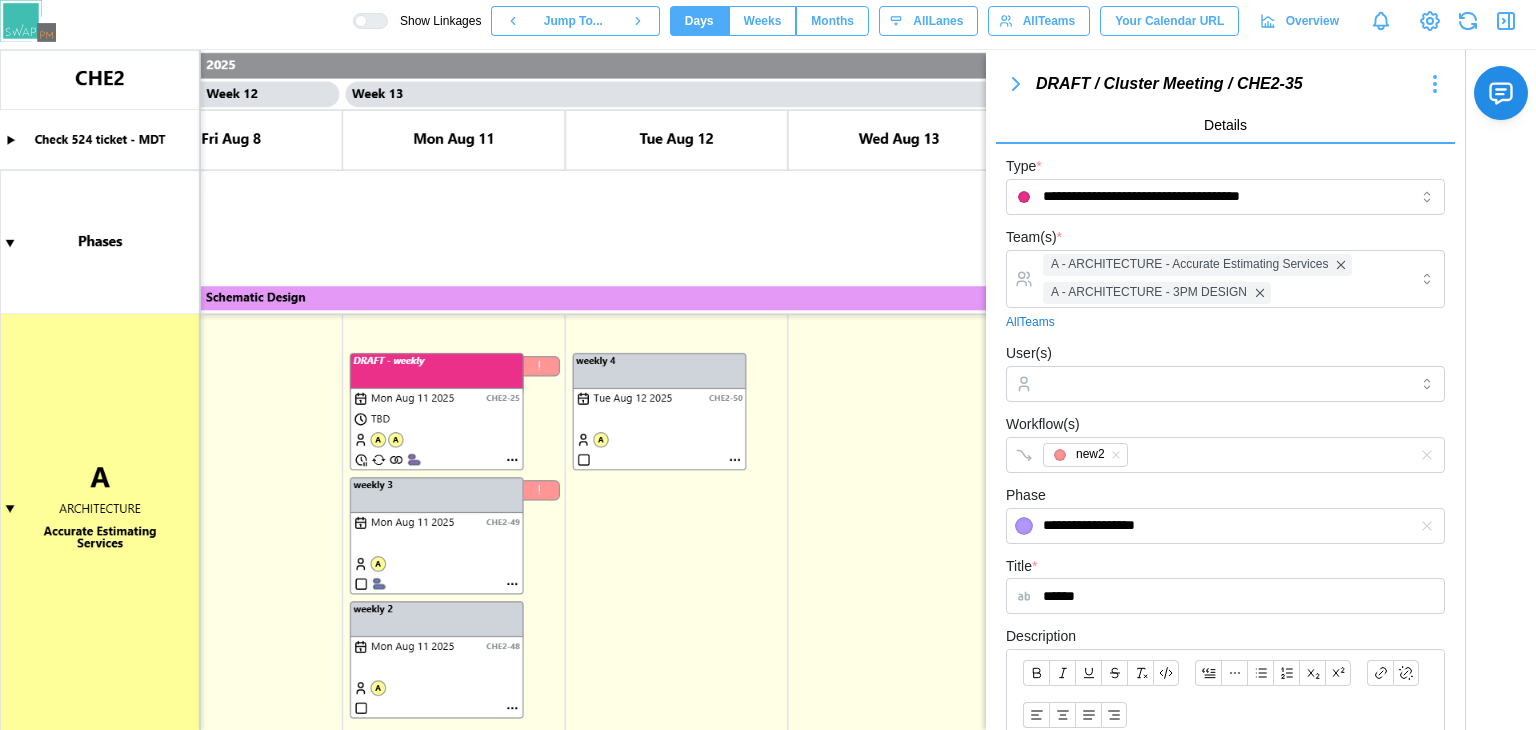 scroll, scrollTop: 0, scrollLeft: 0, axis: both 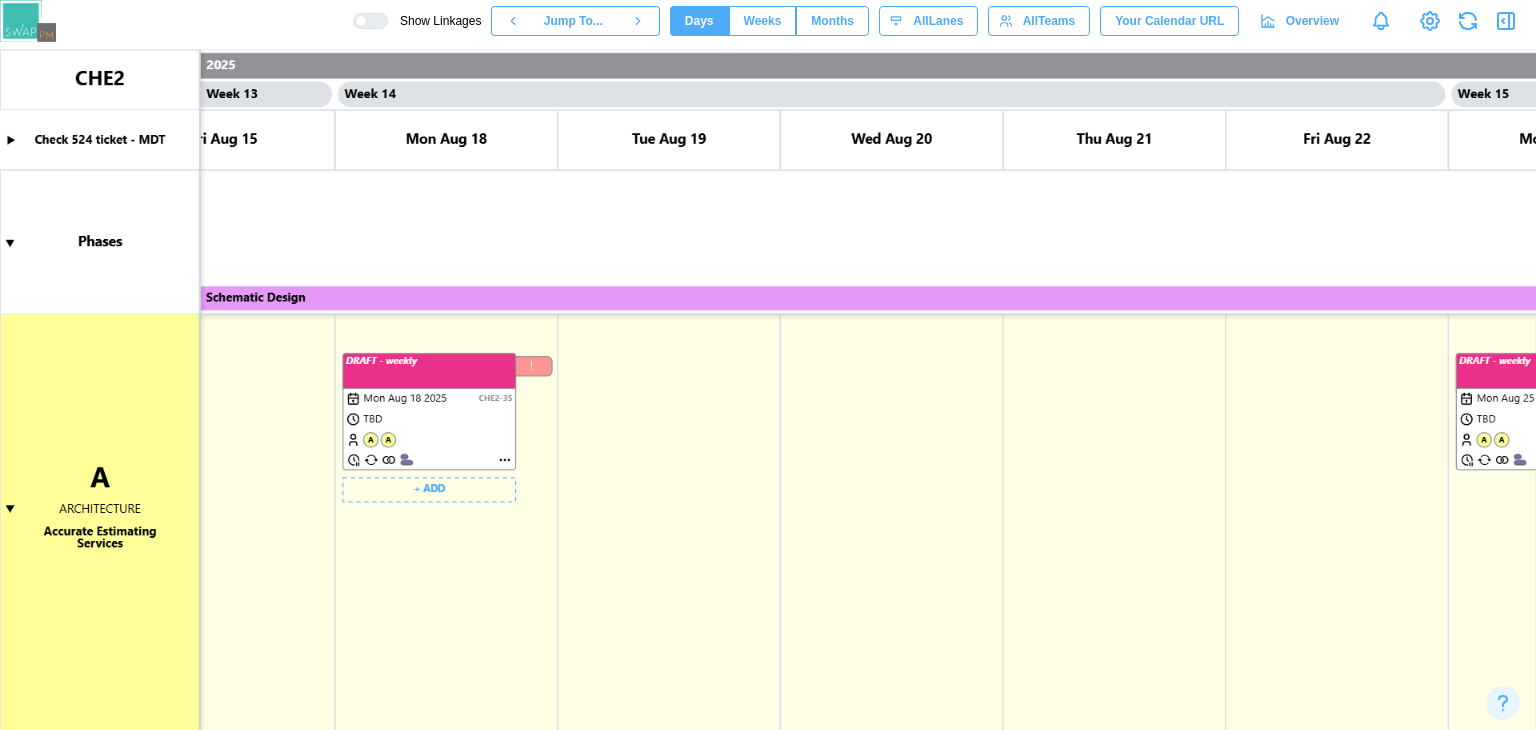 click at bounding box center [768, 390] 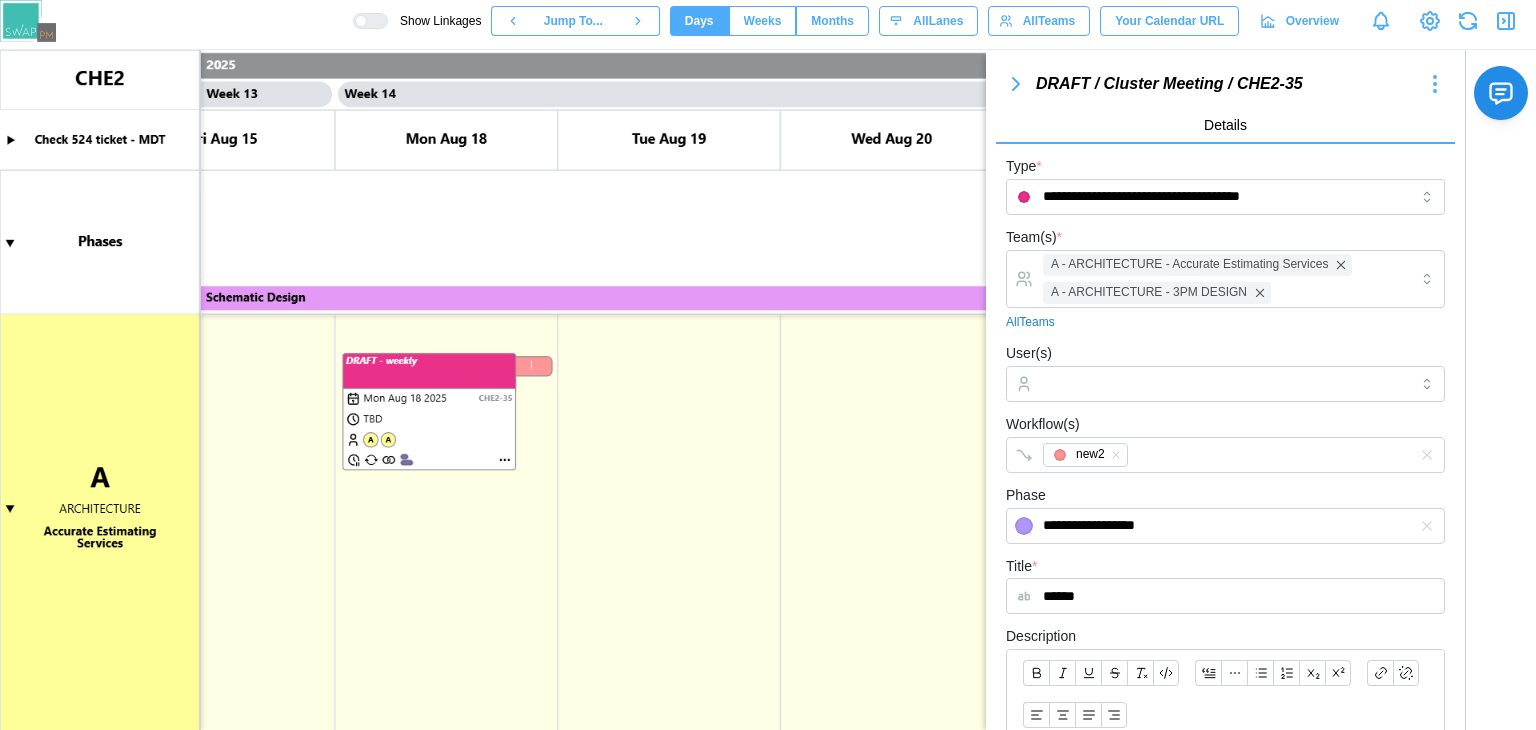 click 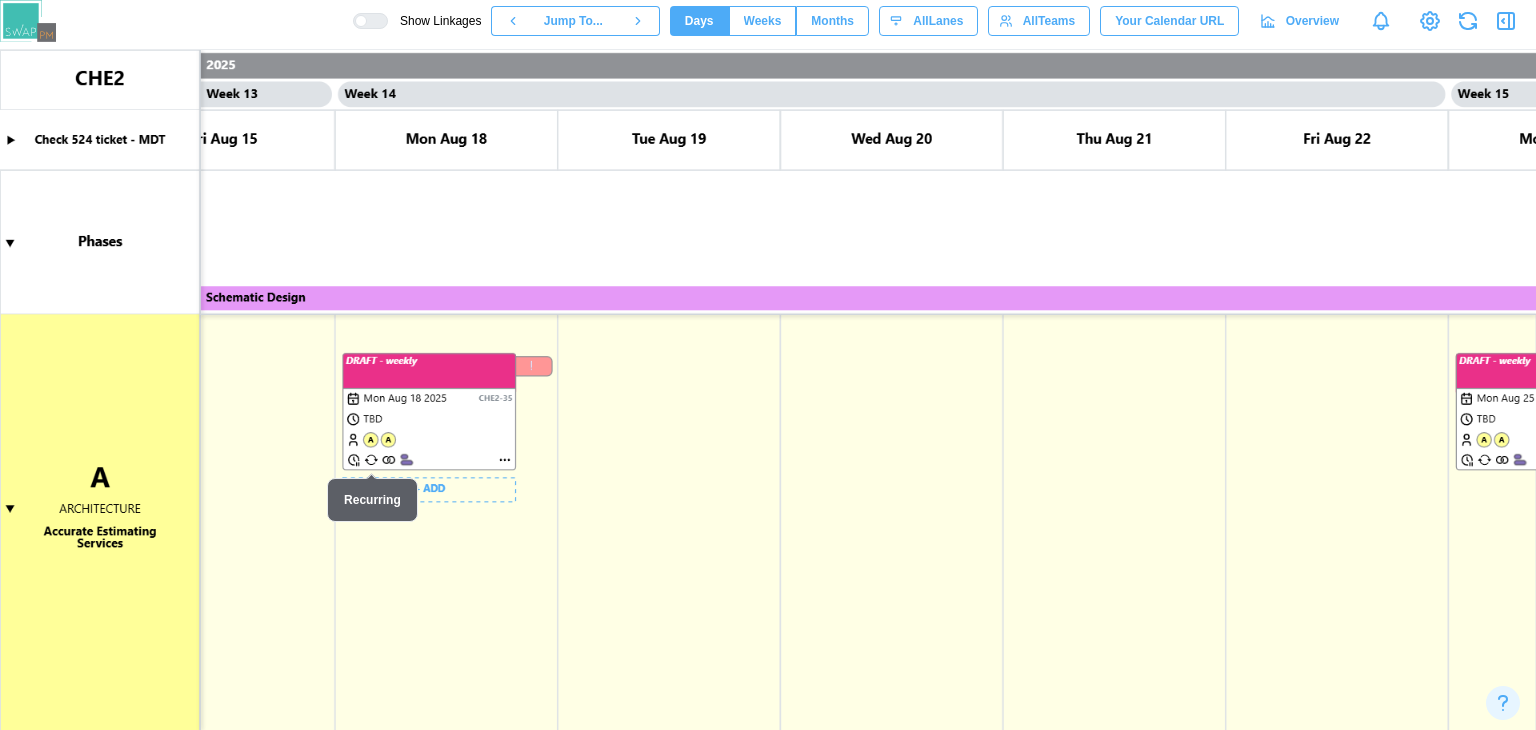 click at bounding box center (768, 390) 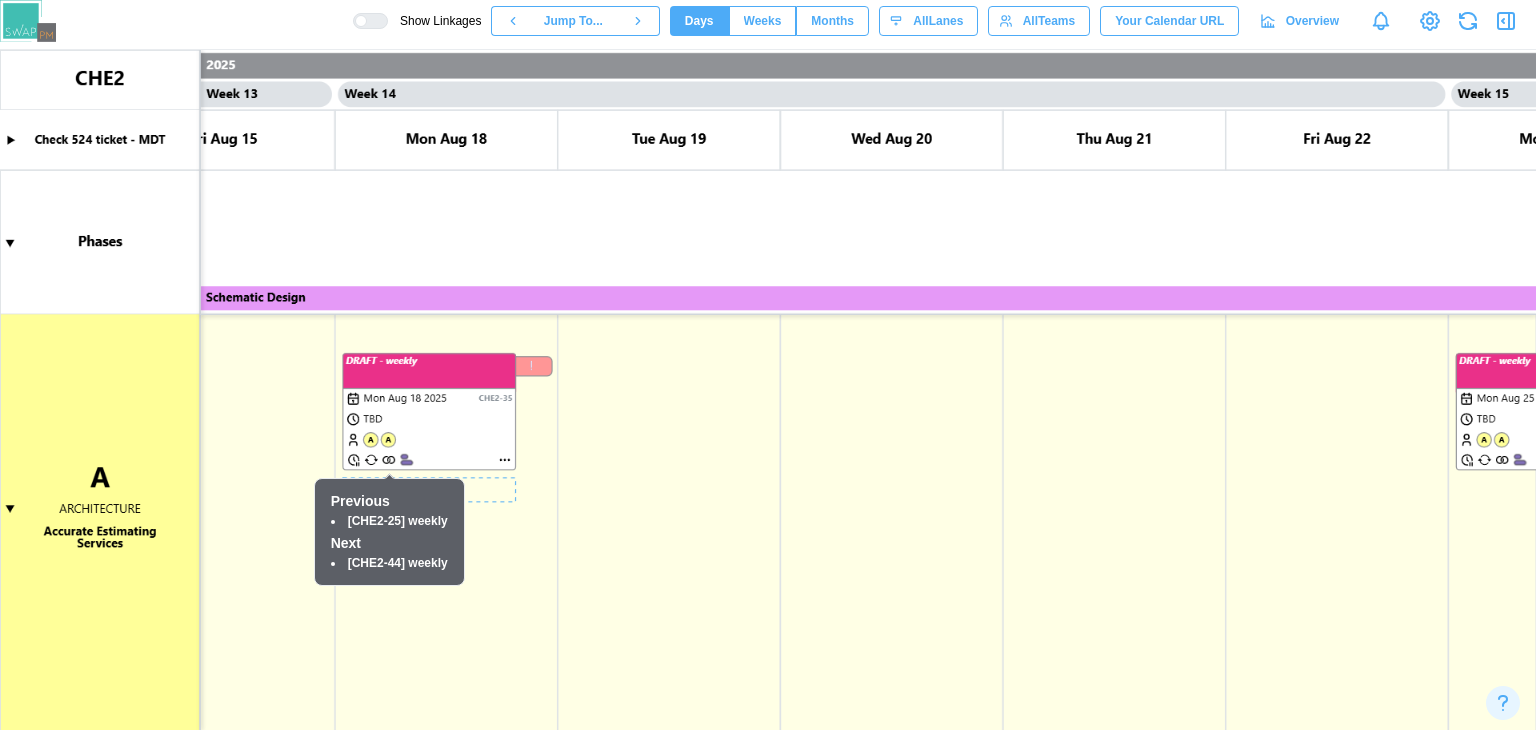 click at bounding box center (768, 390) 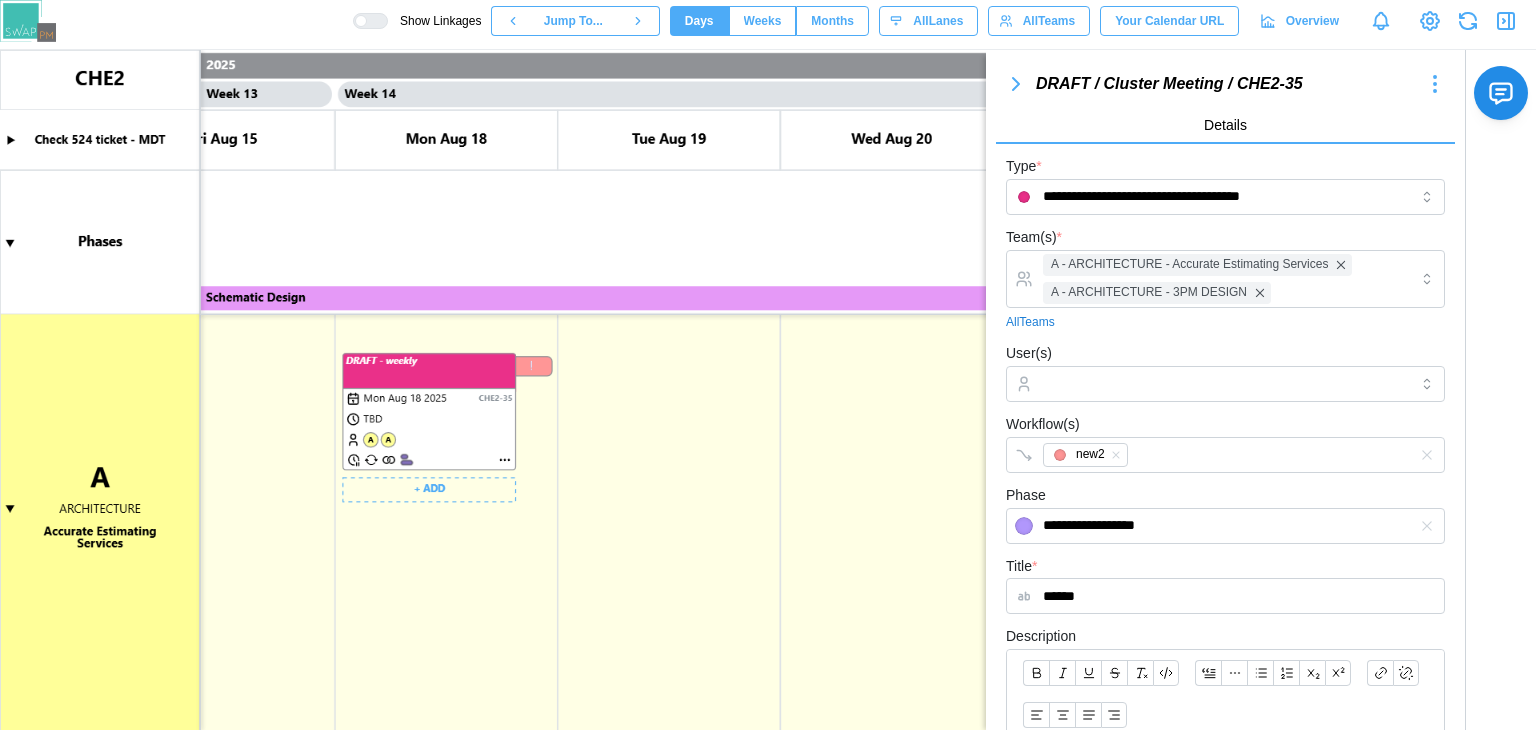 click at bounding box center [768, 390] 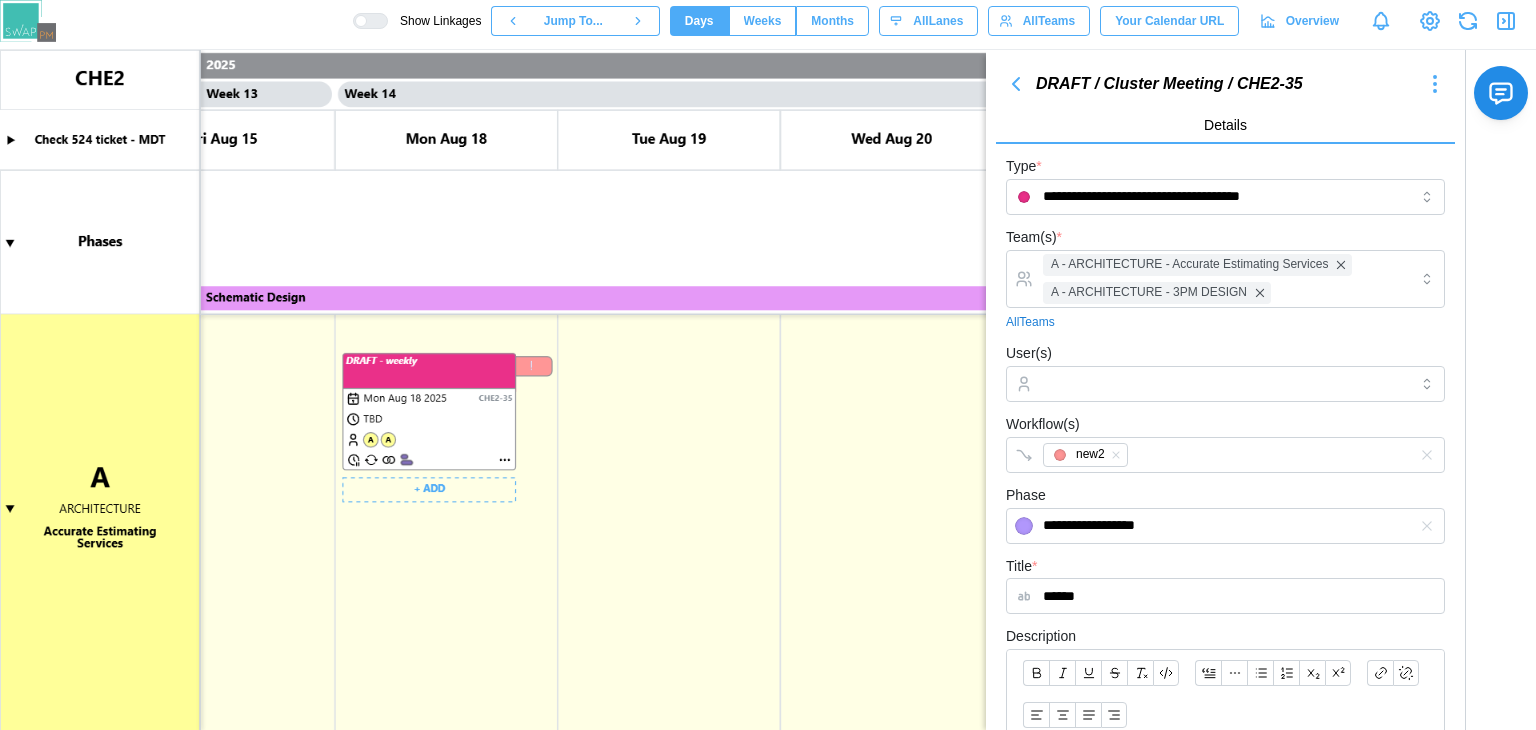 click at bounding box center [768, 390] 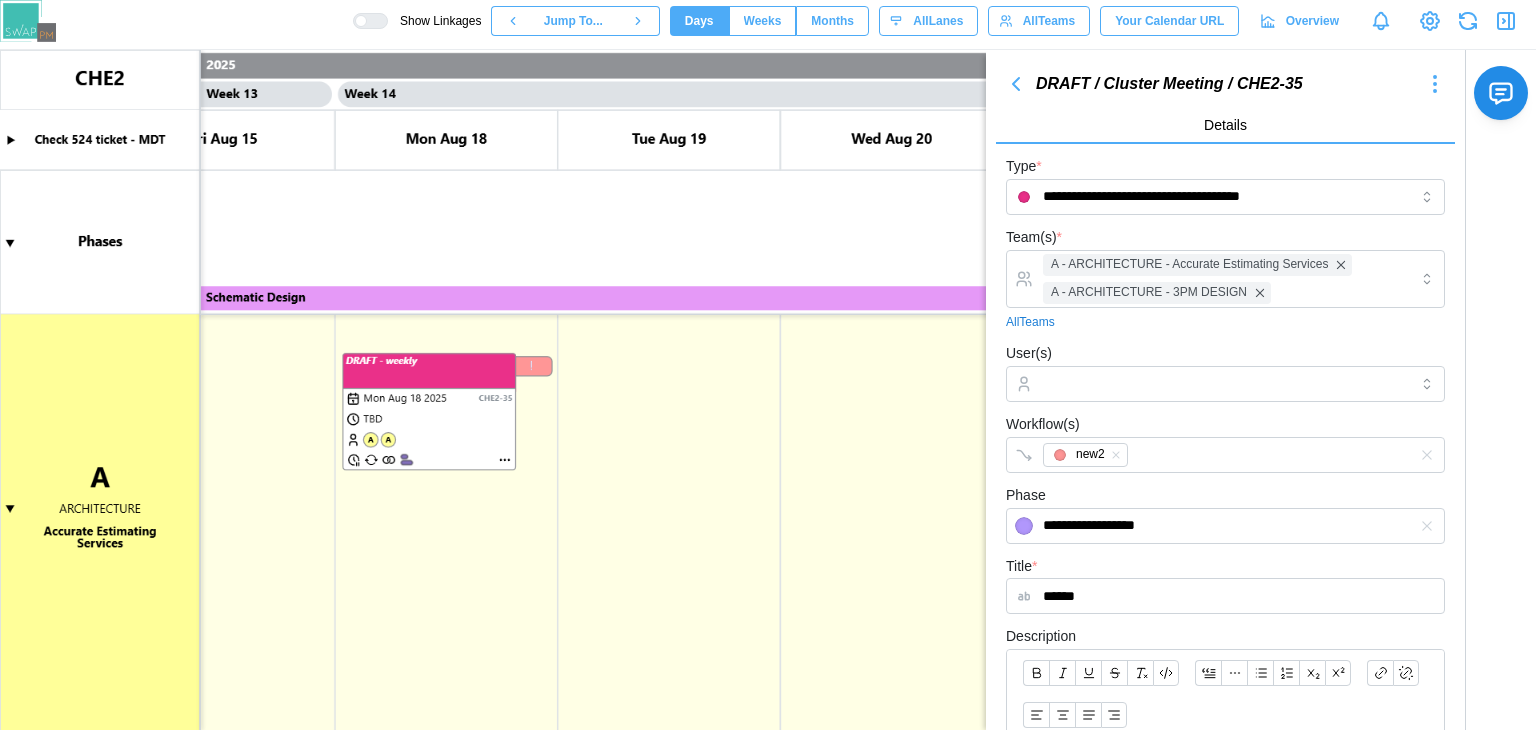 click at bounding box center (1016, 84) 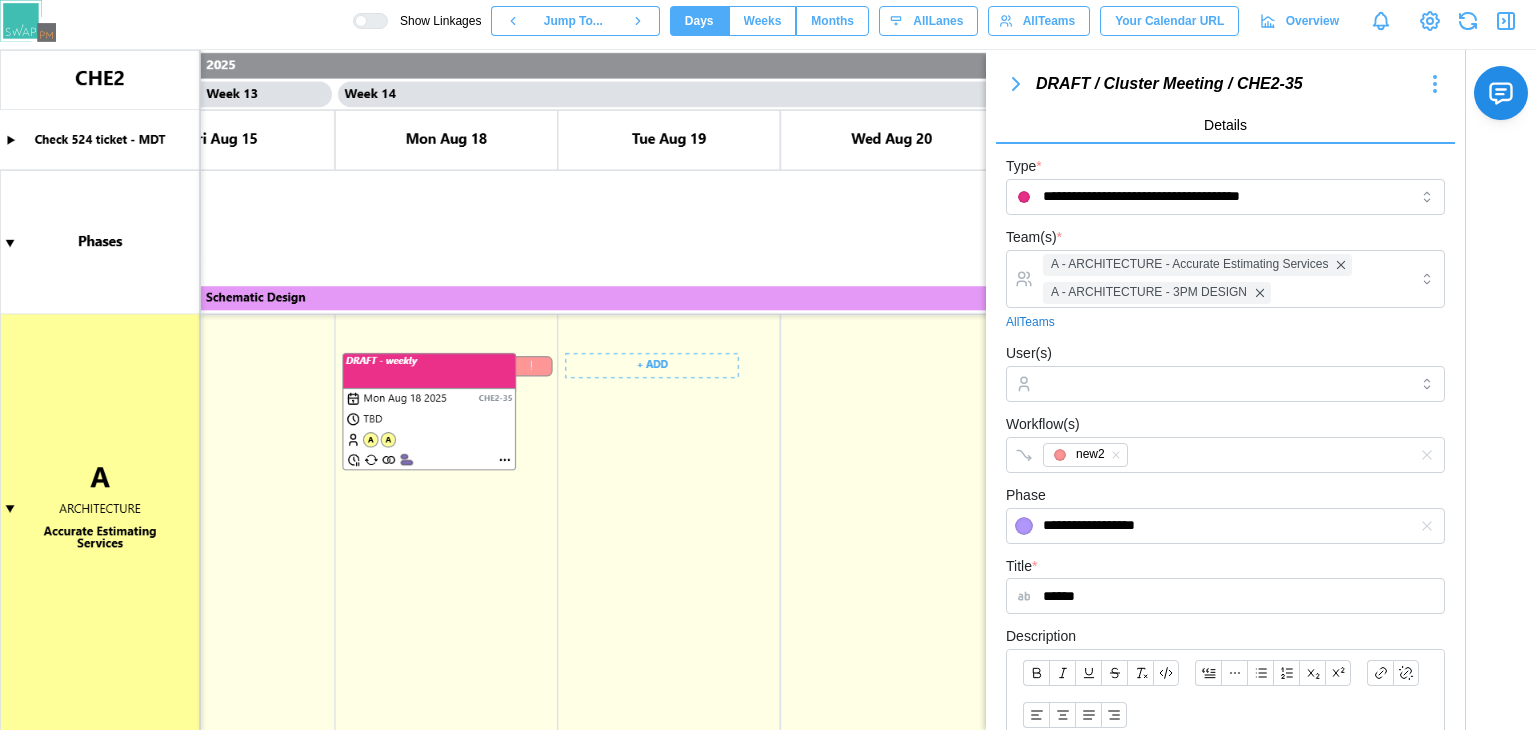 click at bounding box center (768, 390) 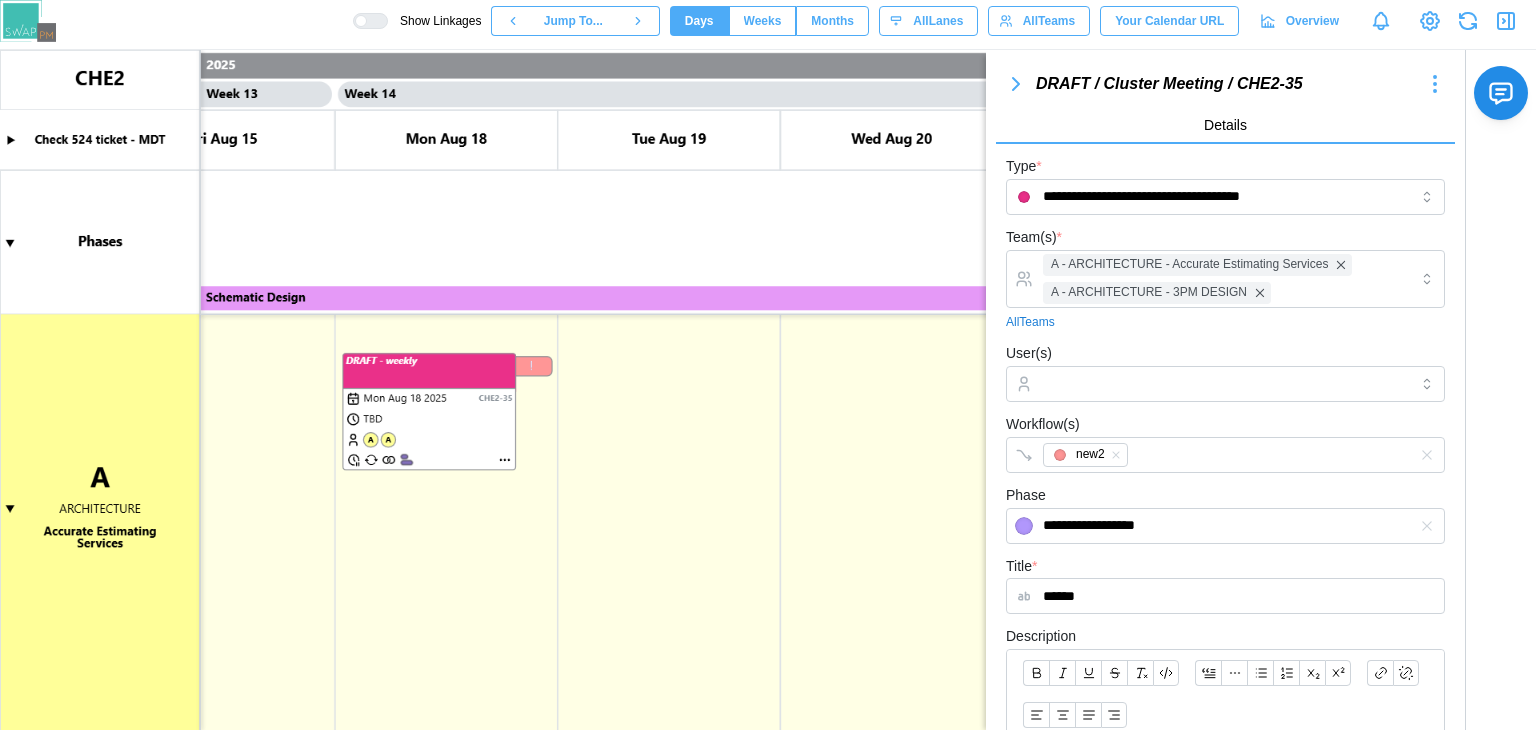 click 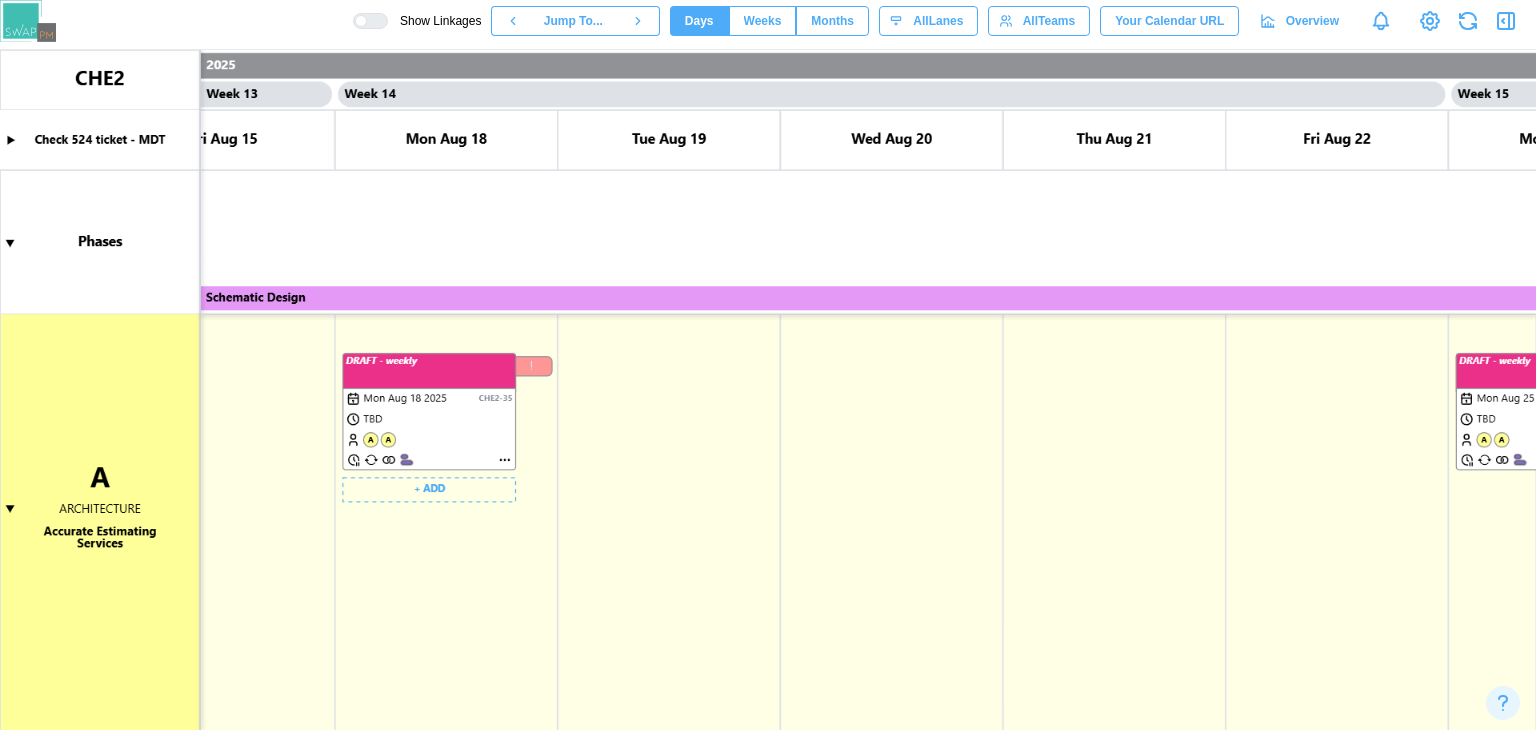 drag, startPoint x: 440, startPoint y: 428, endPoint x: 467, endPoint y: 429, distance: 27.018513 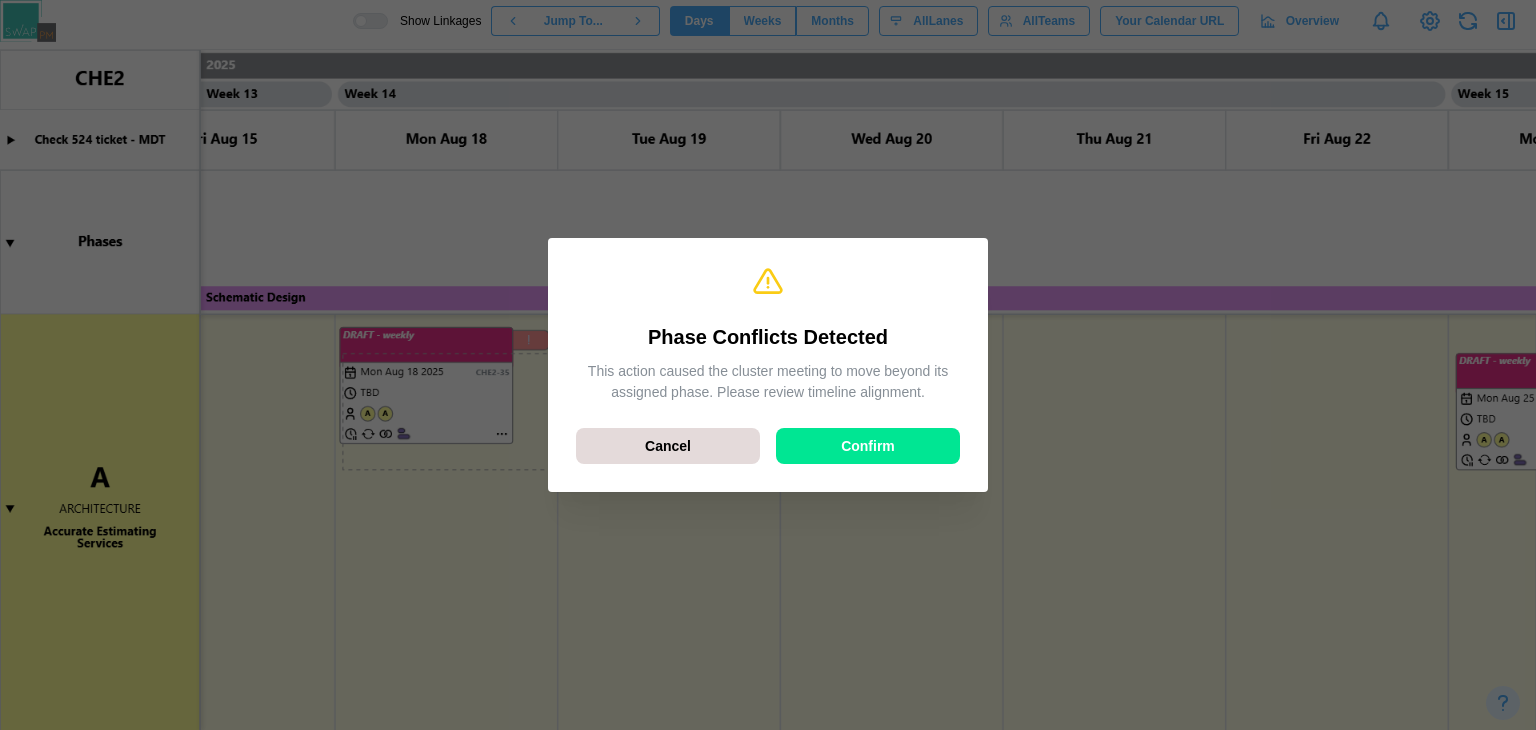 click on "Confirm" at bounding box center [868, 446] 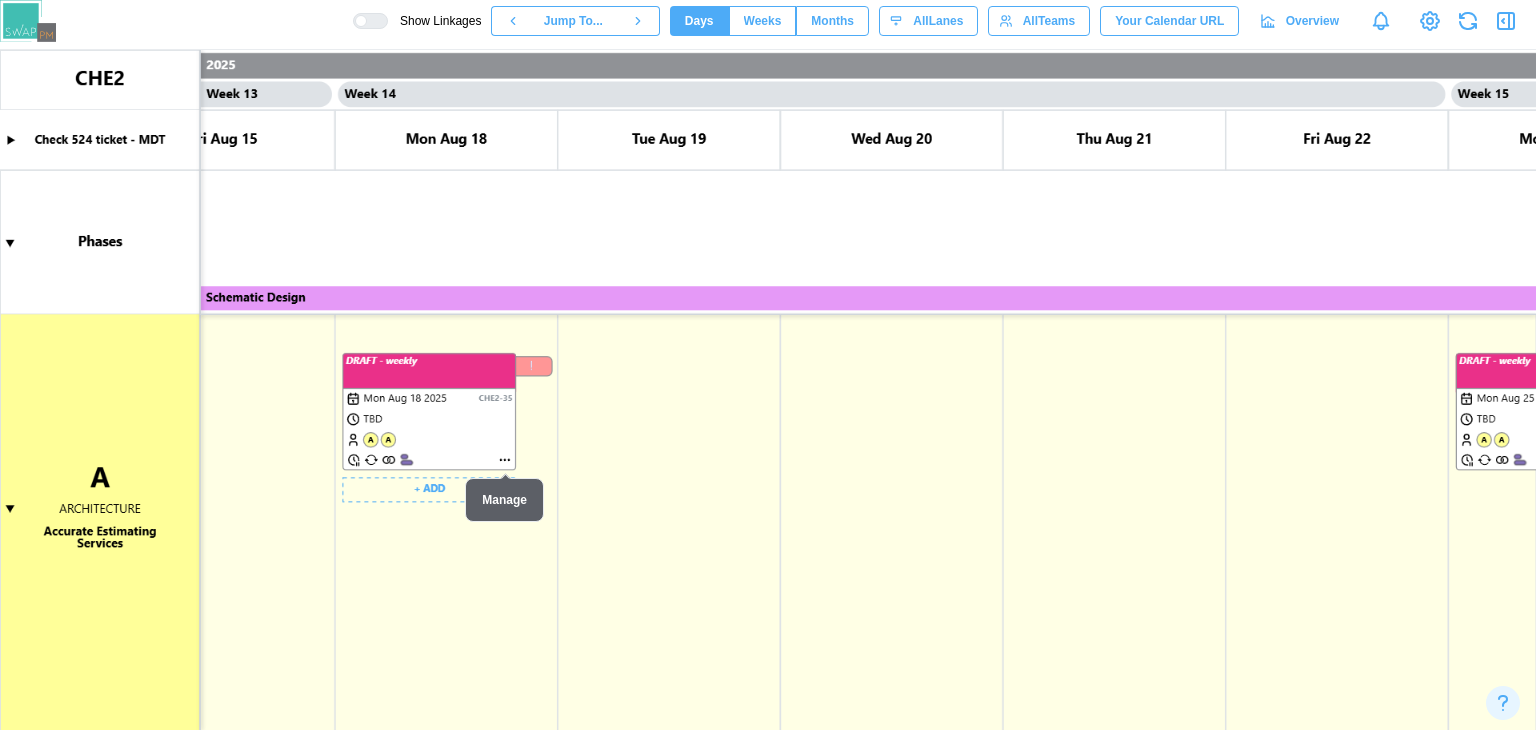 drag, startPoint x: 501, startPoint y: 460, endPoint x: 472, endPoint y: 446, distance: 32.202484 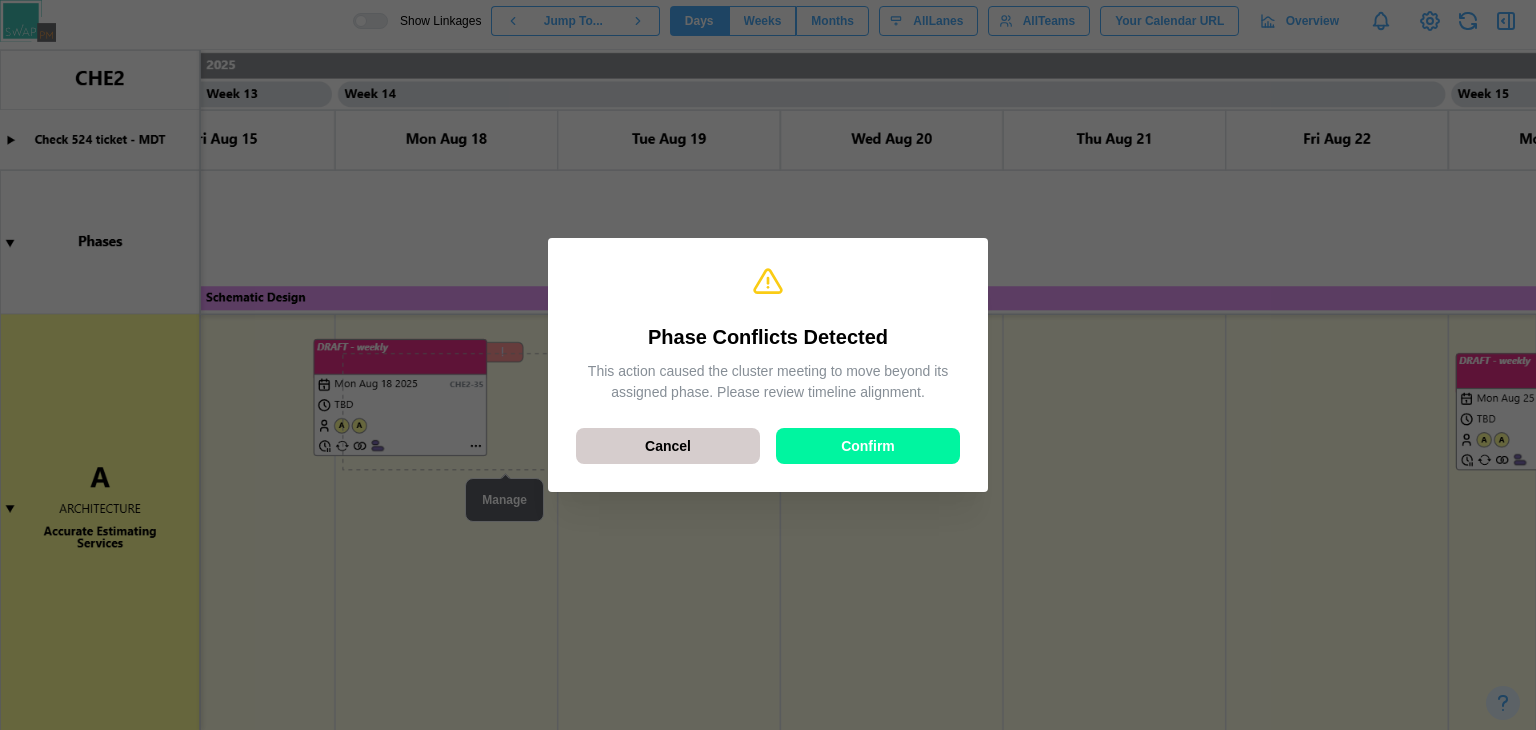 click on "Cancel" at bounding box center [668, 446] 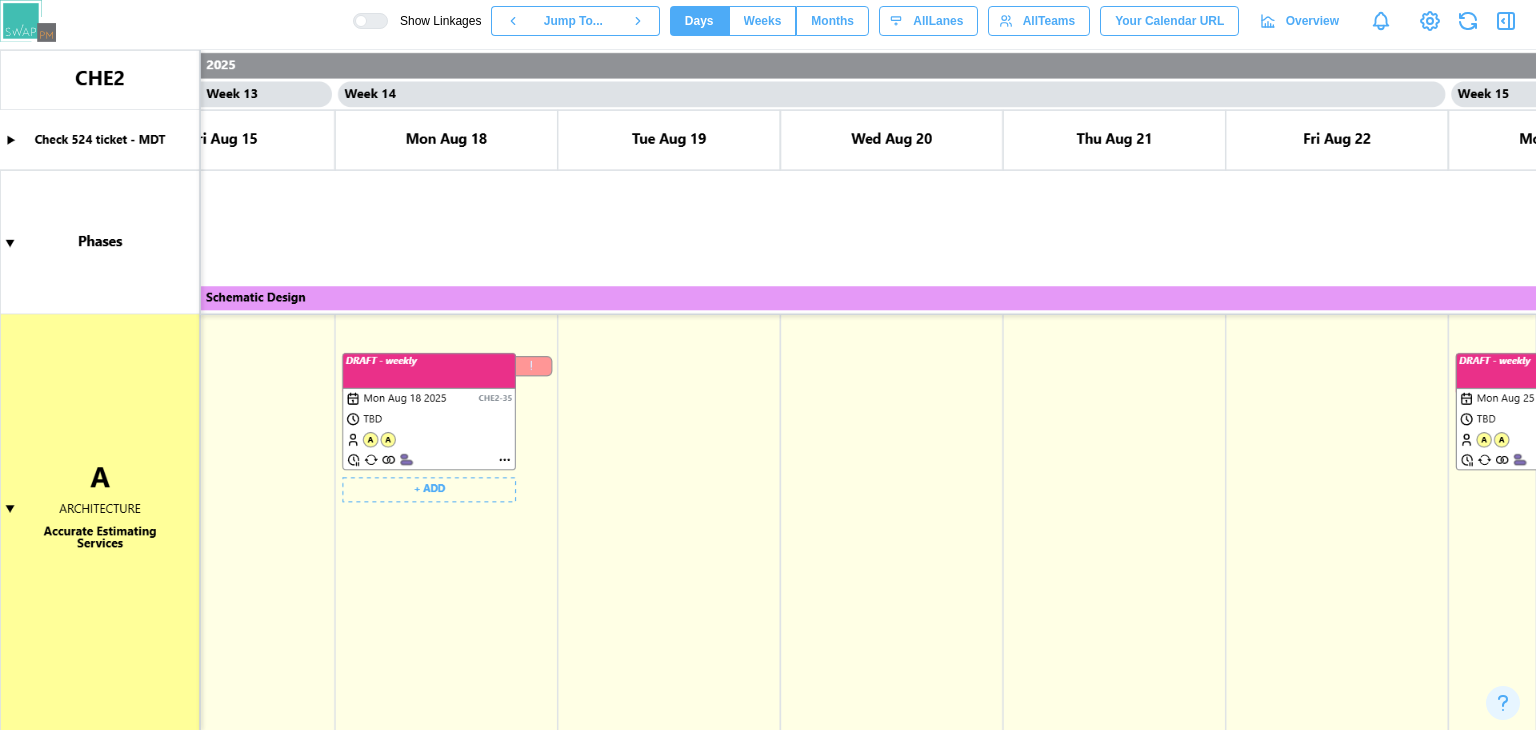 click at bounding box center (768, 390) 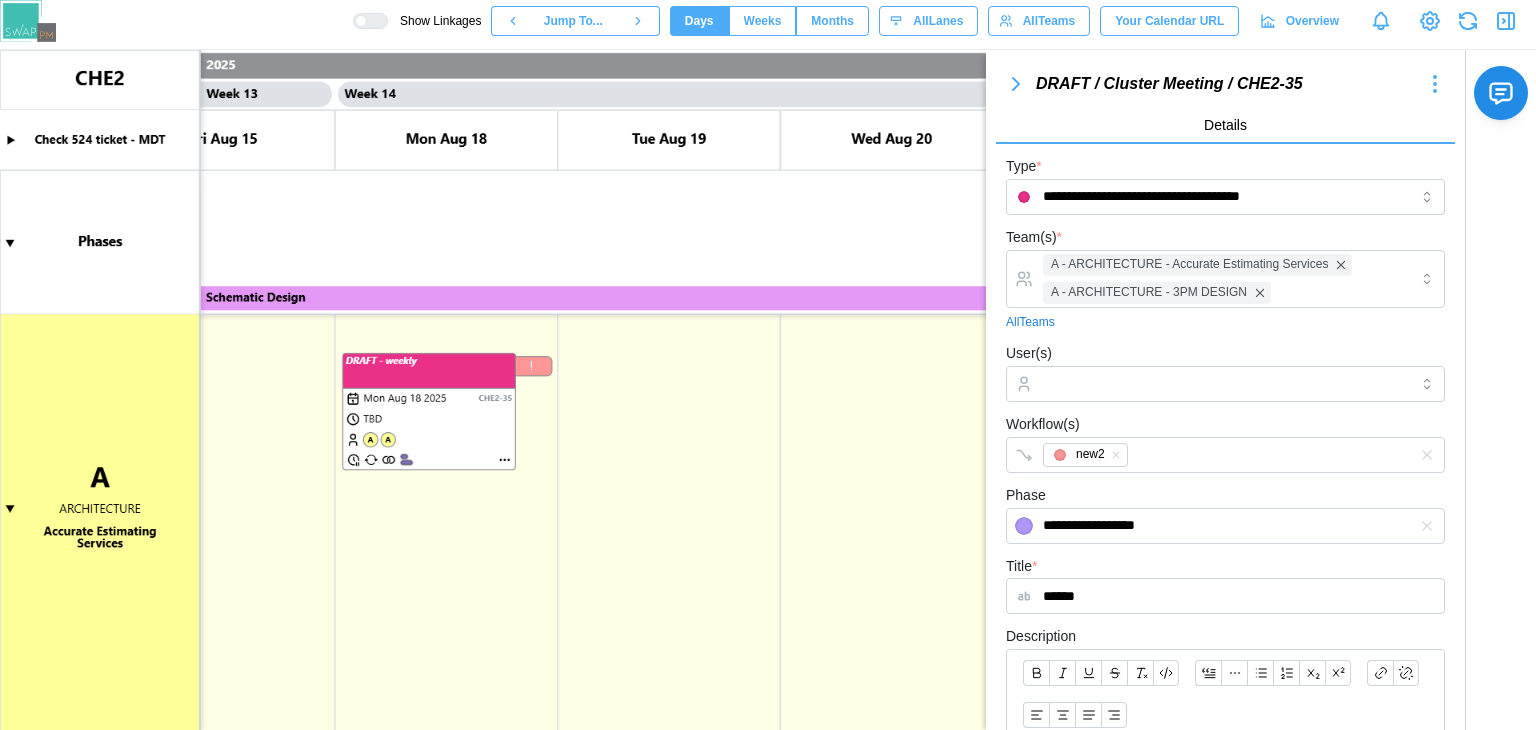 scroll, scrollTop: 408, scrollLeft: 0, axis: vertical 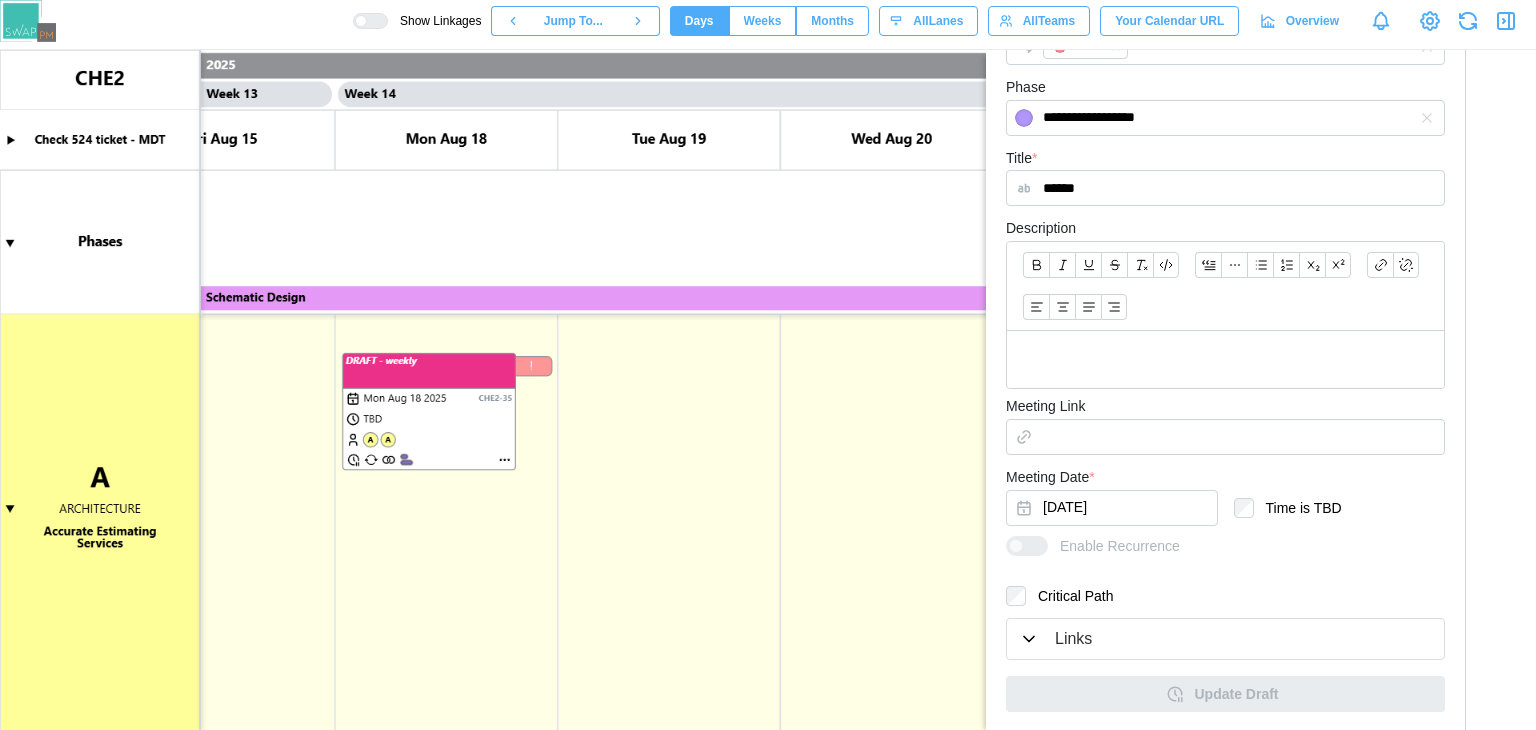 click at bounding box center (1225, 359) 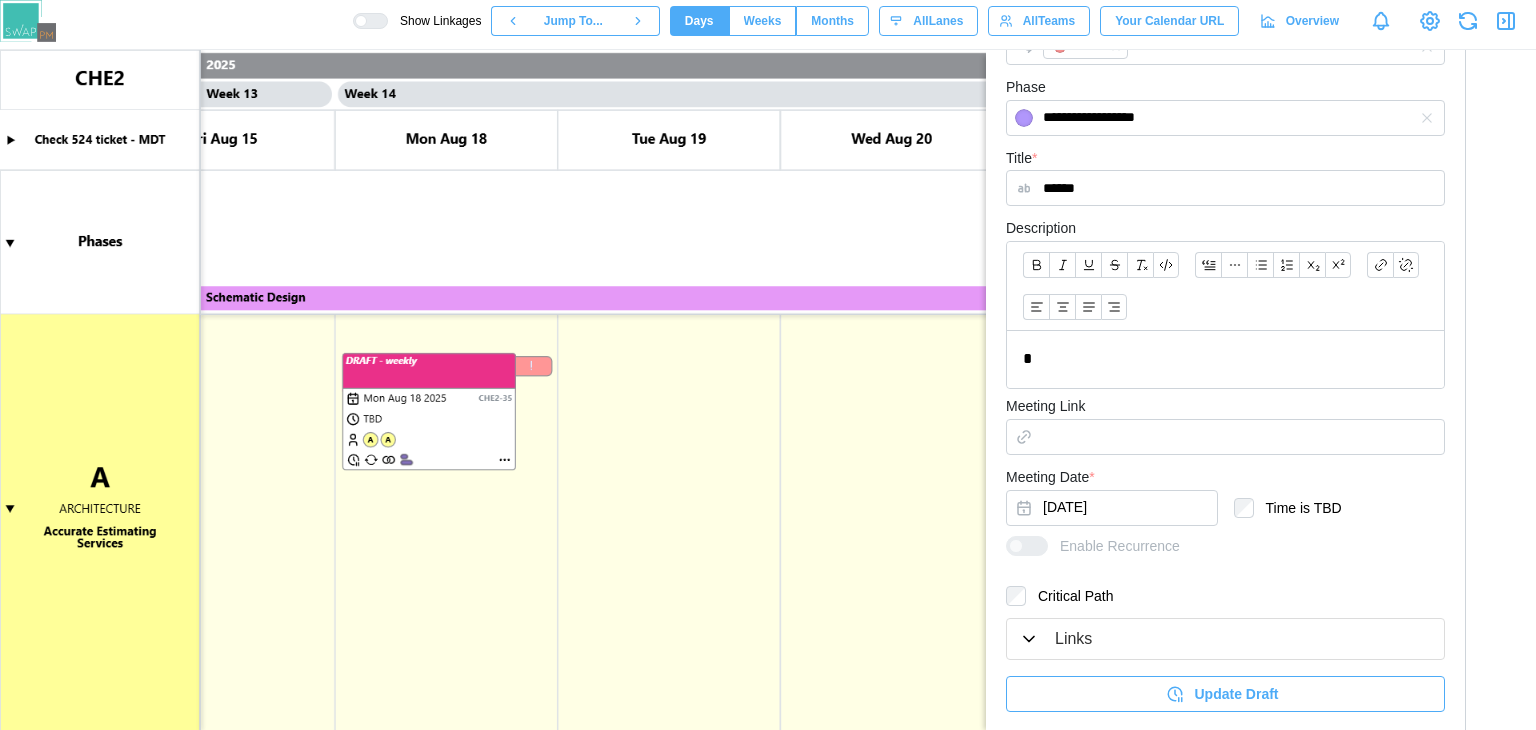 click on "Update Draft" at bounding box center [1222, 694] 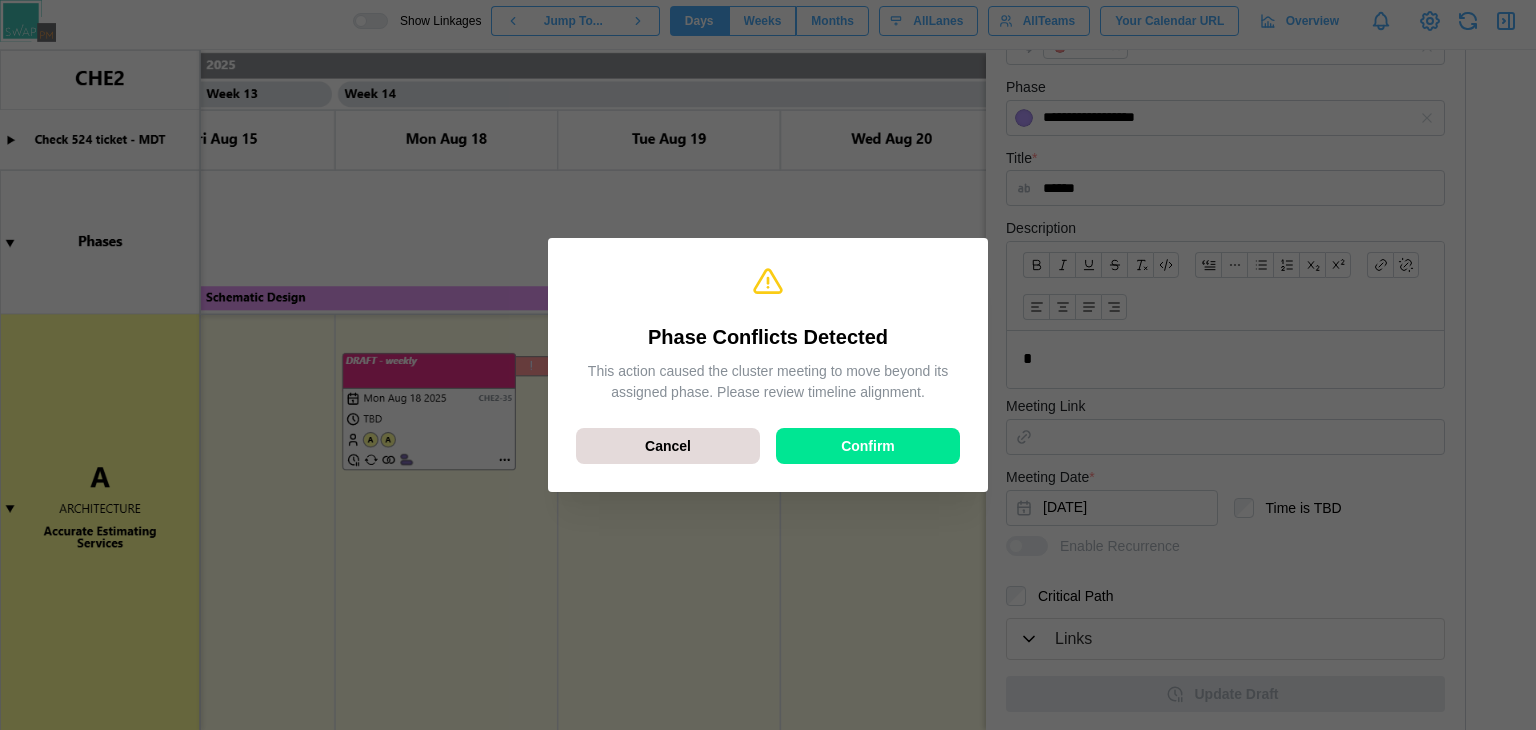 click on "Confirm" at bounding box center [868, 446] 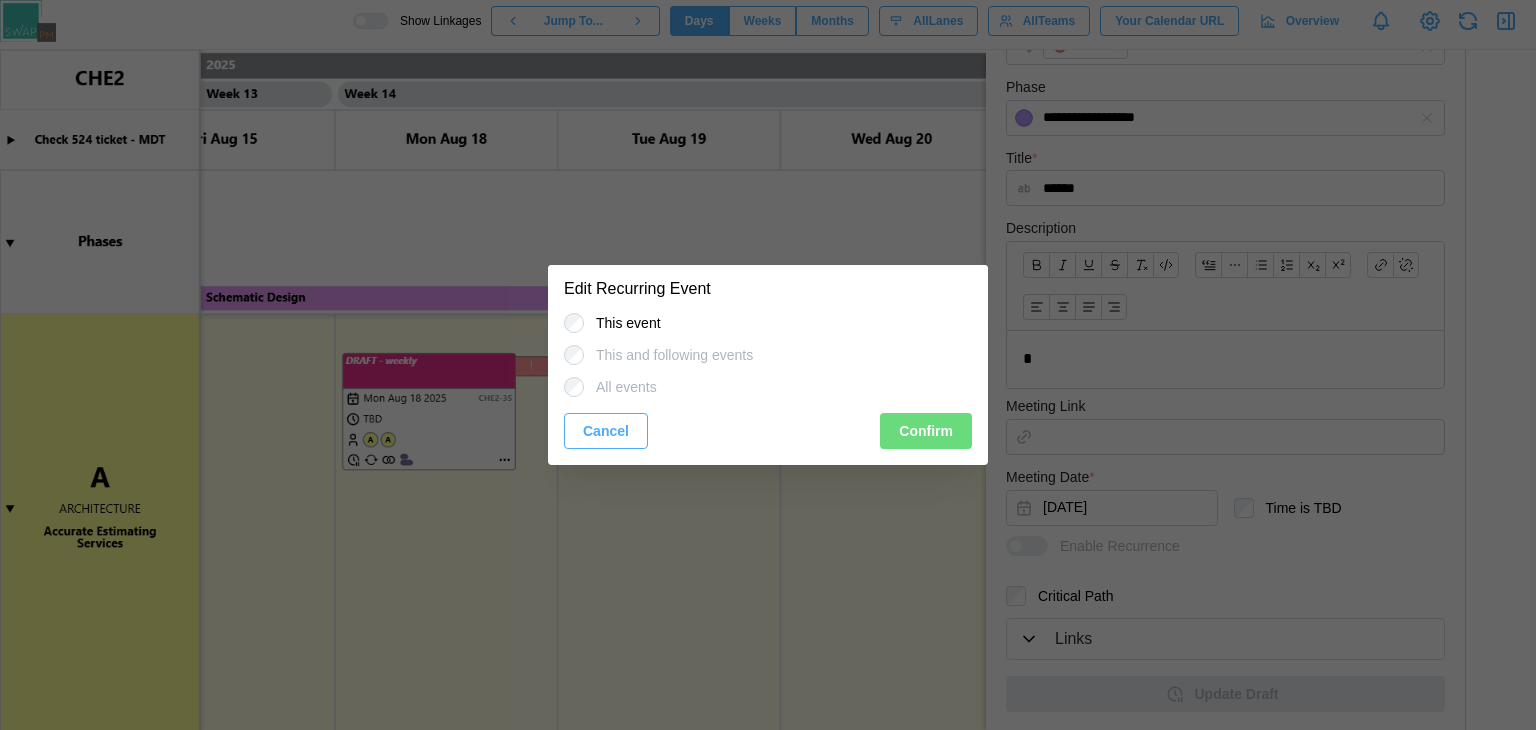 click on "Confirm" at bounding box center [926, 431] 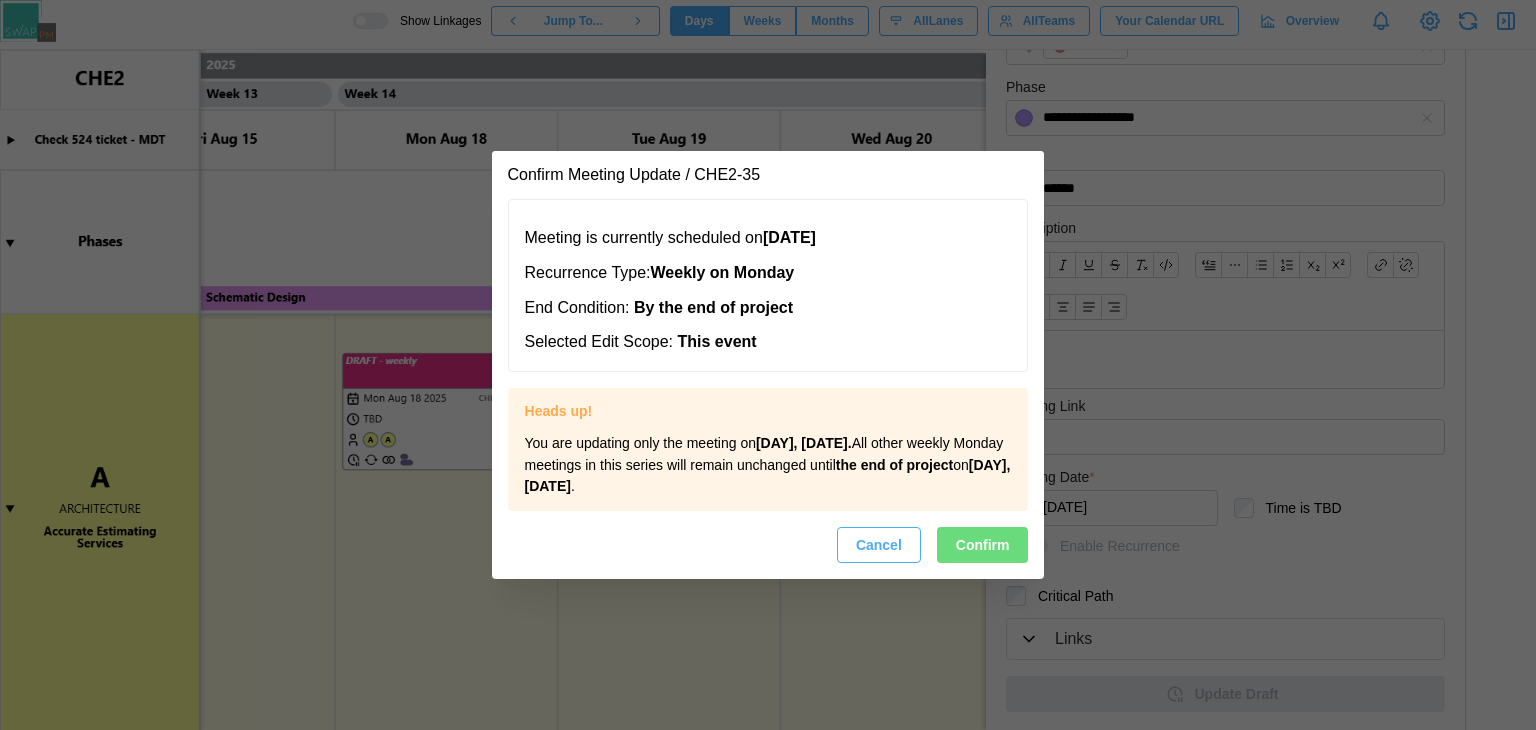 click on "Confirm" at bounding box center (983, 545) 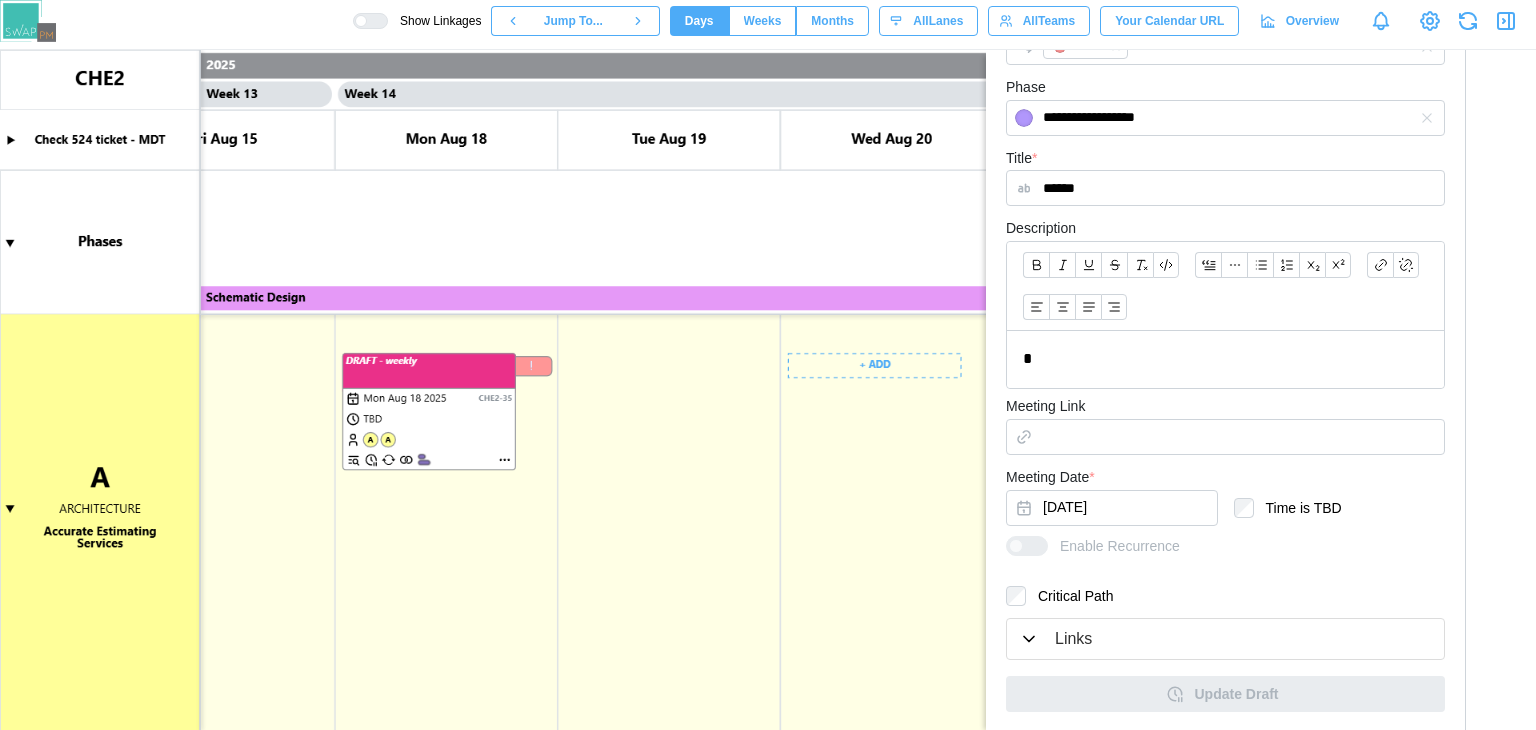 click at bounding box center (768, 390) 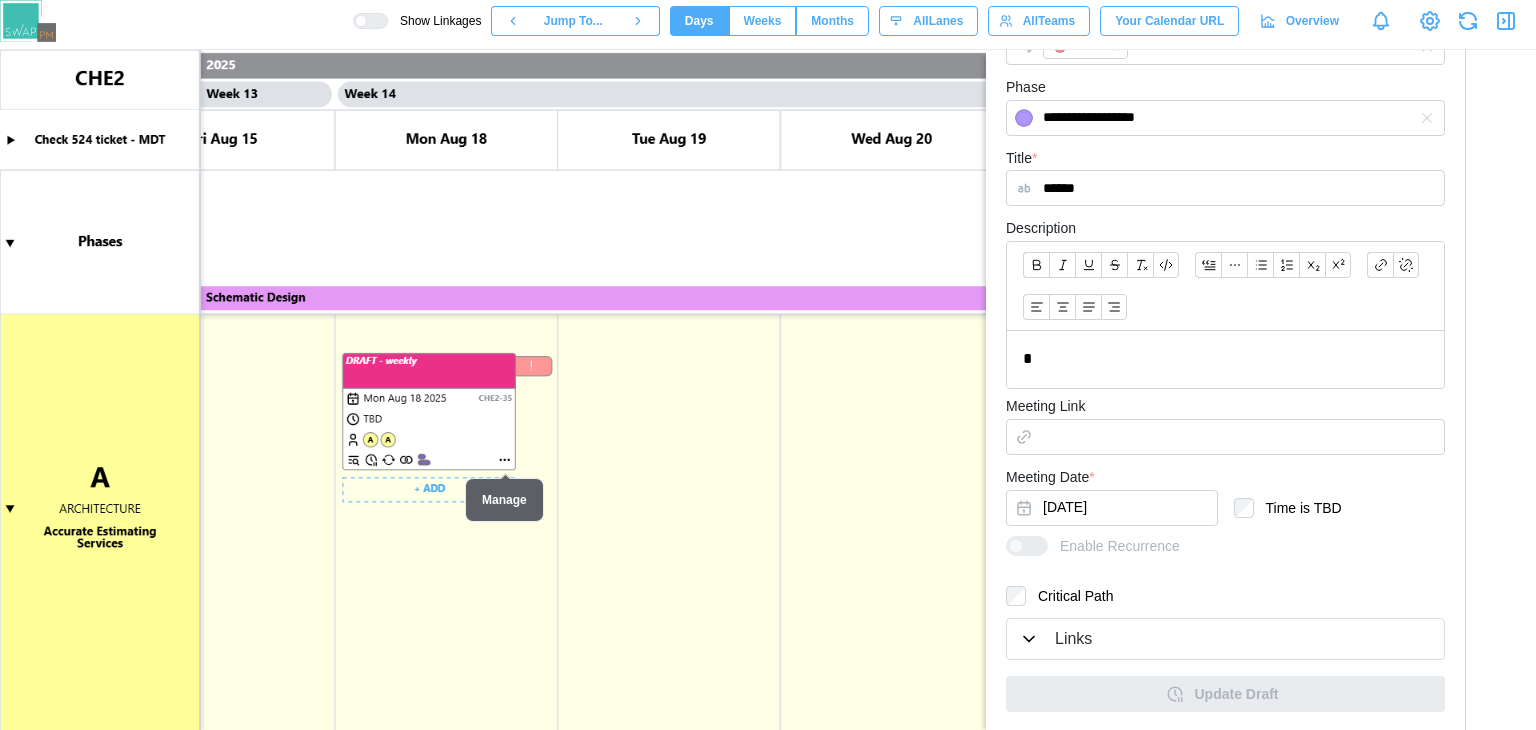 click at bounding box center [768, 390] 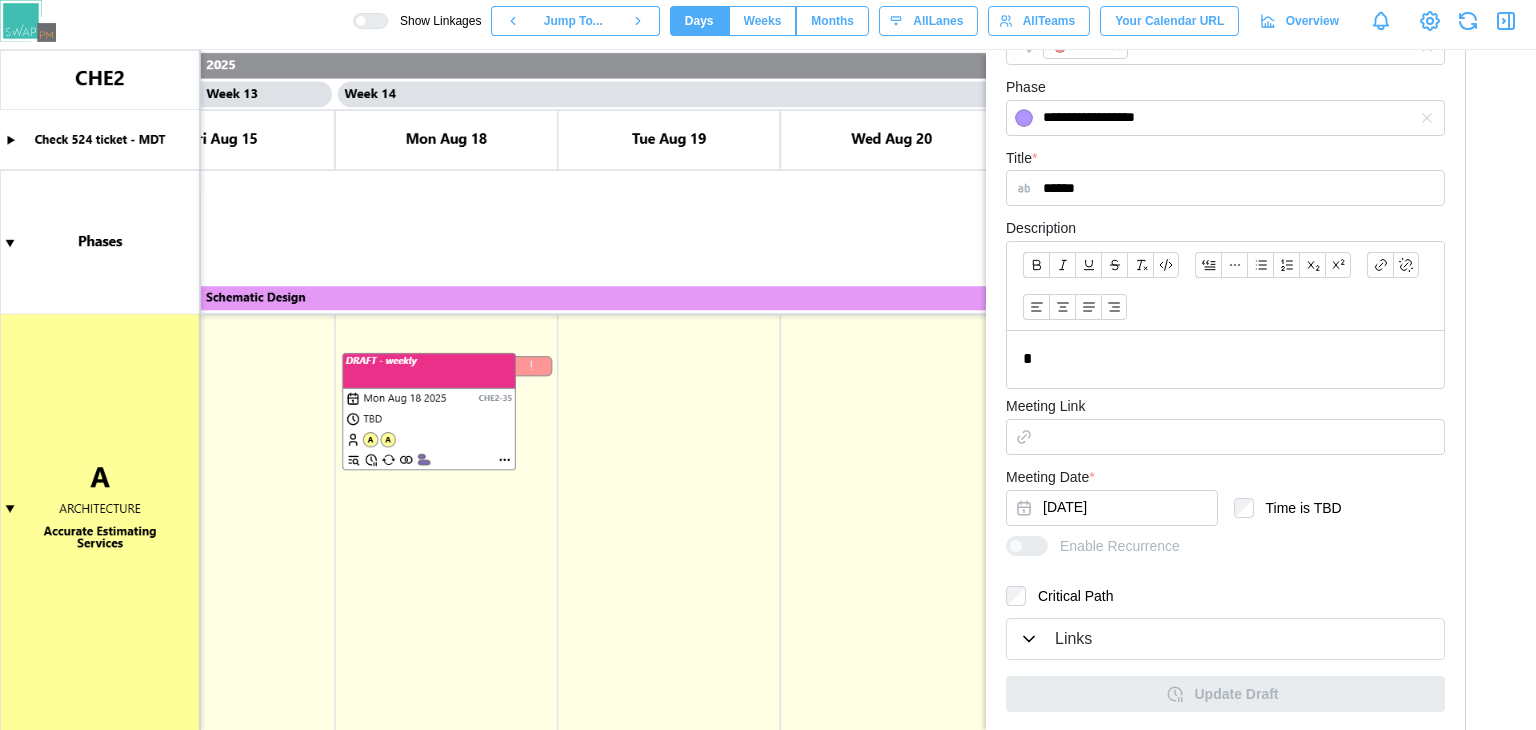 scroll, scrollTop: 0, scrollLeft: 0, axis: both 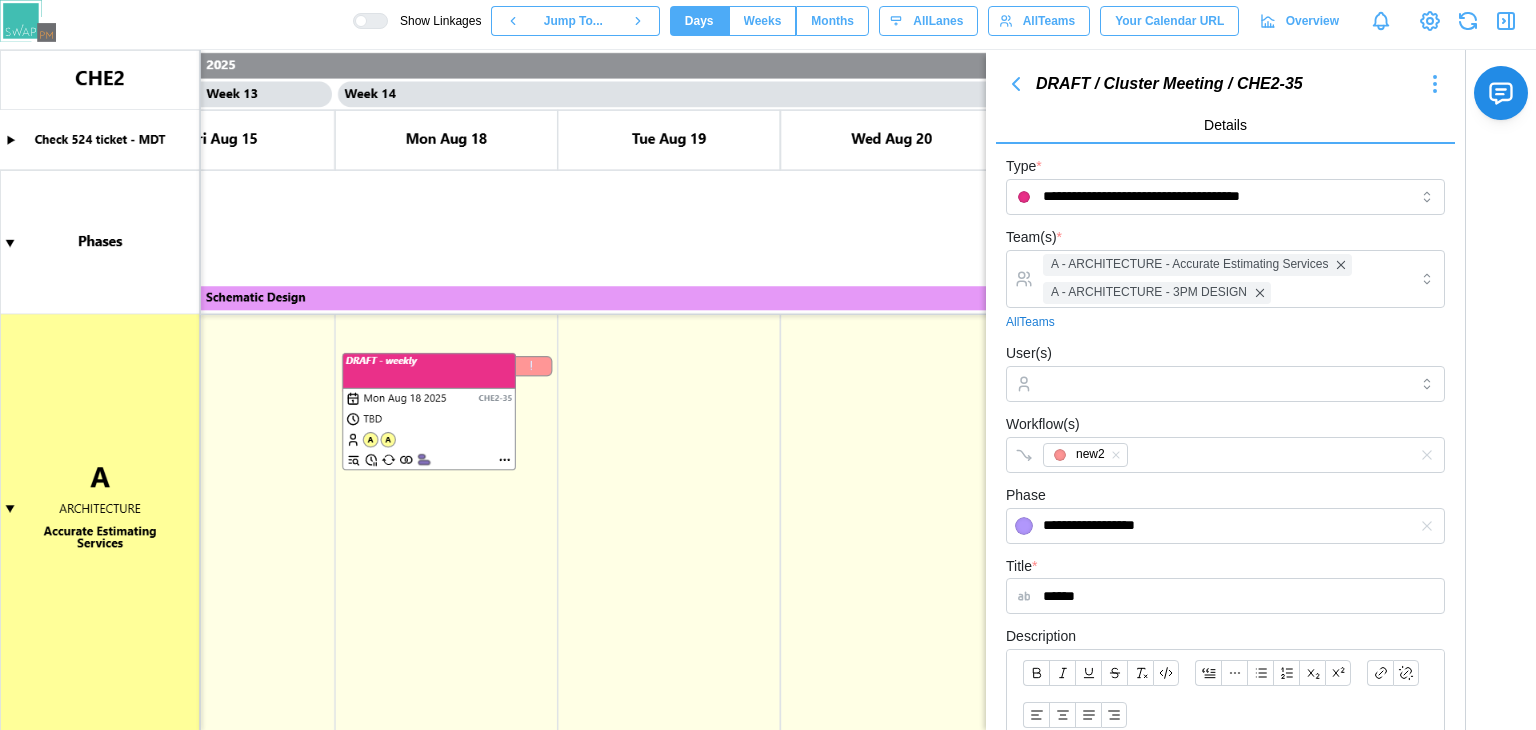 click at bounding box center (1016, 84) 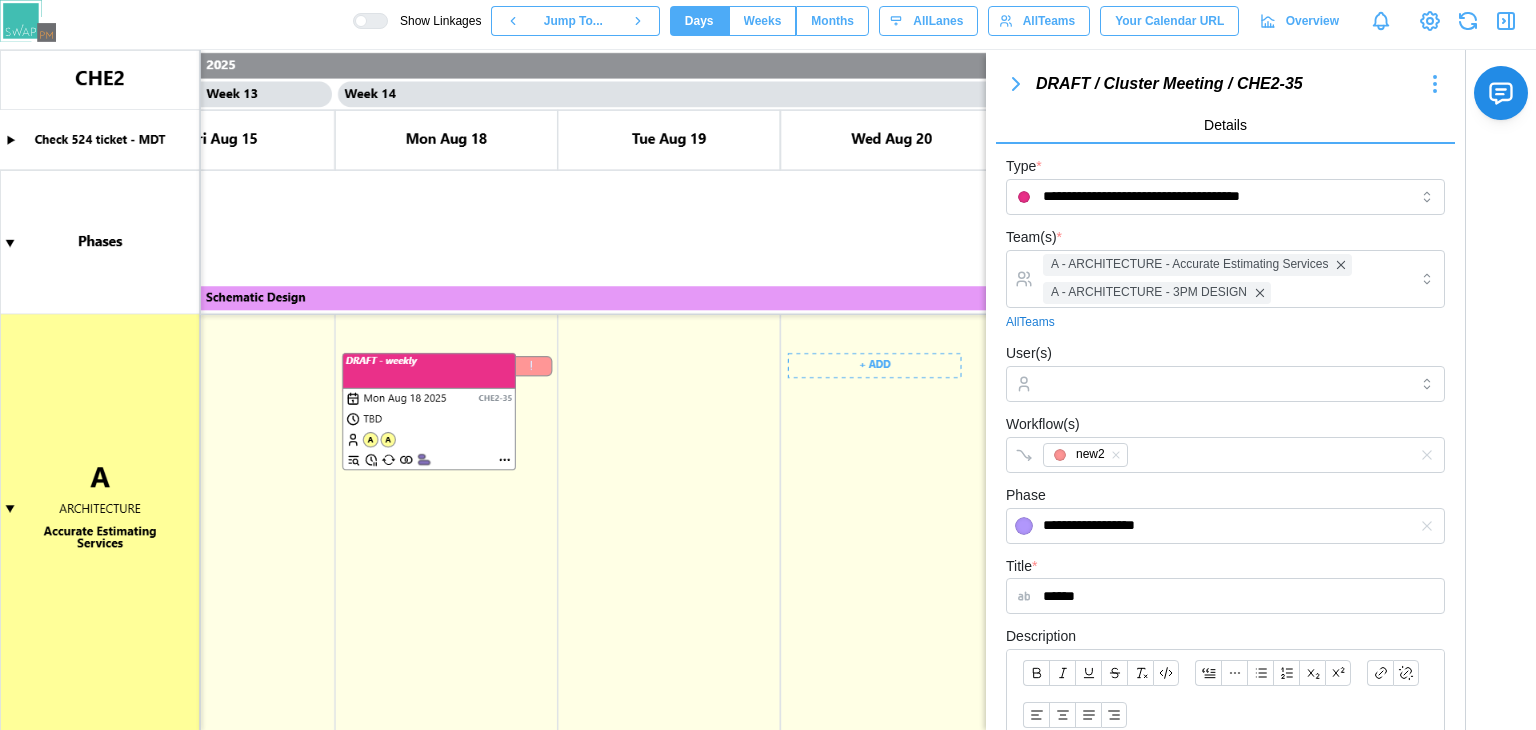 scroll, scrollTop: 0, scrollLeft: 15155, axis: horizontal 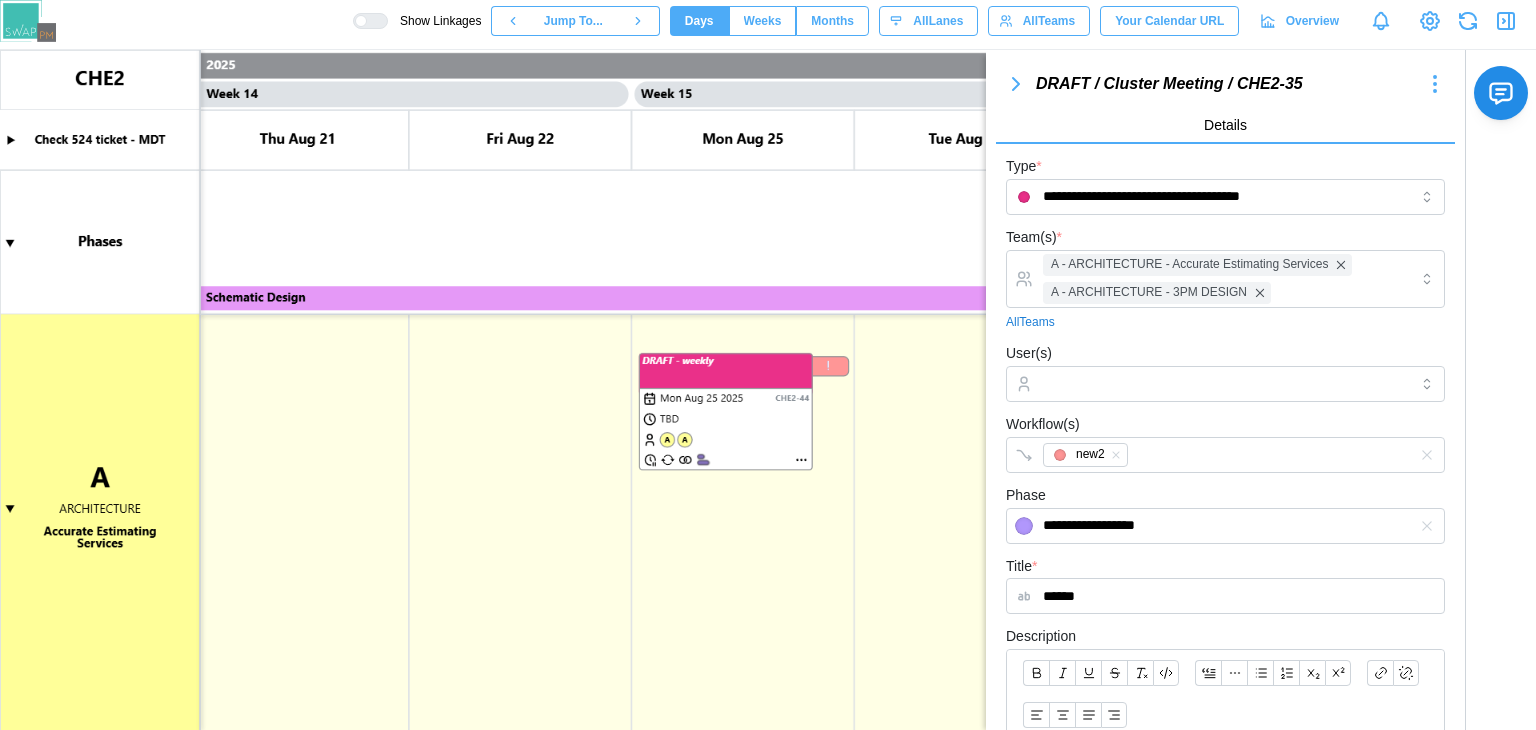 click 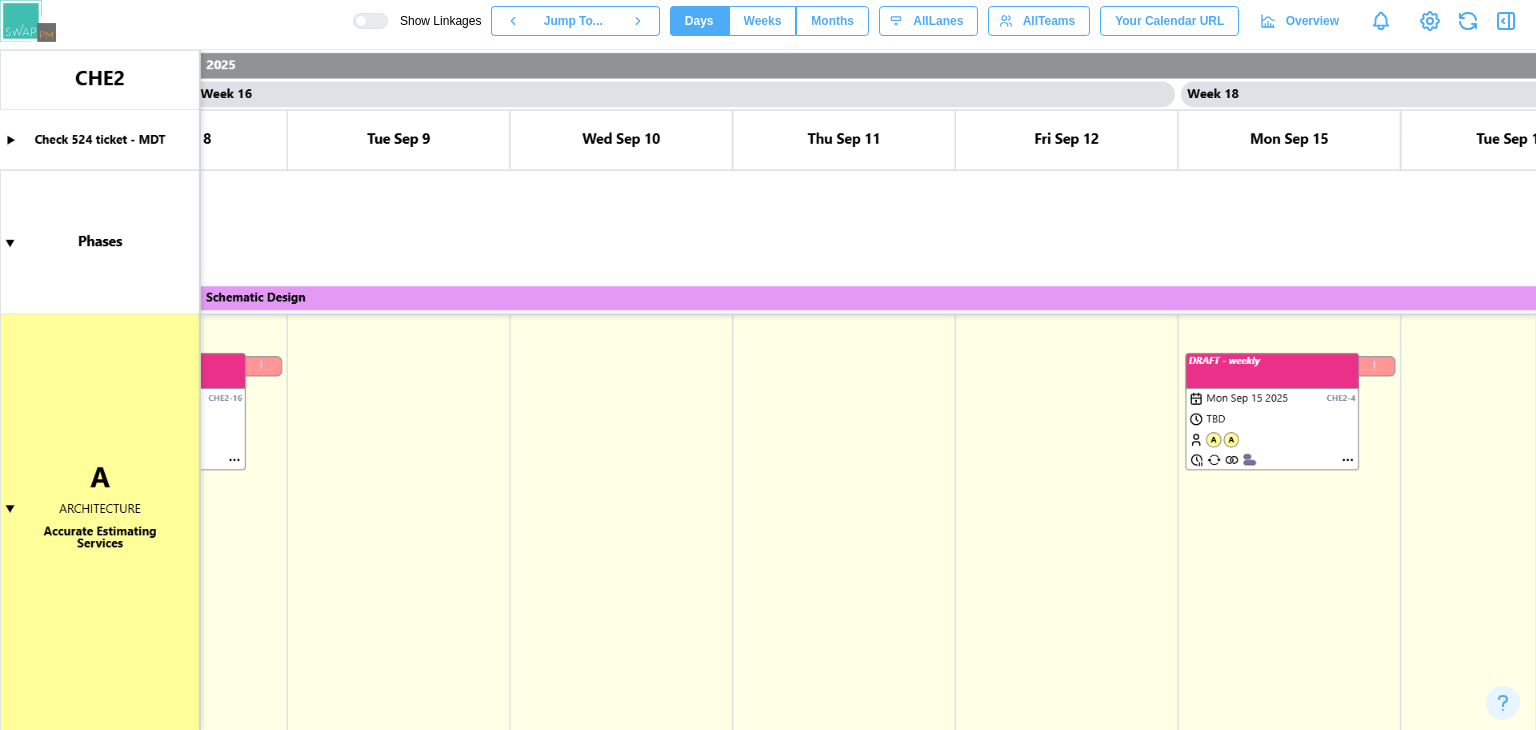 scroll, scrollTop: 0, scrollLeft: 18568, axis: horizontal 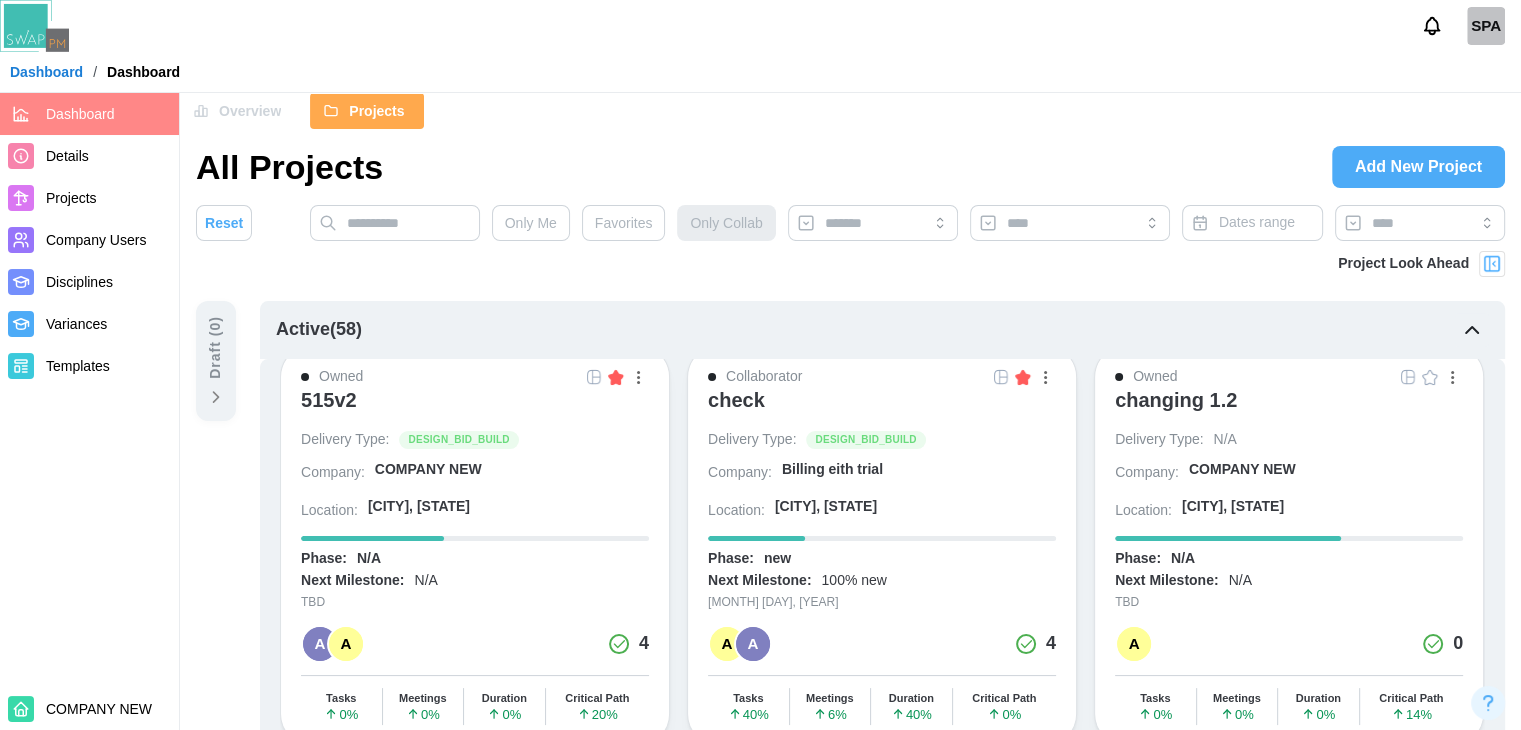 click at bounding box center (34, 26) 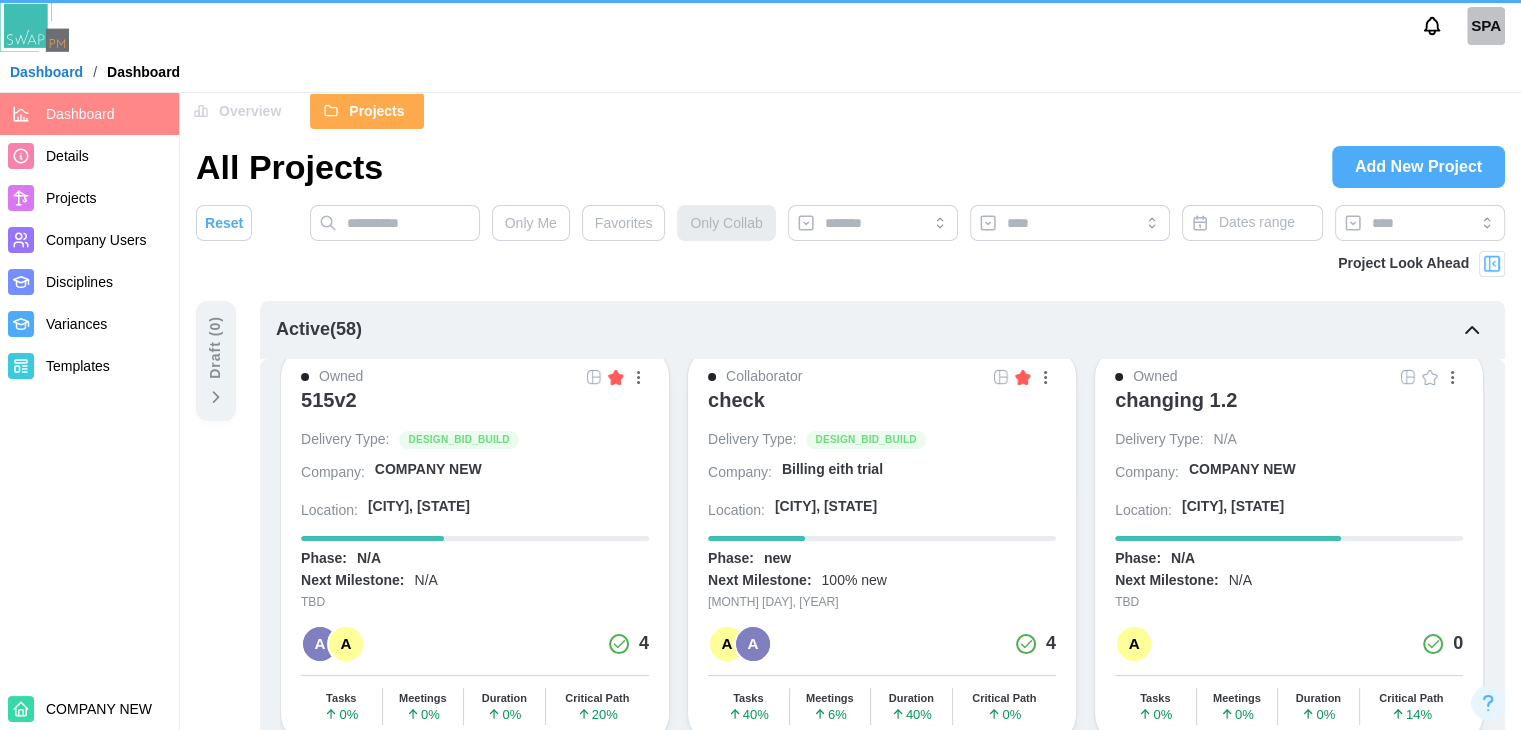 click at bounding box center [34, 26] 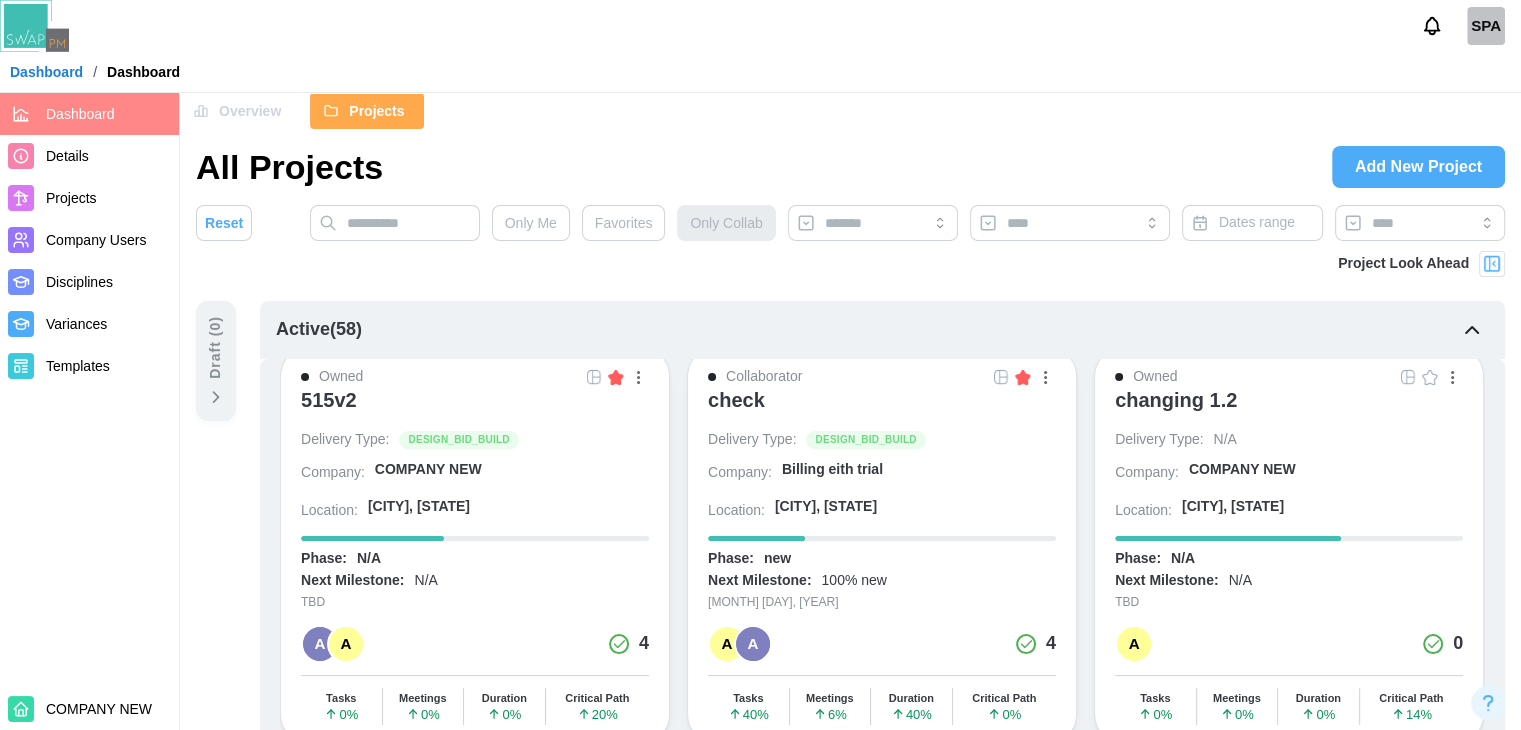 click on "Dashboard" at bounding box center [46, 72] 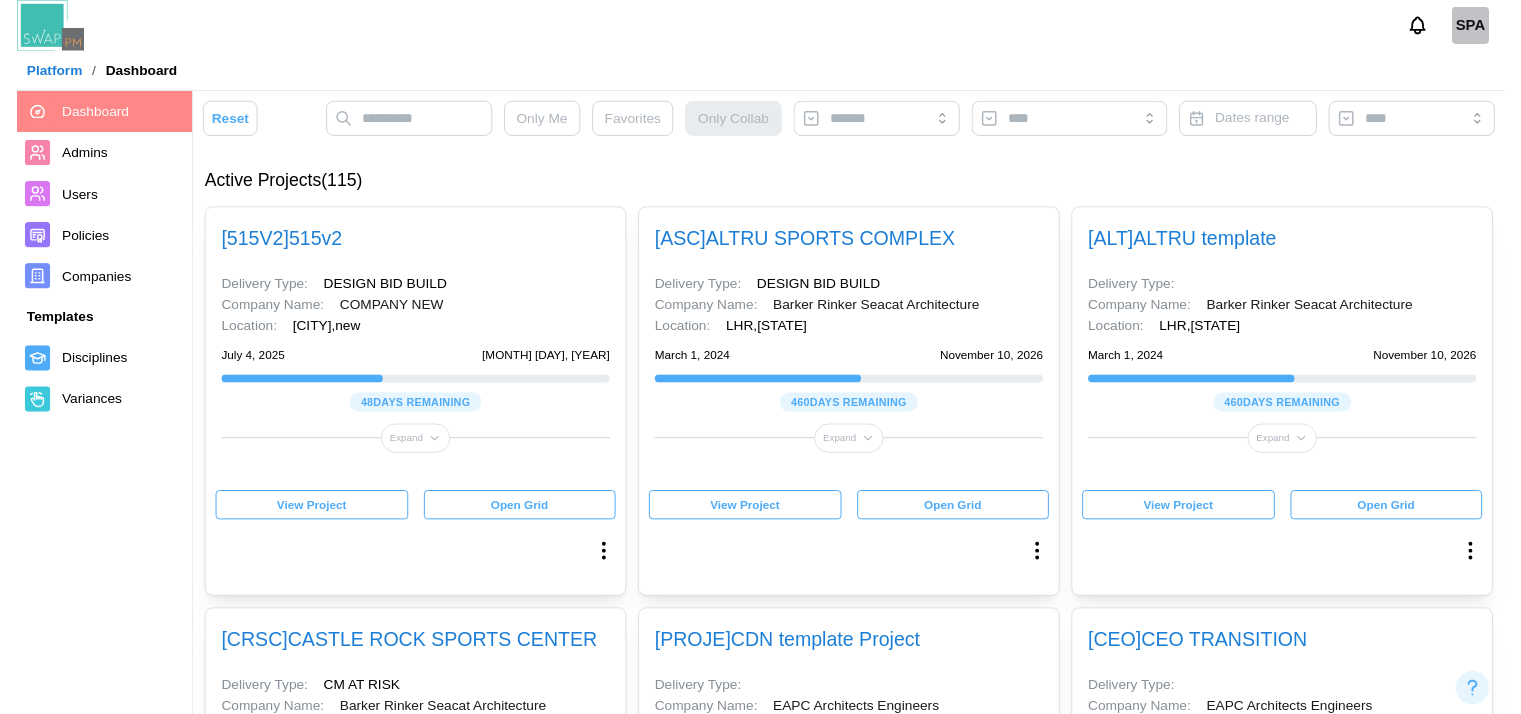 scroll, scrollTop: 0, scrollLeft: 0, axis: both 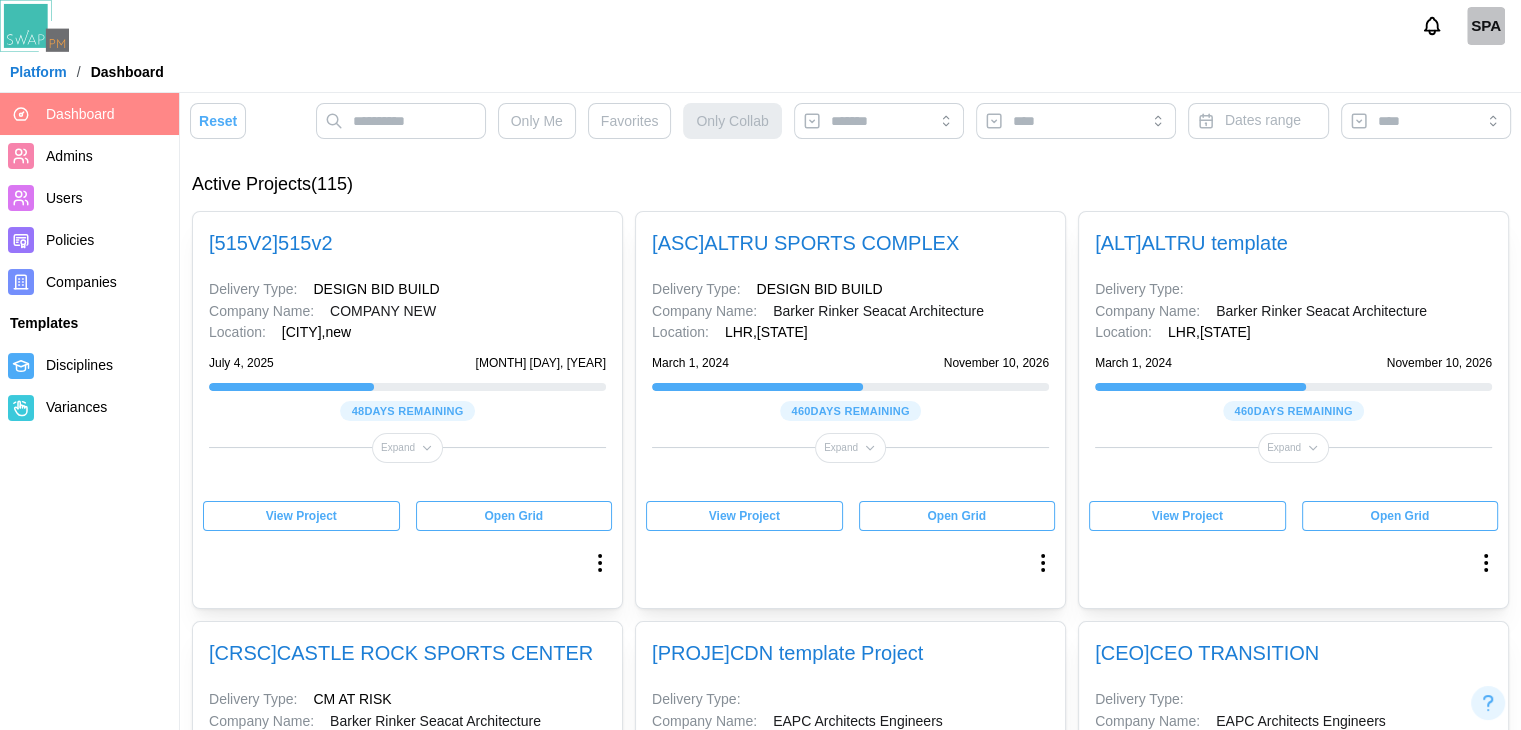 click on "View Project" at bounding box center [301, 516] 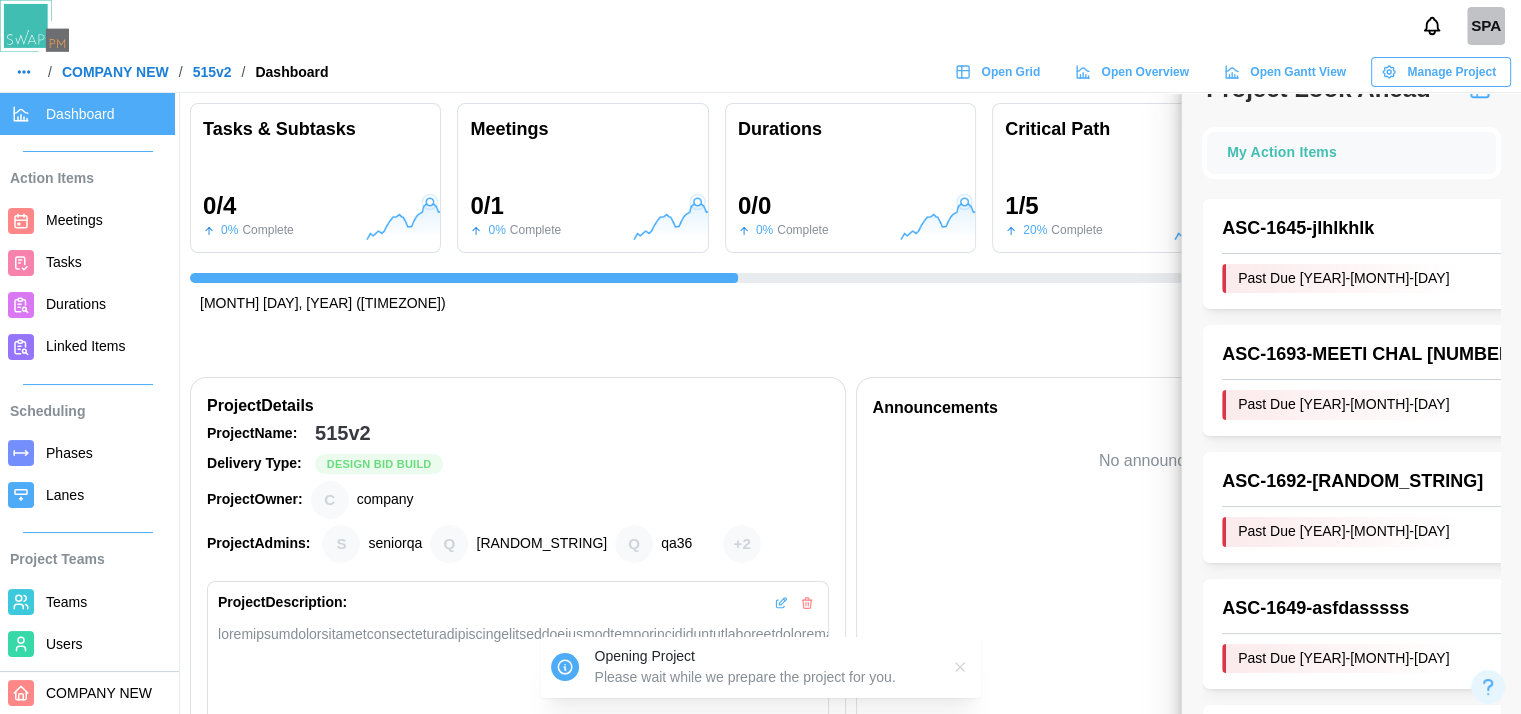 scroll, scrollTop: 0, scrollLeft: 540, axis: horizontal 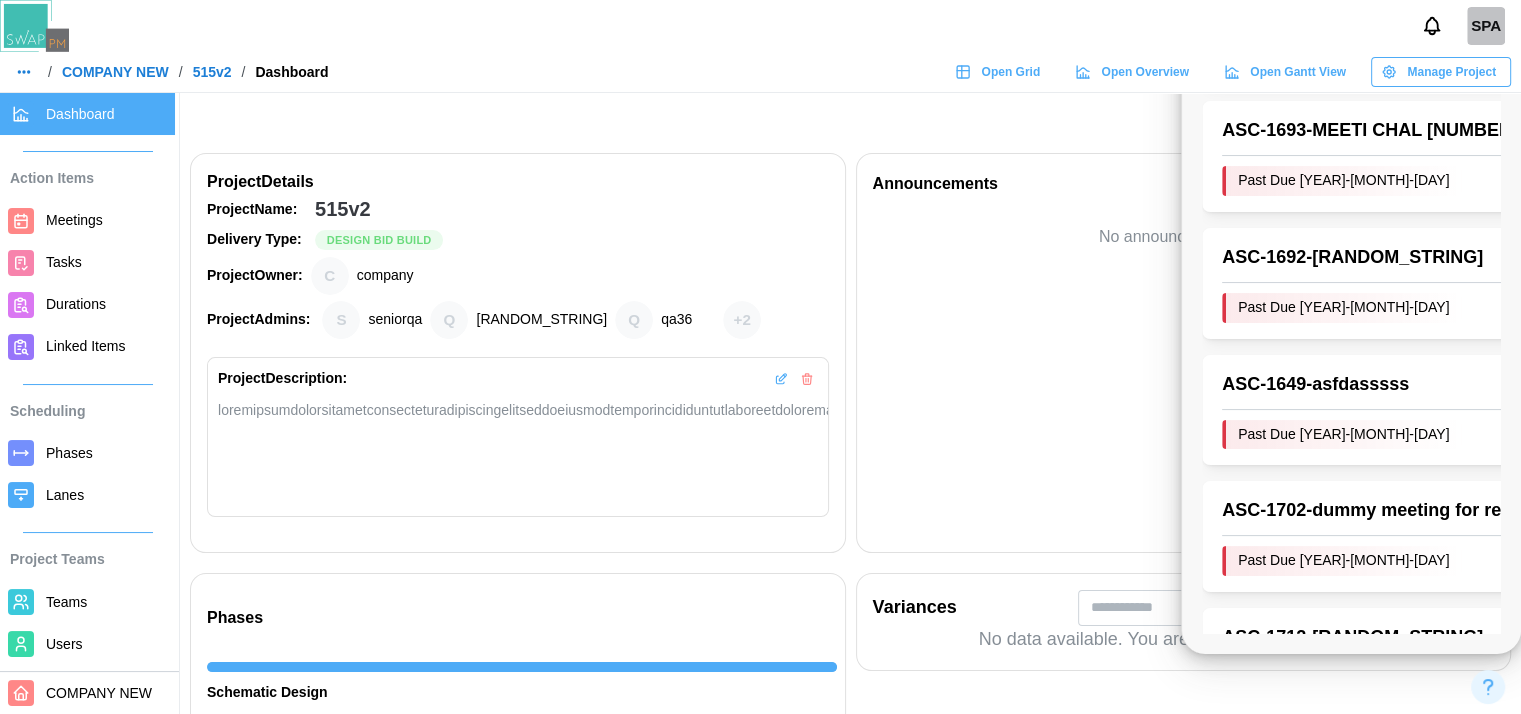 click at bounding box center (781, 379) 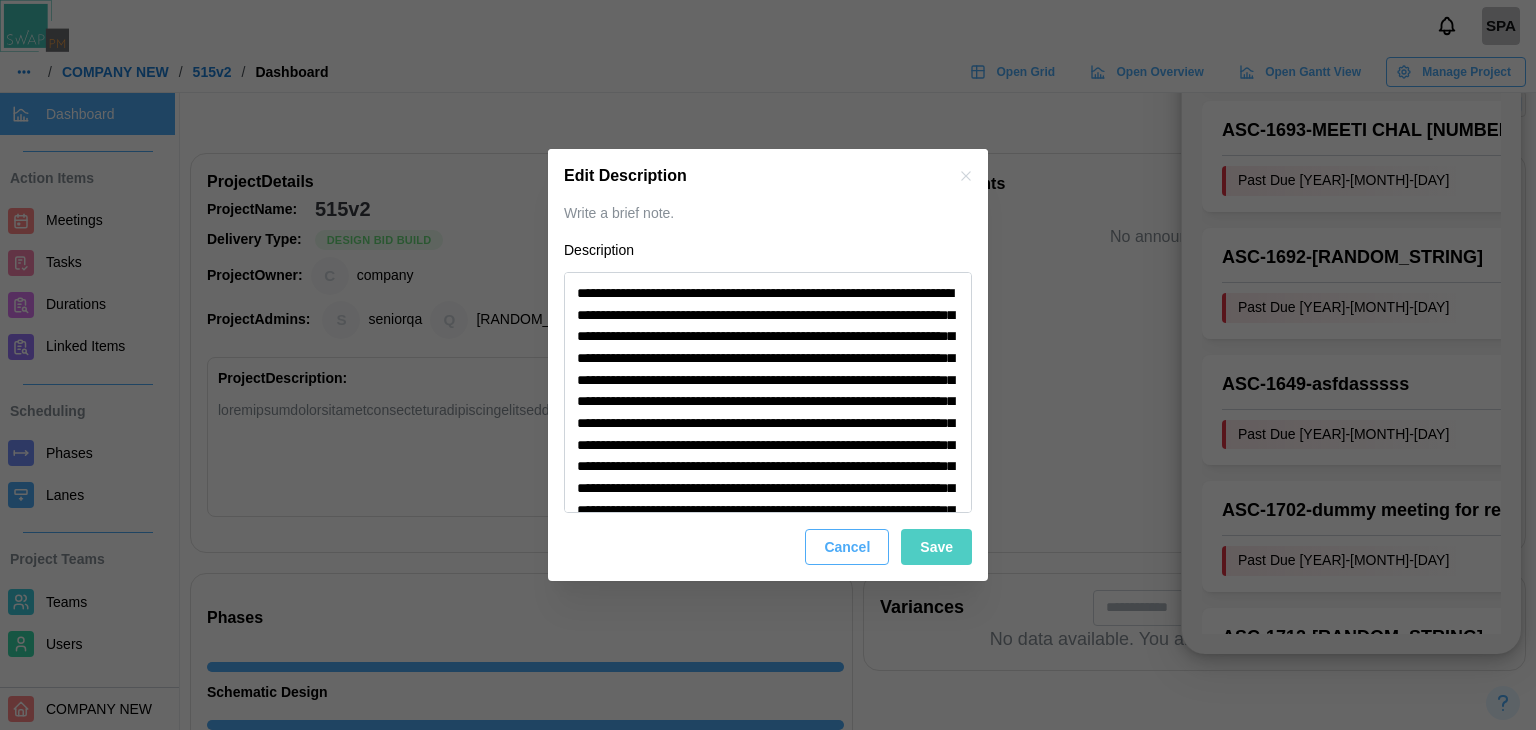 type 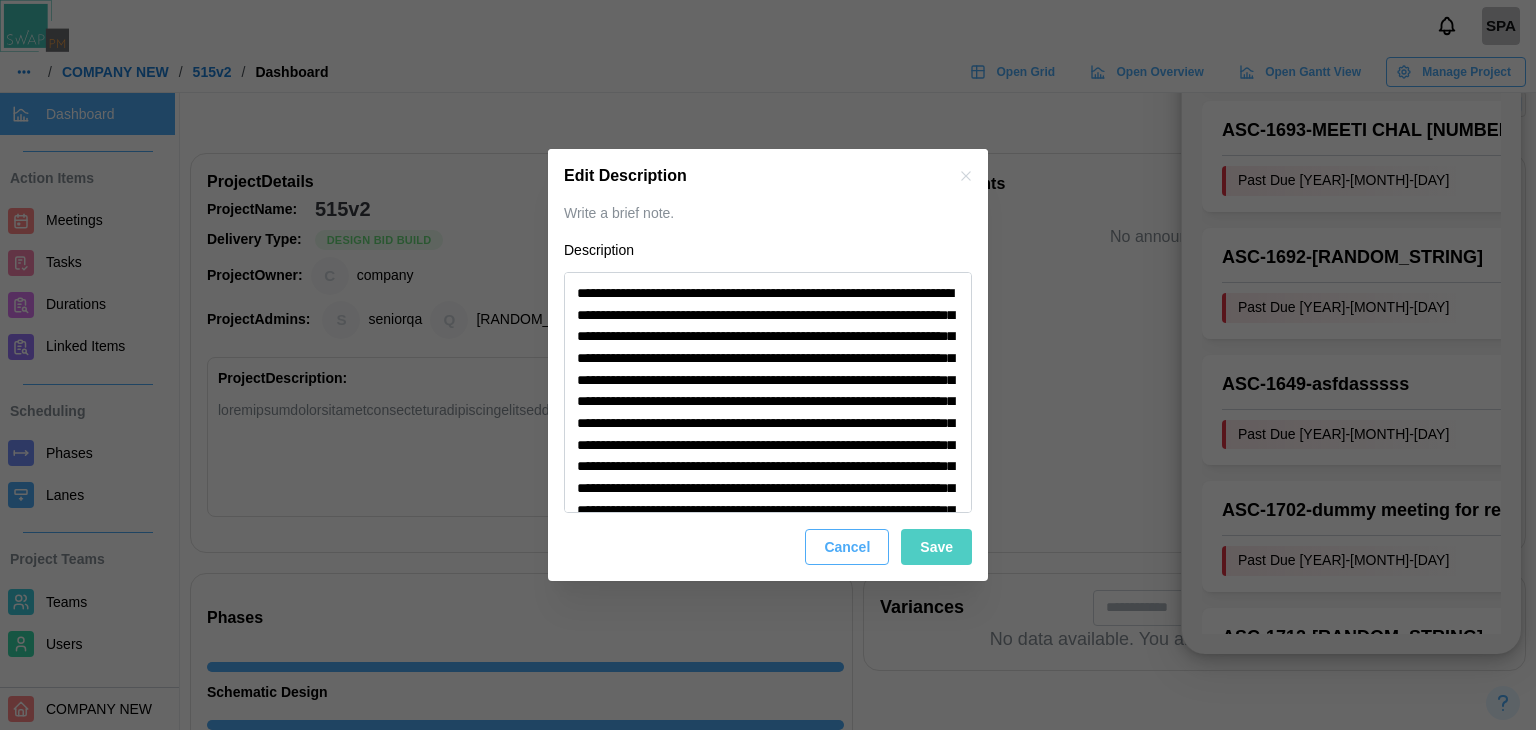 type on "*" 